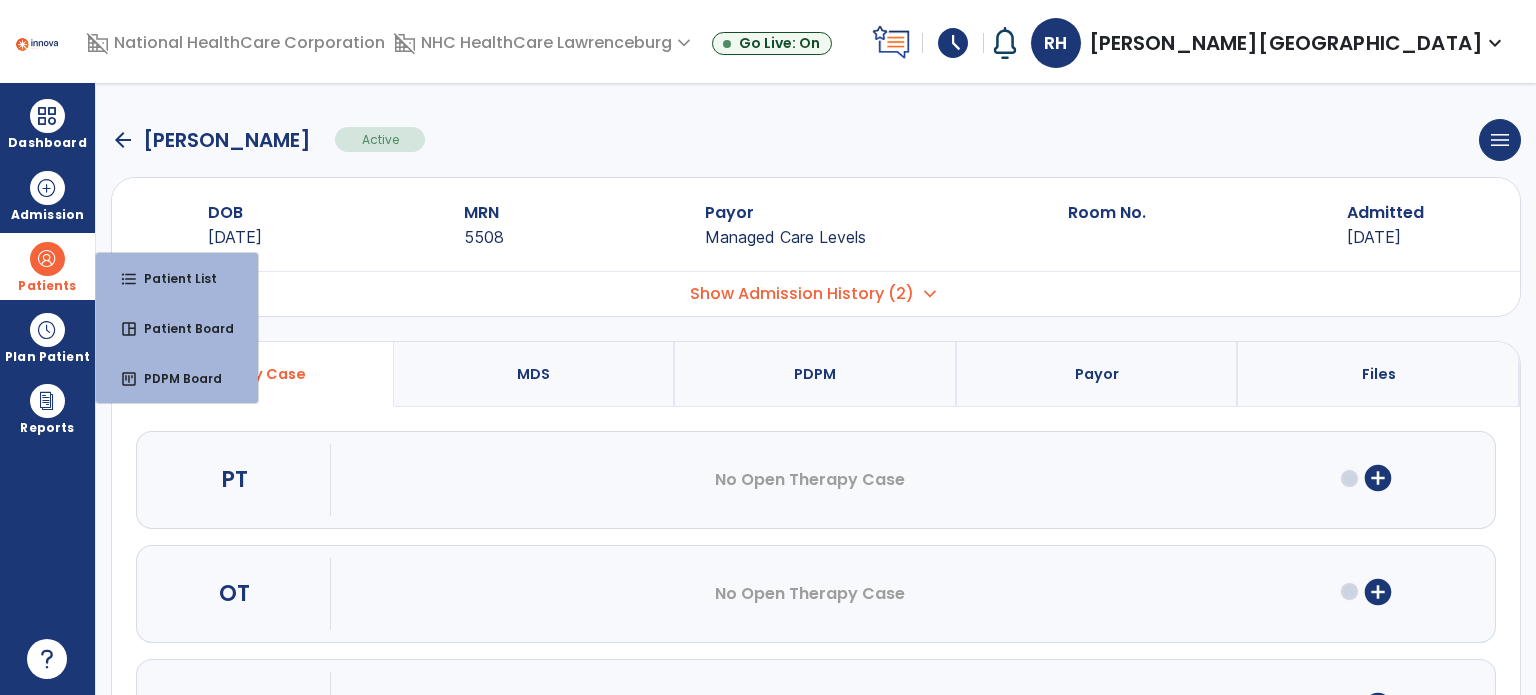 scroll, scrollTop: 0, scrollLeft: 0, axis: both 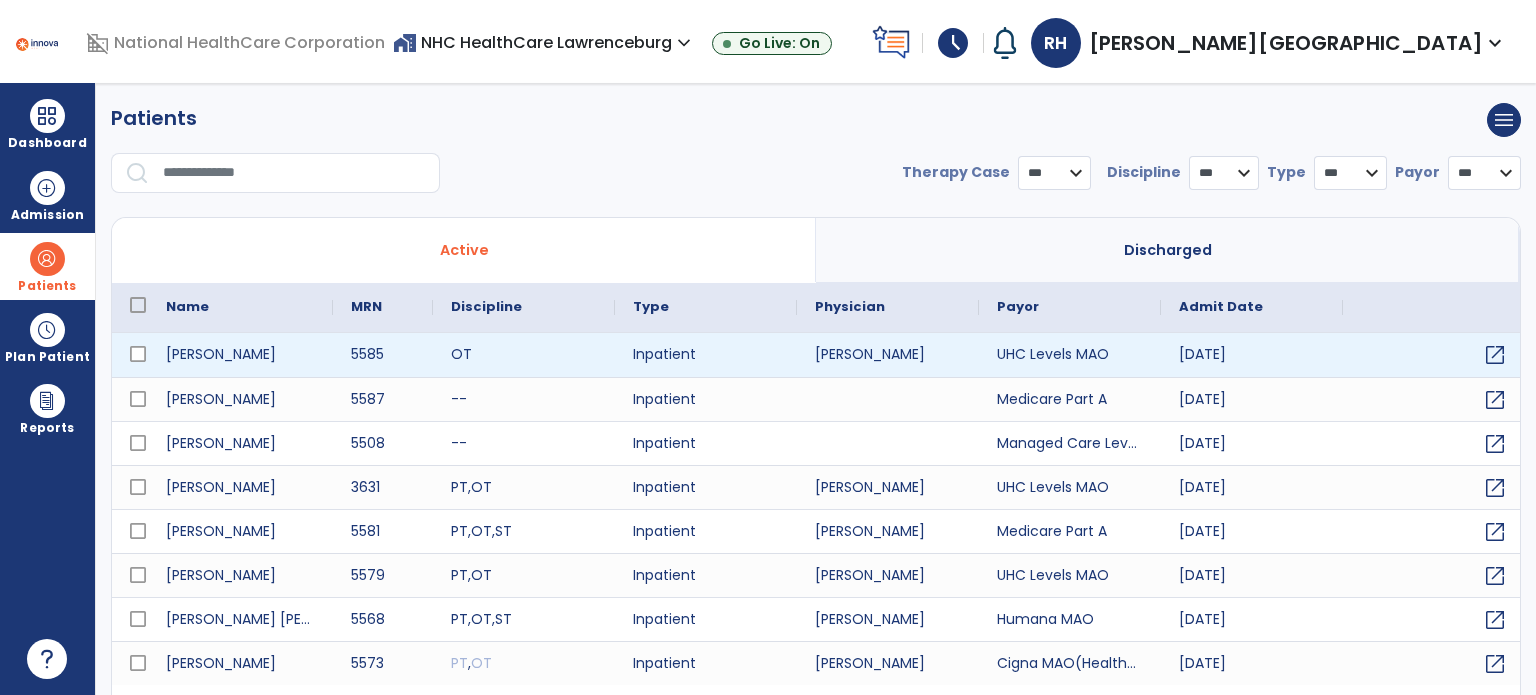 select on "***" 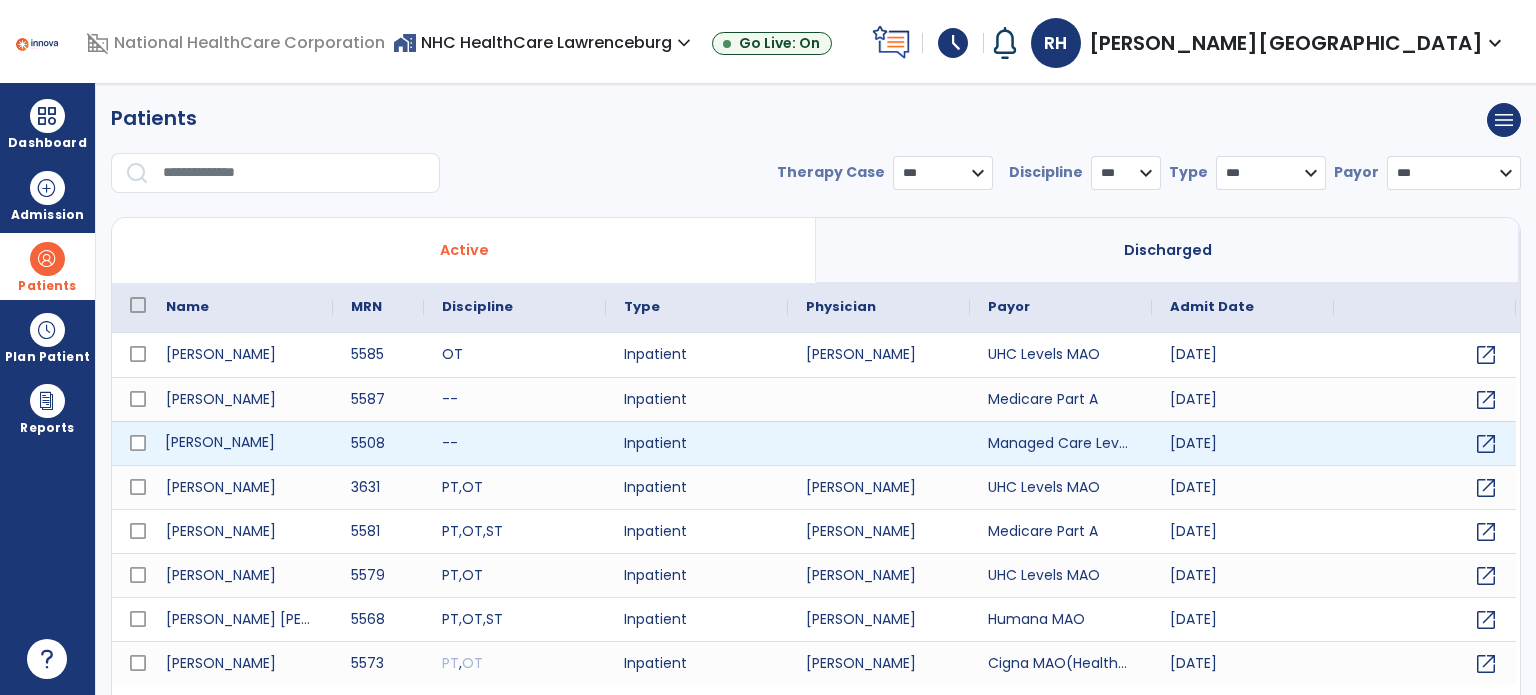 click on "[PERSON_NAME]" at bounding box center [240, 443] 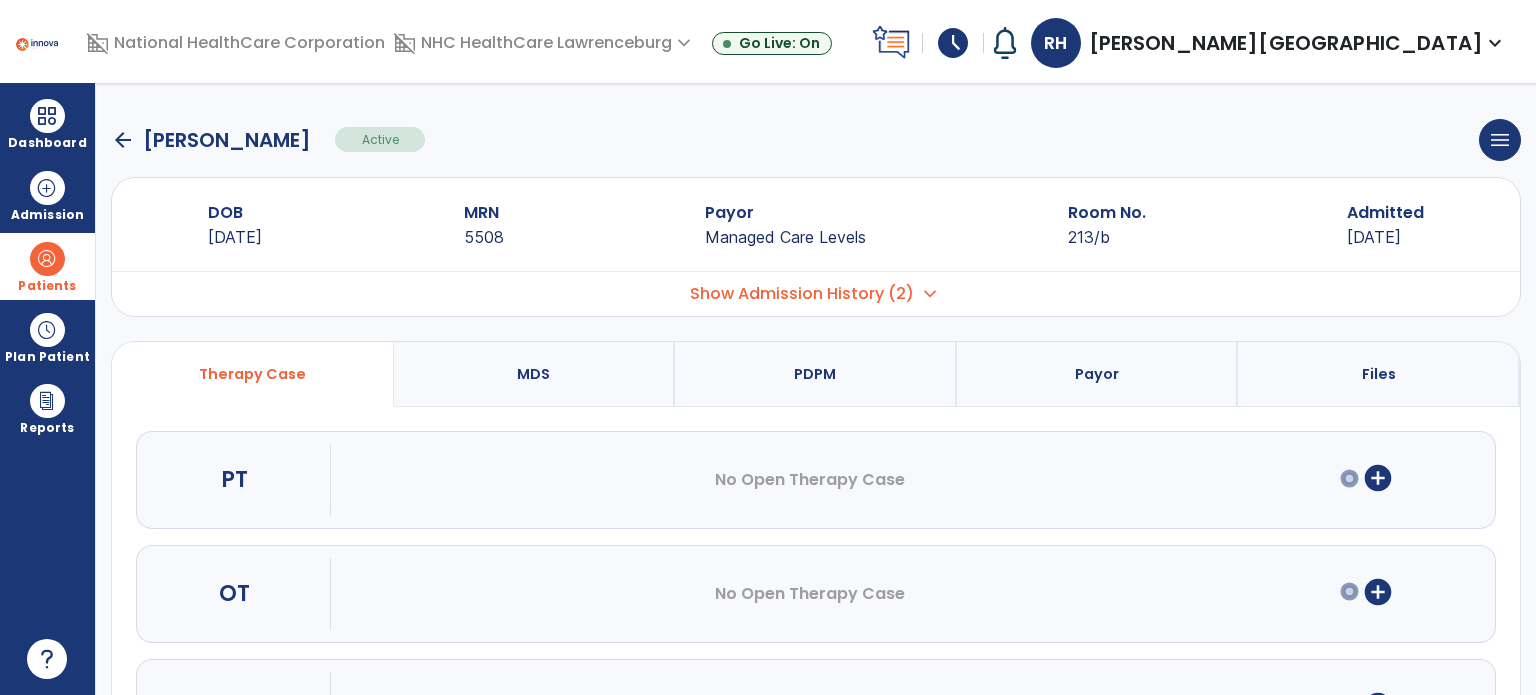 click on "add_circle" at bounding box center (1378, 478) 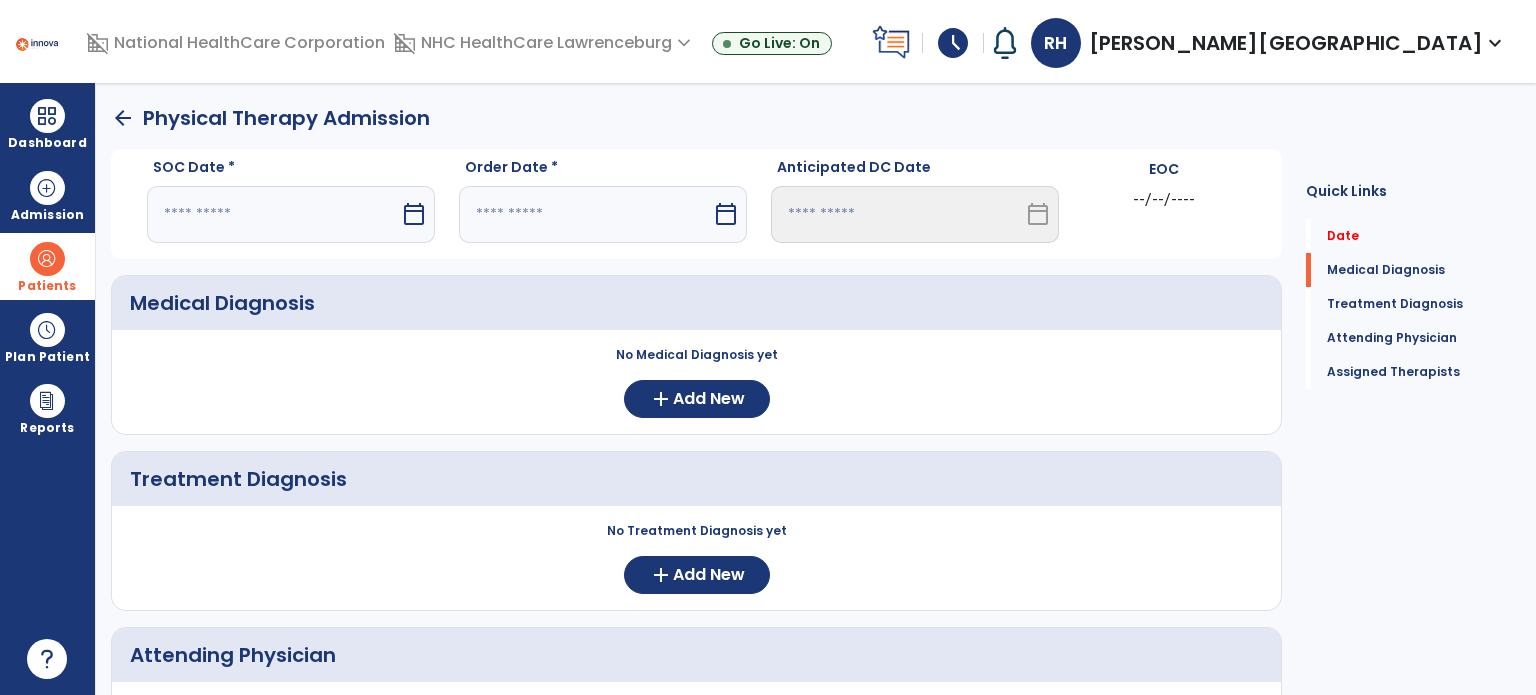 click on "calendar_today" at bounding box center [414, 214] 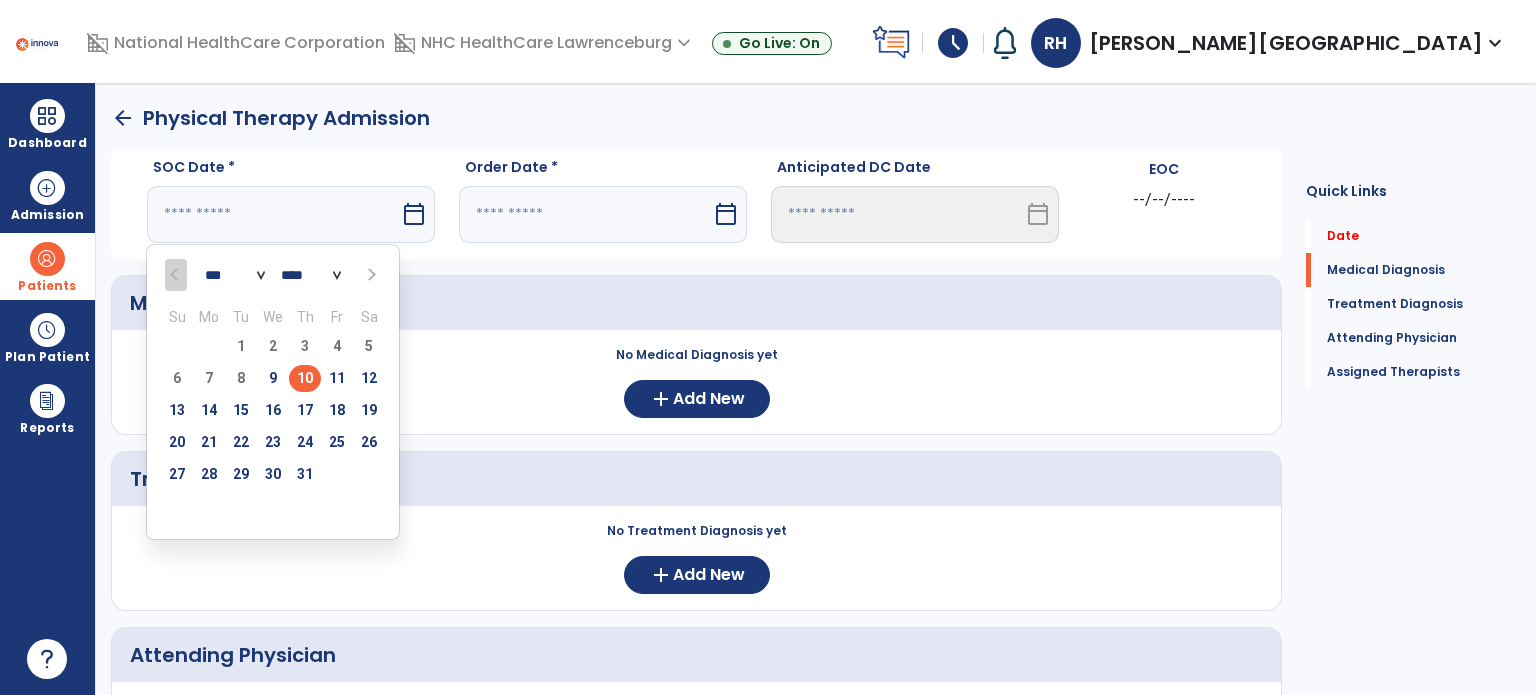 click on "10" at bounding box center [305, 378] 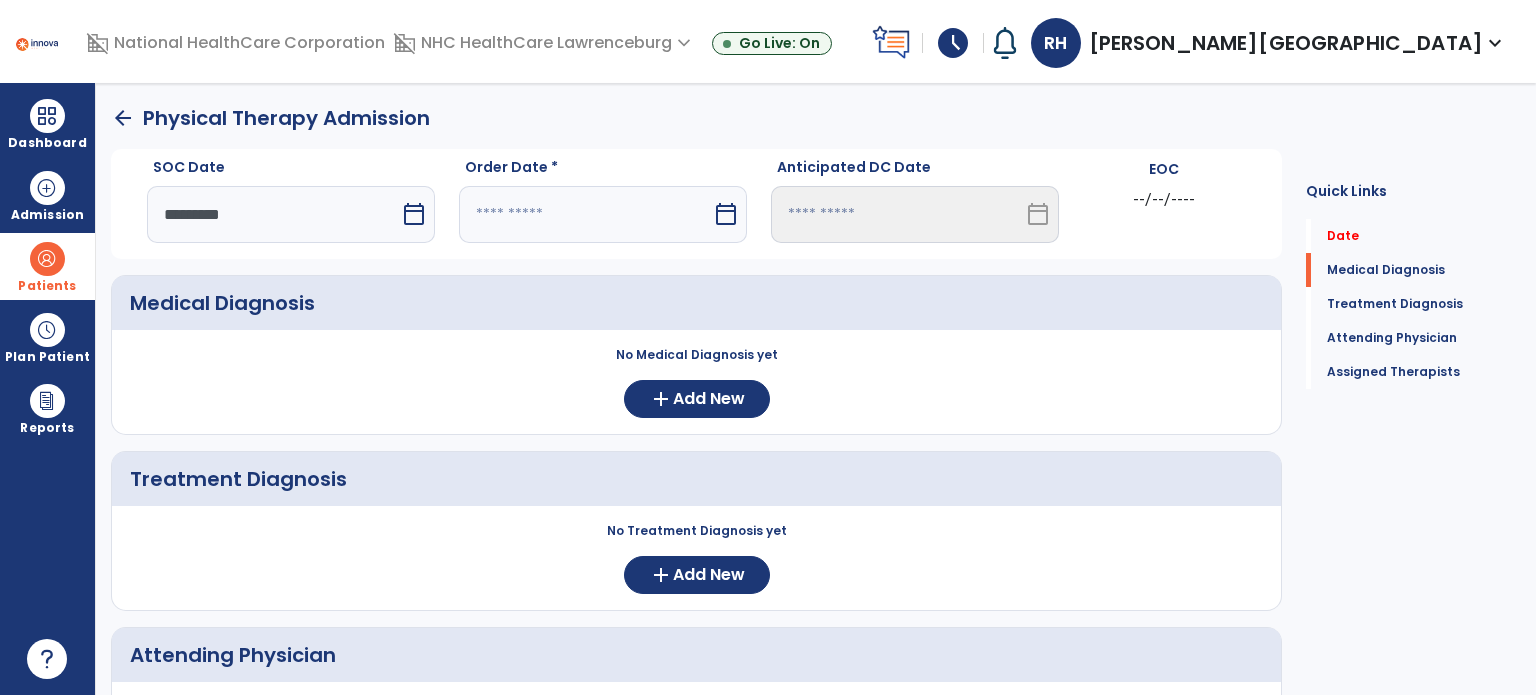 click on "calendar_today" at bounding box center (728, 214) 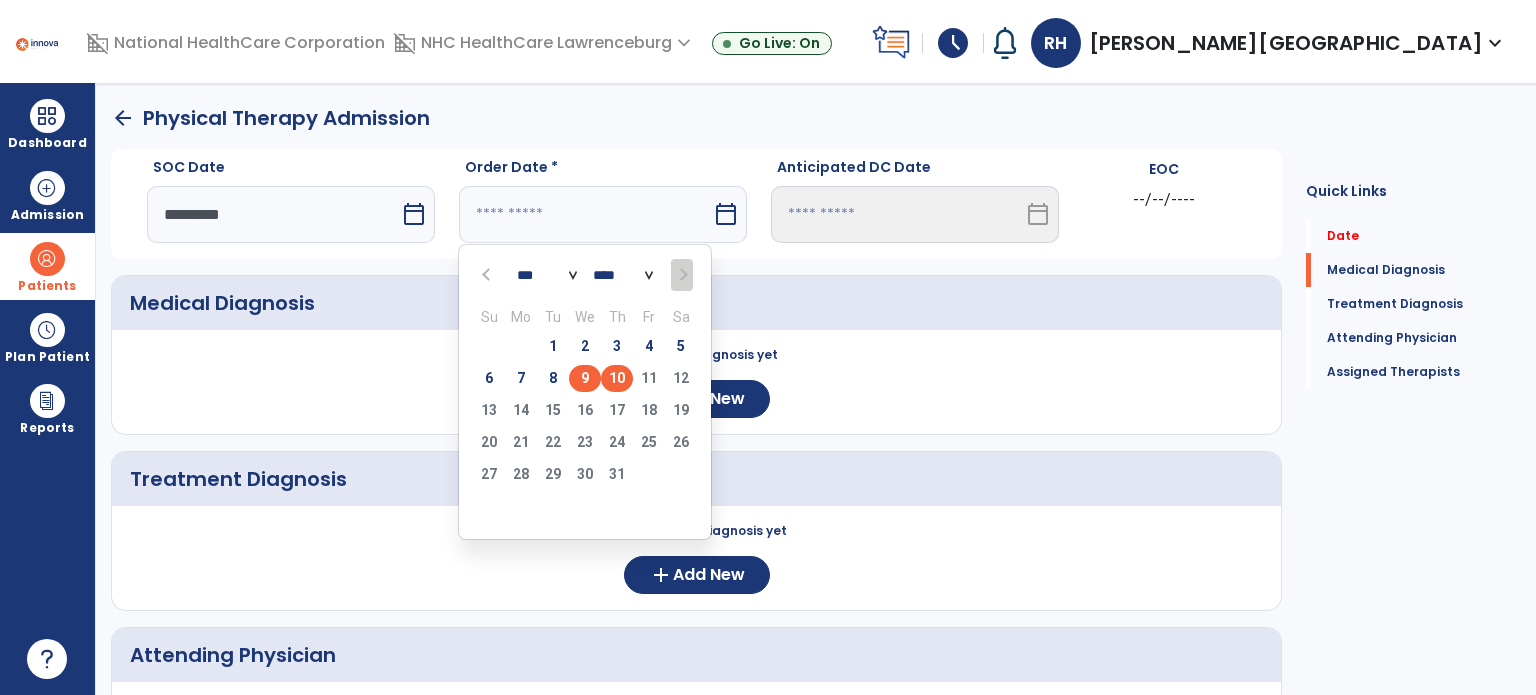 click on "9" at bounding box center [585, 378] 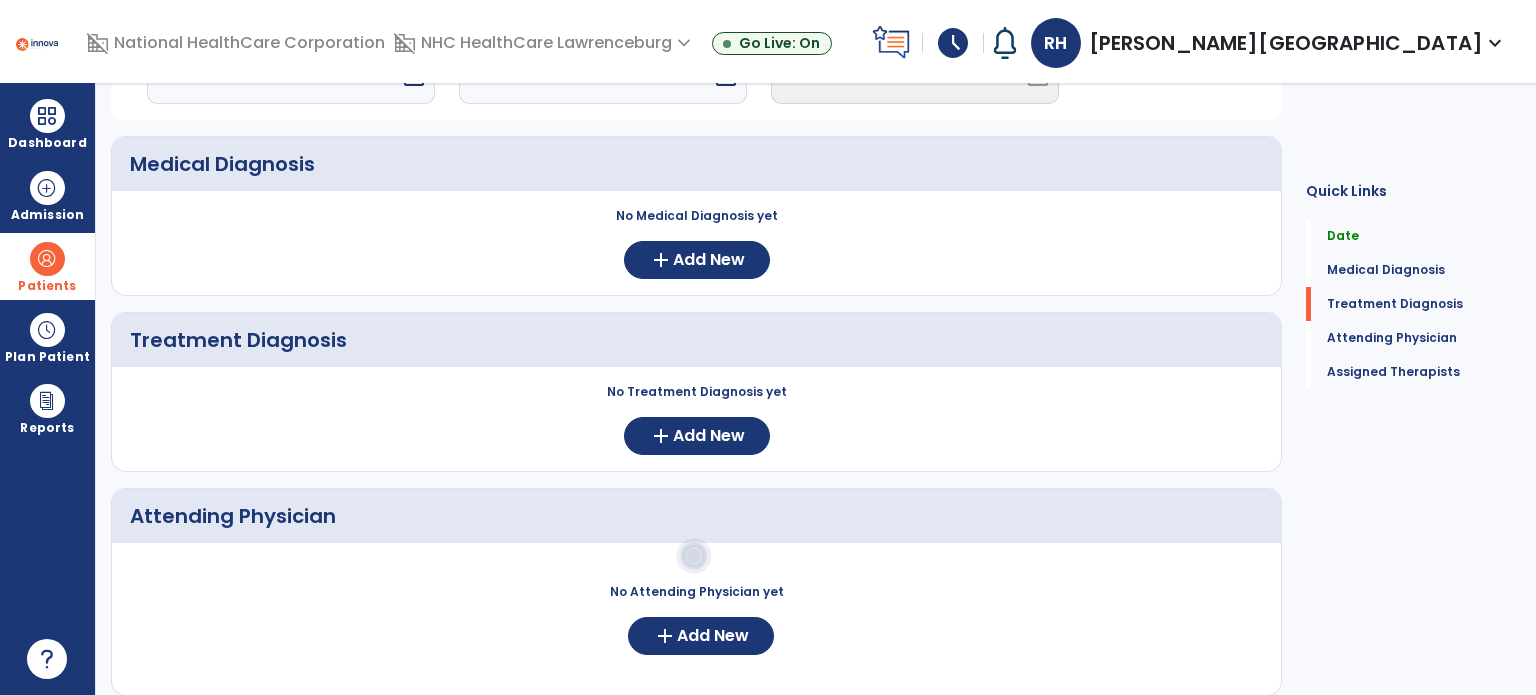 scroll, scrollTop: 276, scrollLeft: 0, axis: vertical 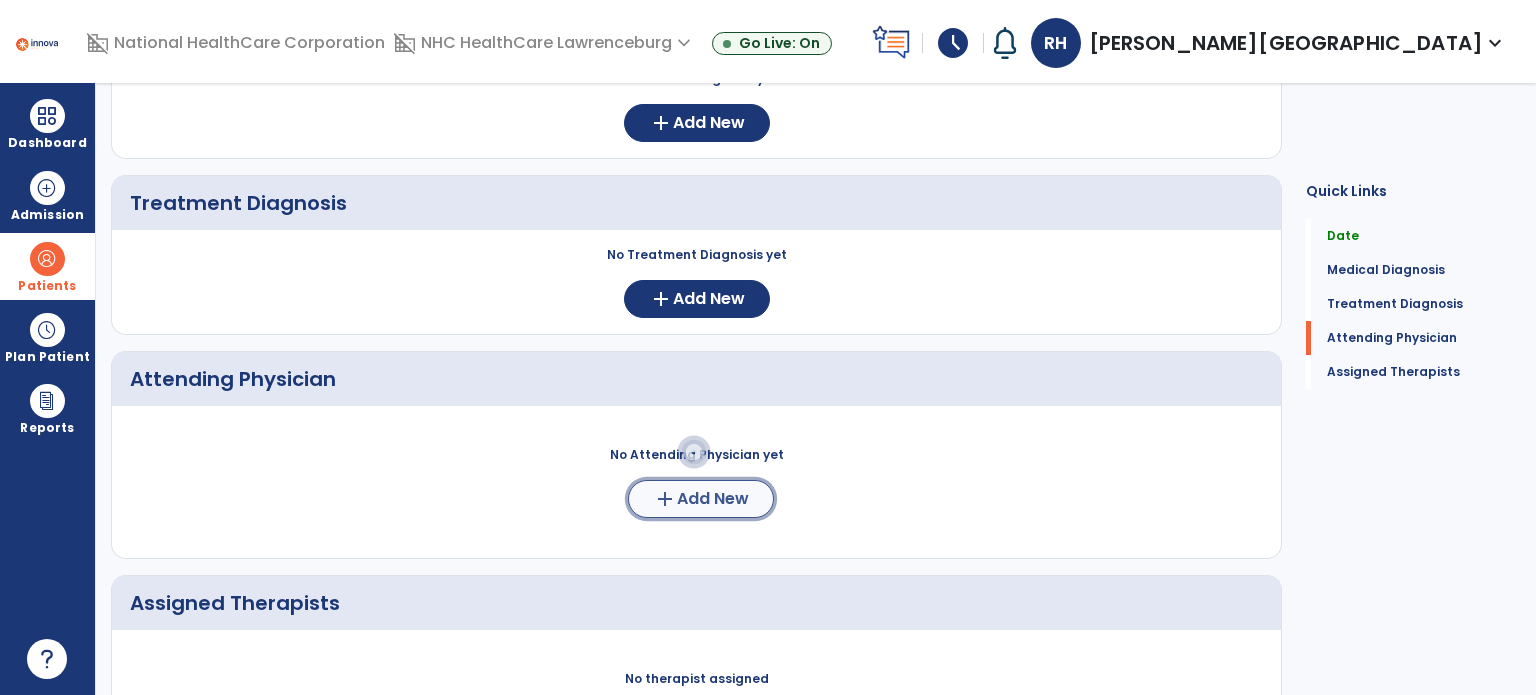 click on "Add New" 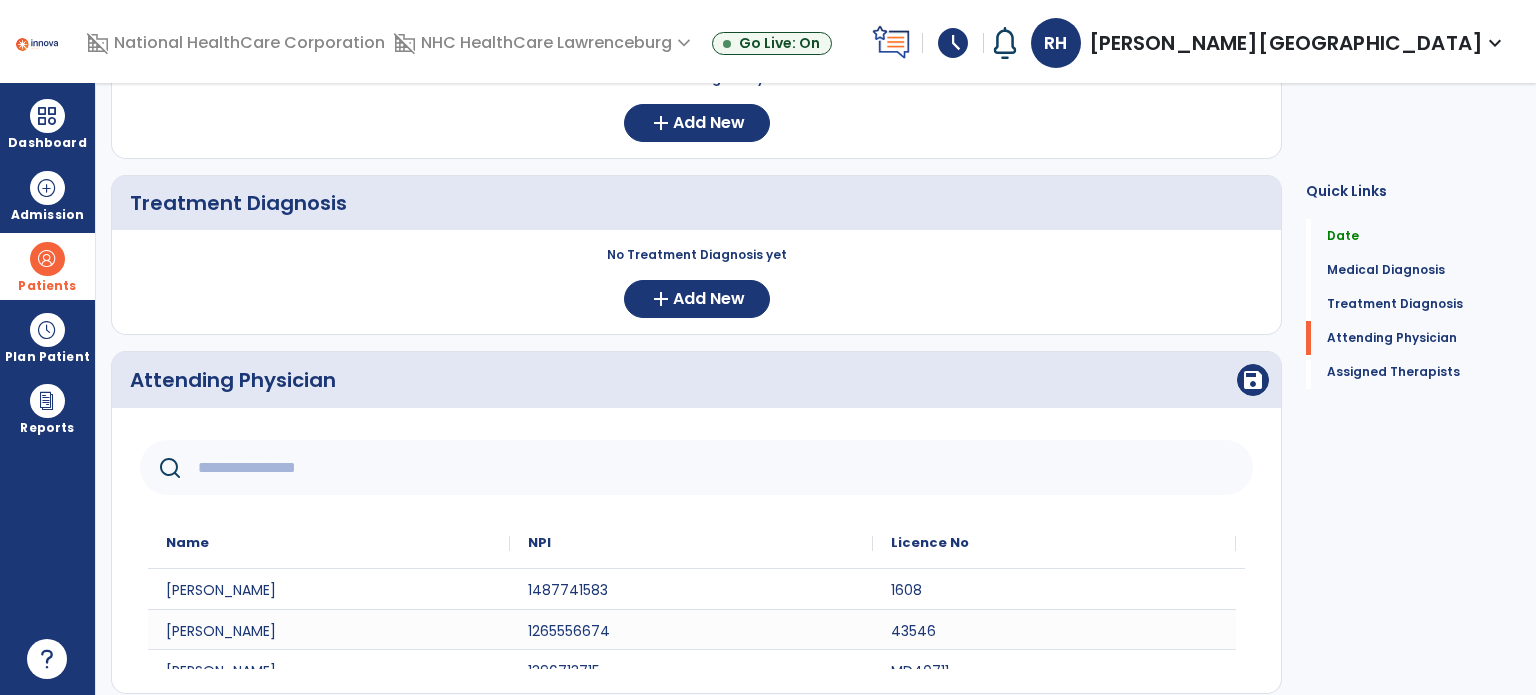 click 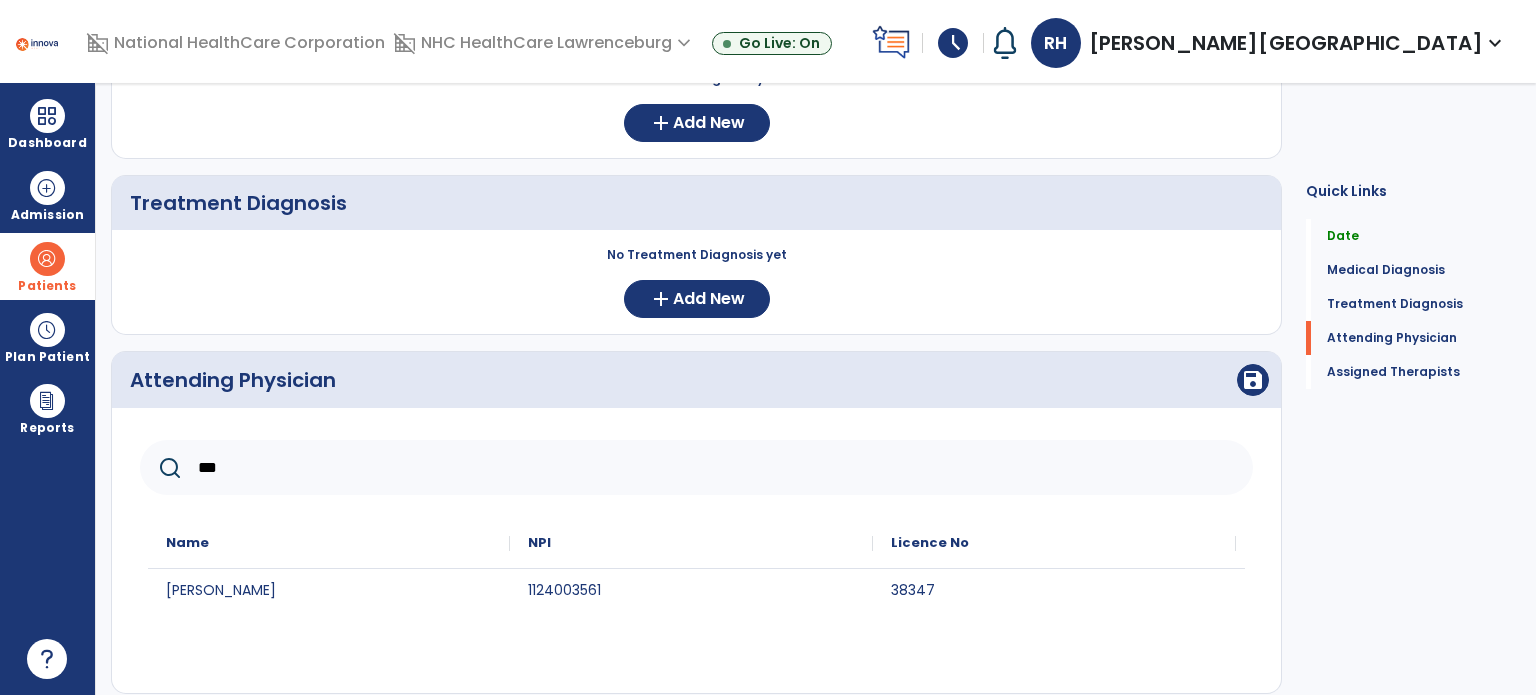type on "***" 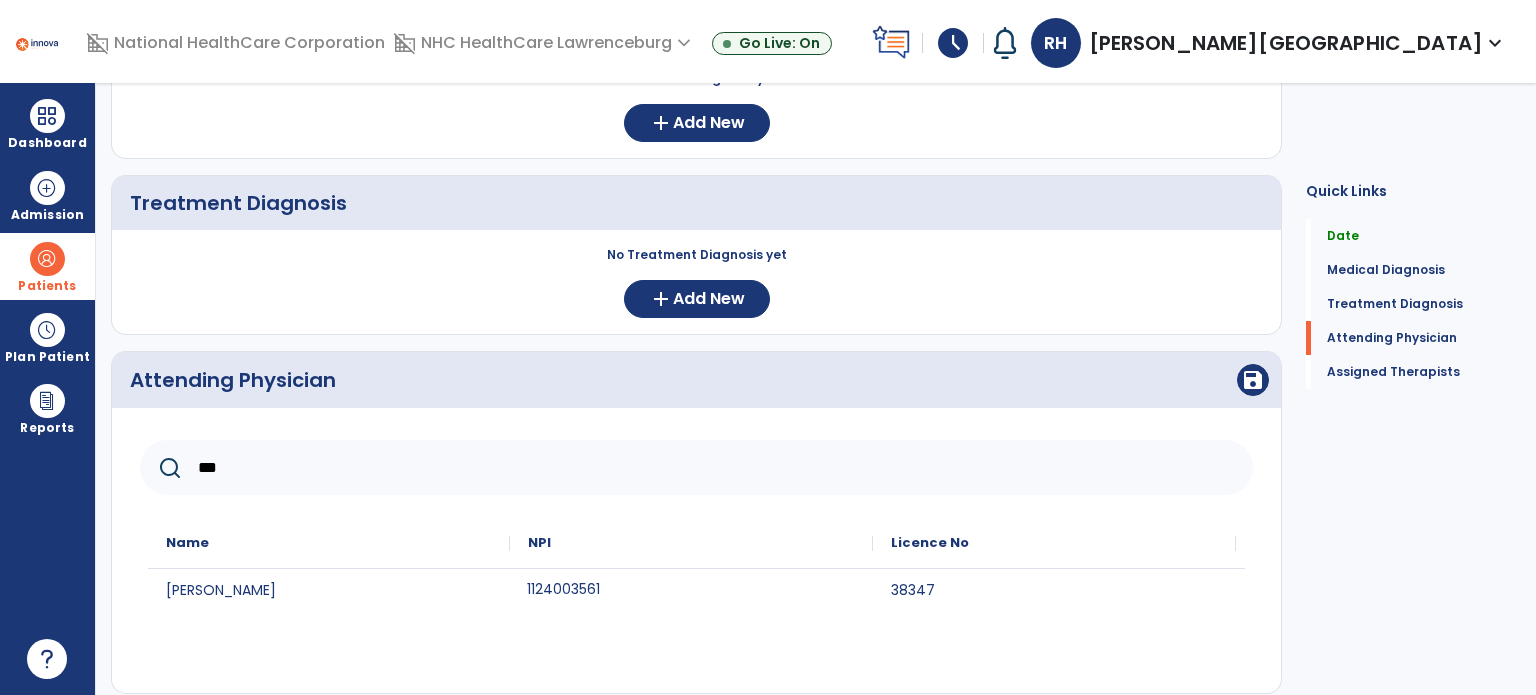 click on "1124003561" 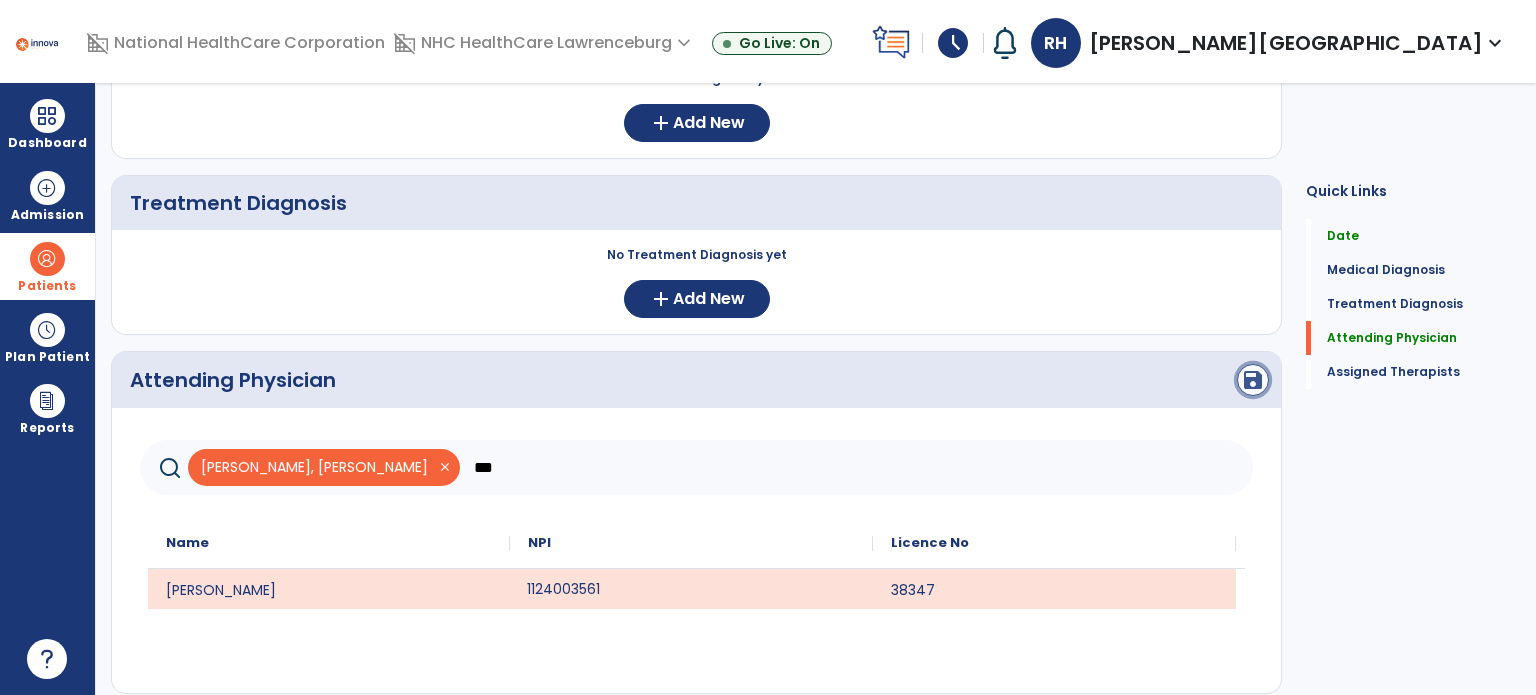 click on "save" 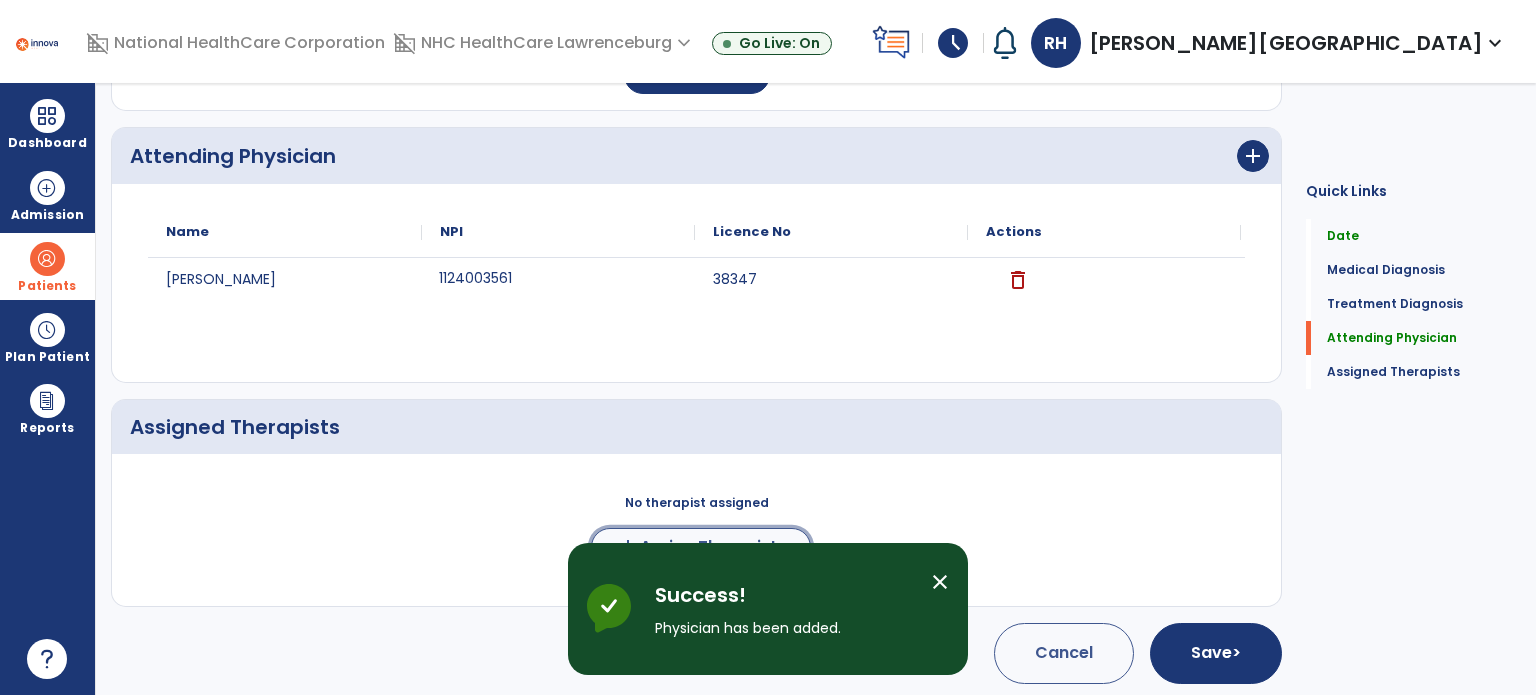 click on "Assign Therapists" 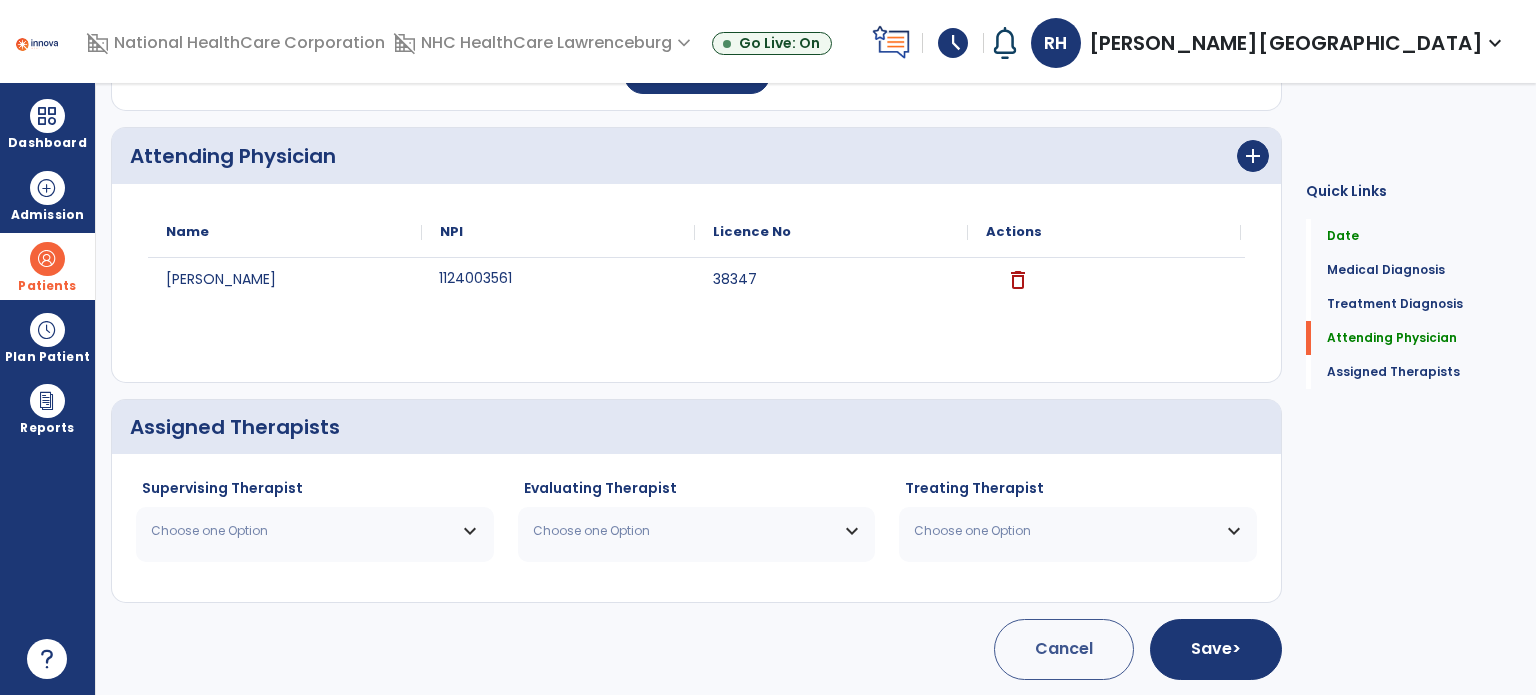 scroll, scrollTop: 497, scrollLeft: 0, axis: vertical 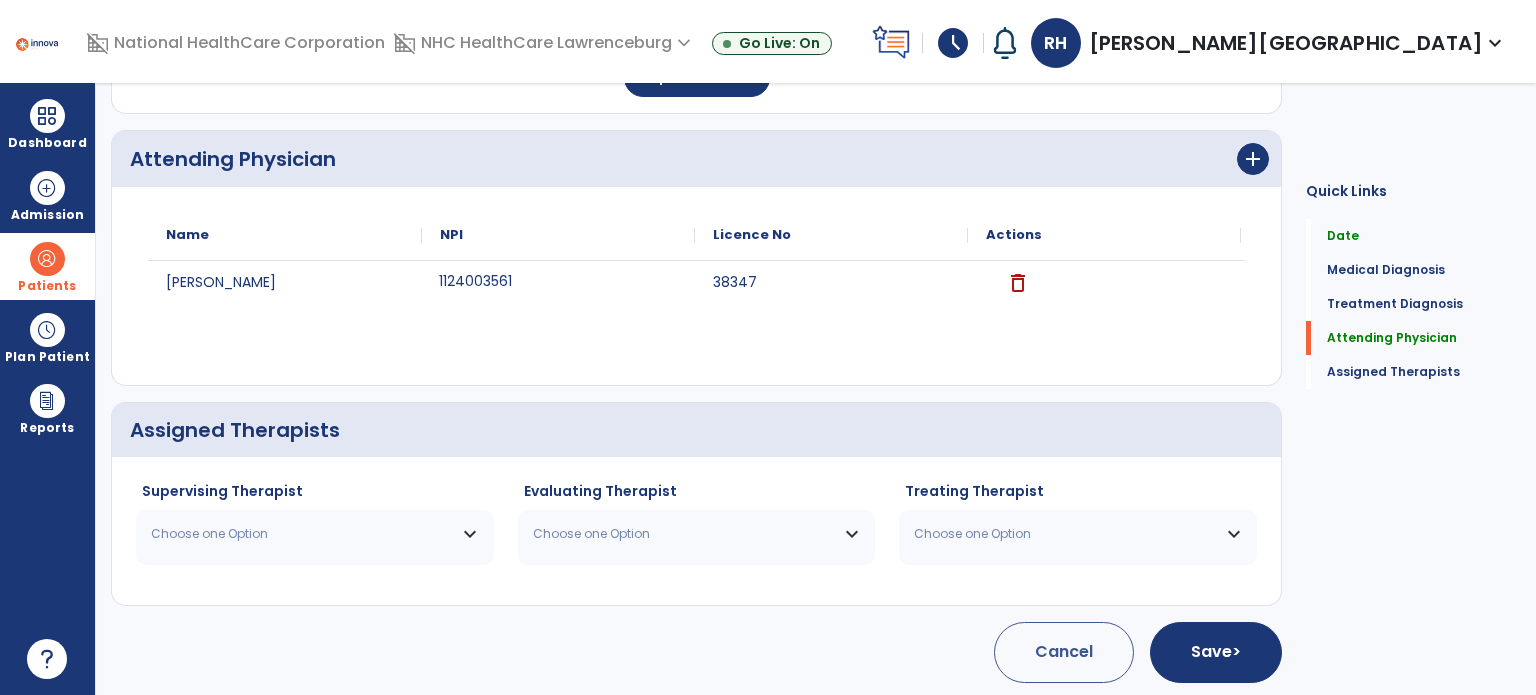 click on "Choose one Option" at bounding box center (315, 534) 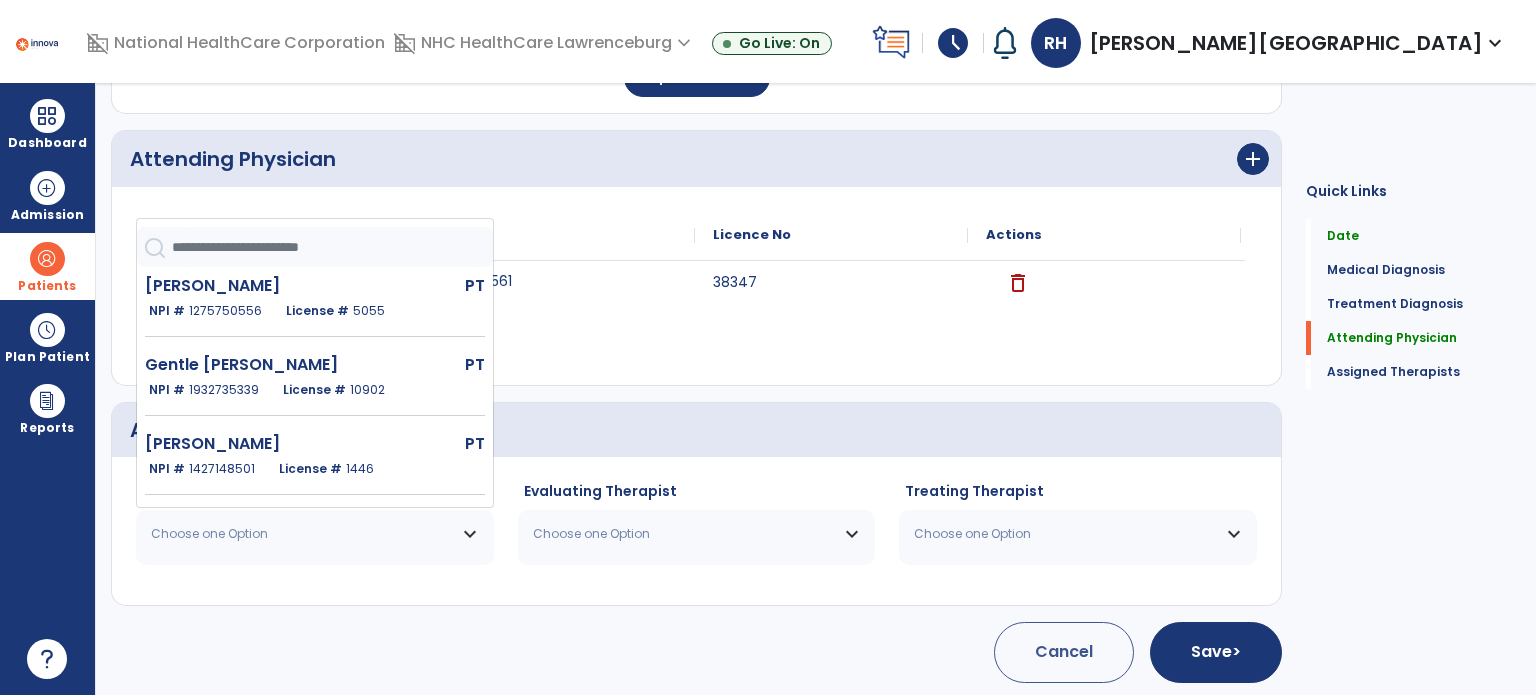 scroll, scrollTop: 243, scrollLeft: 0, axis: vertical 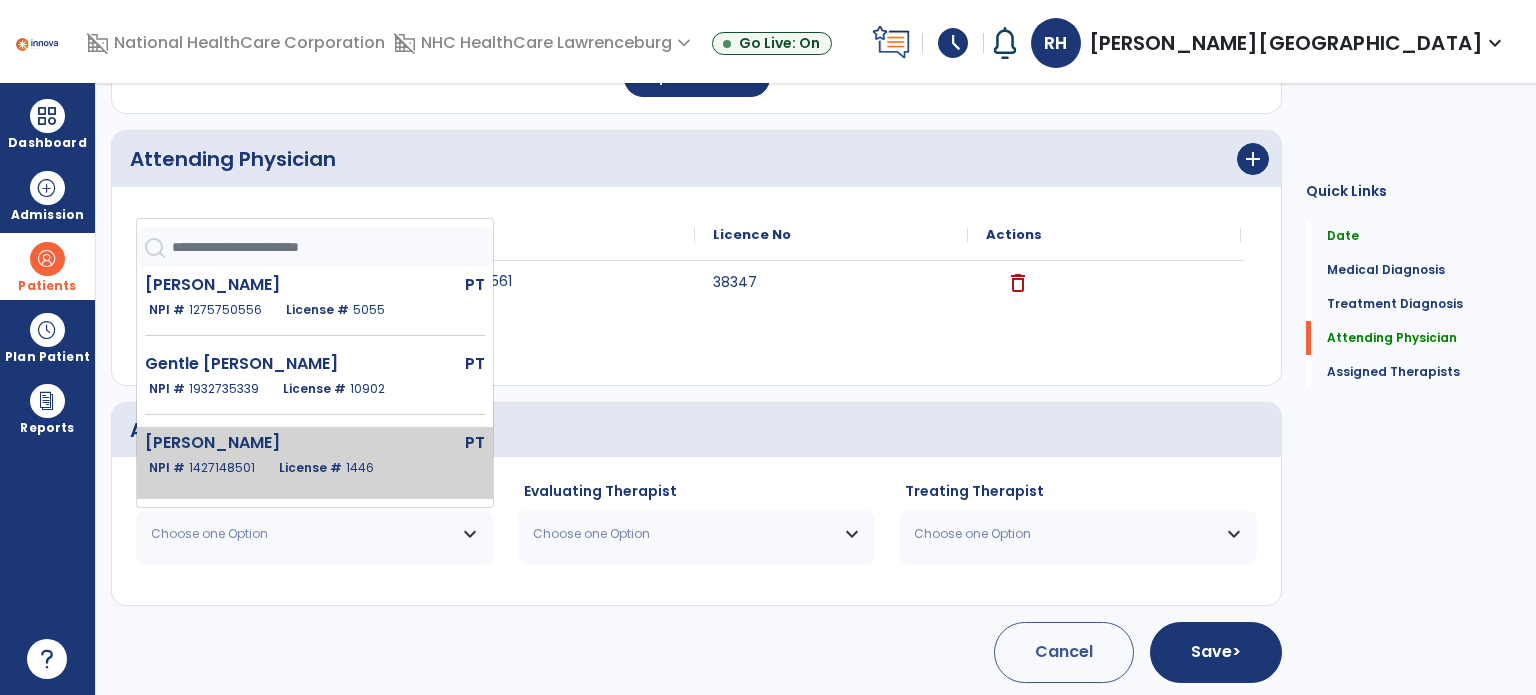 click on "[PERSON_NAME]" 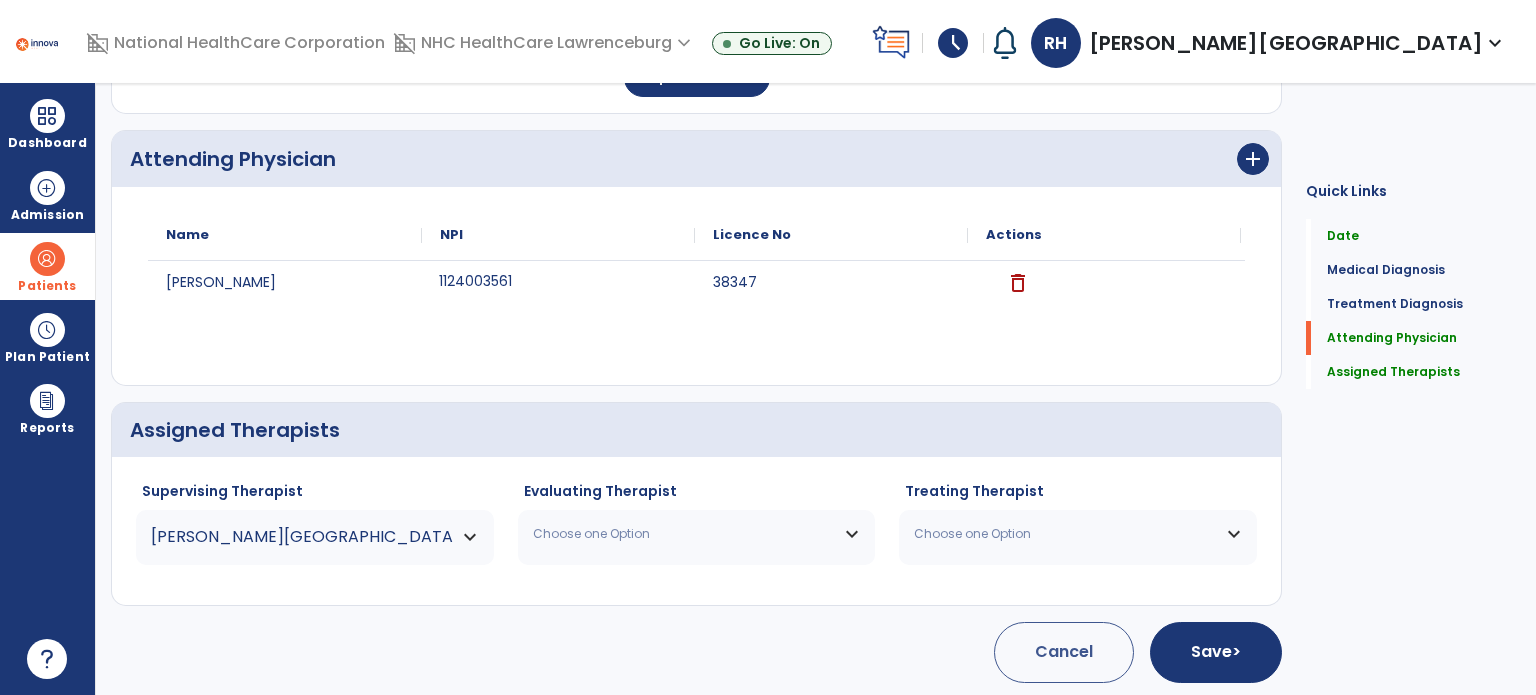 click on "Choose one Option" at bounding box center [684, 534] 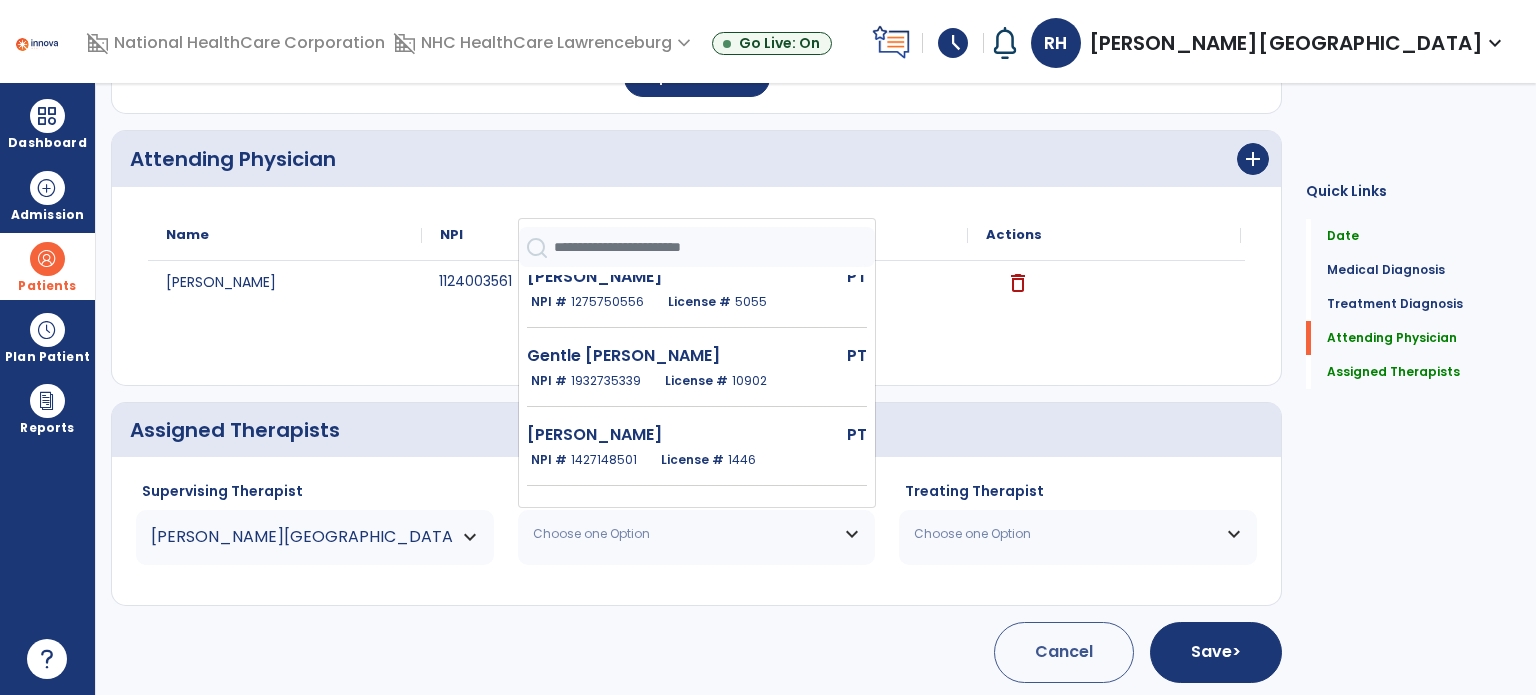 scroll, scrollTop: 295, scrollLeft: 0, axis: vertical 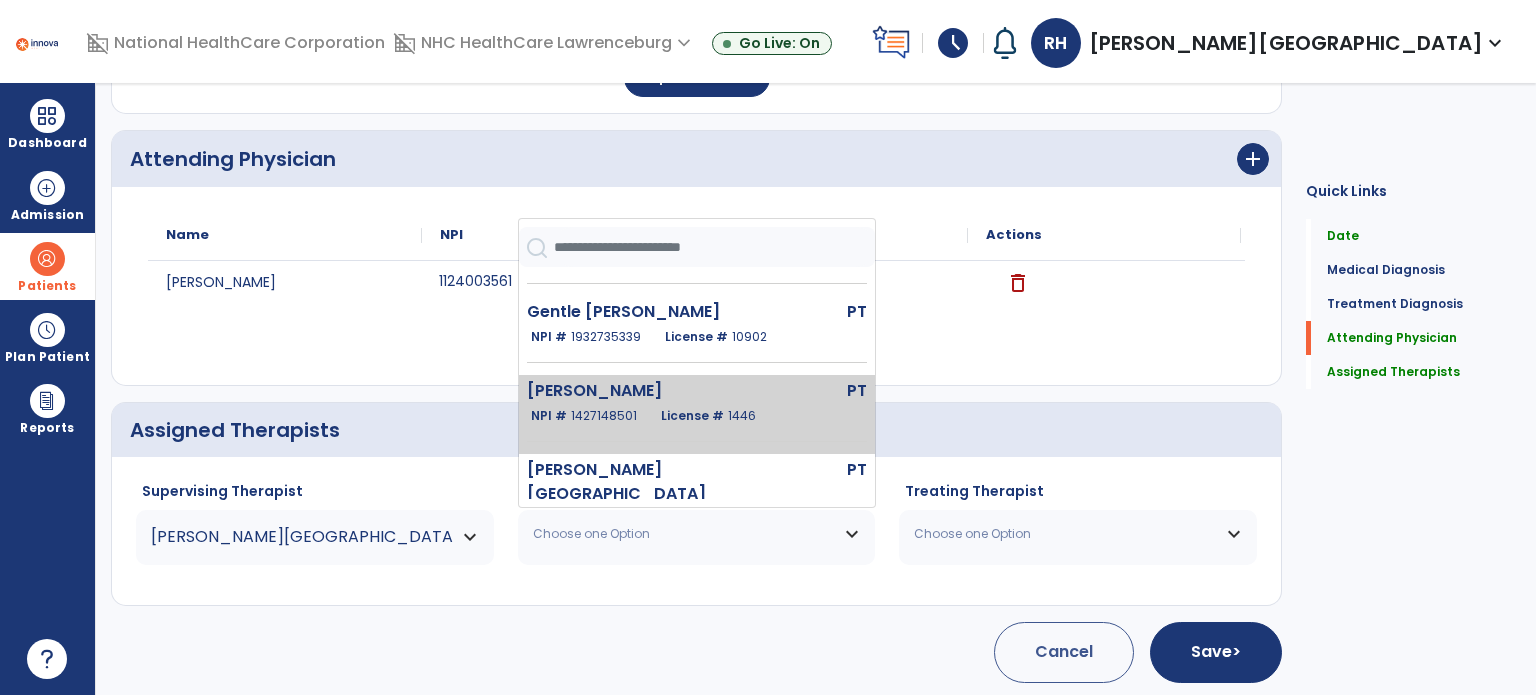 click on "[PERSON_NAME]" 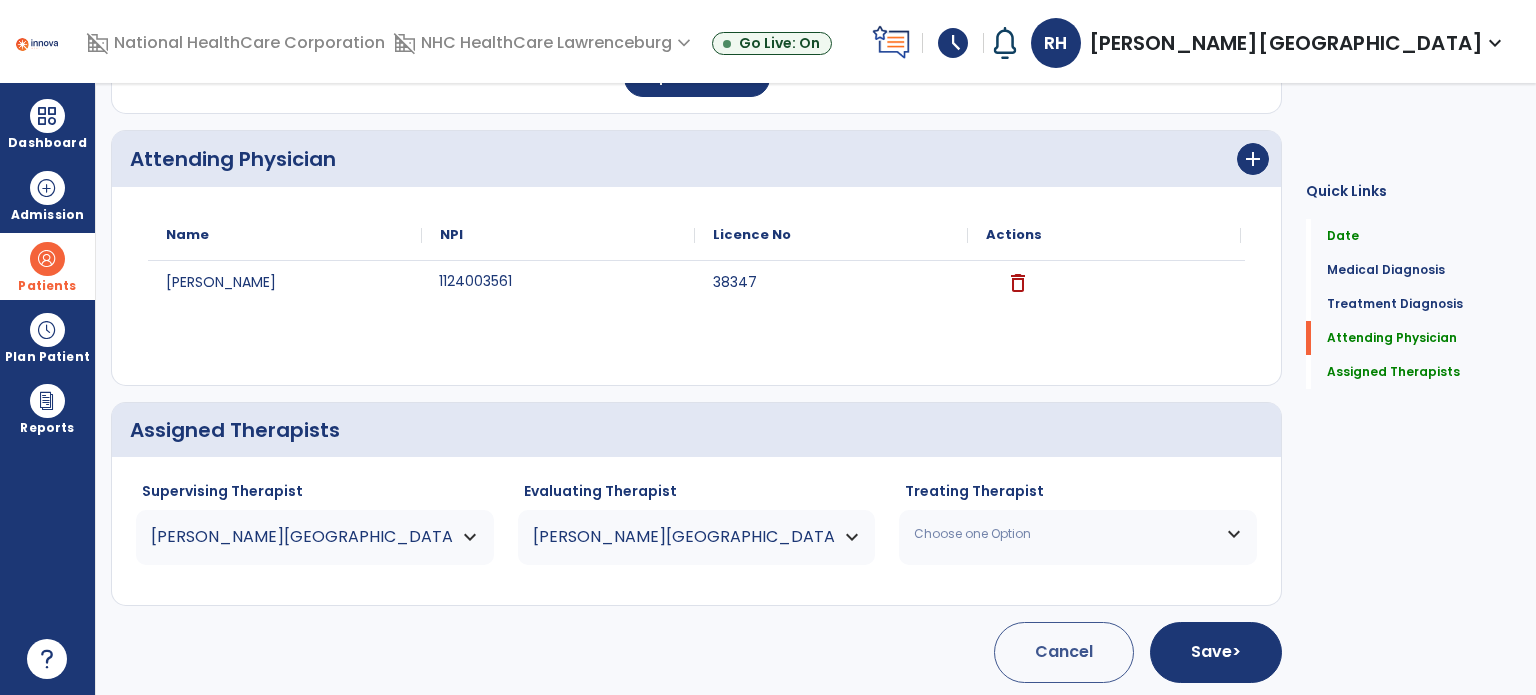 click on "Choose one Option" at bounding box center (1065, 534) 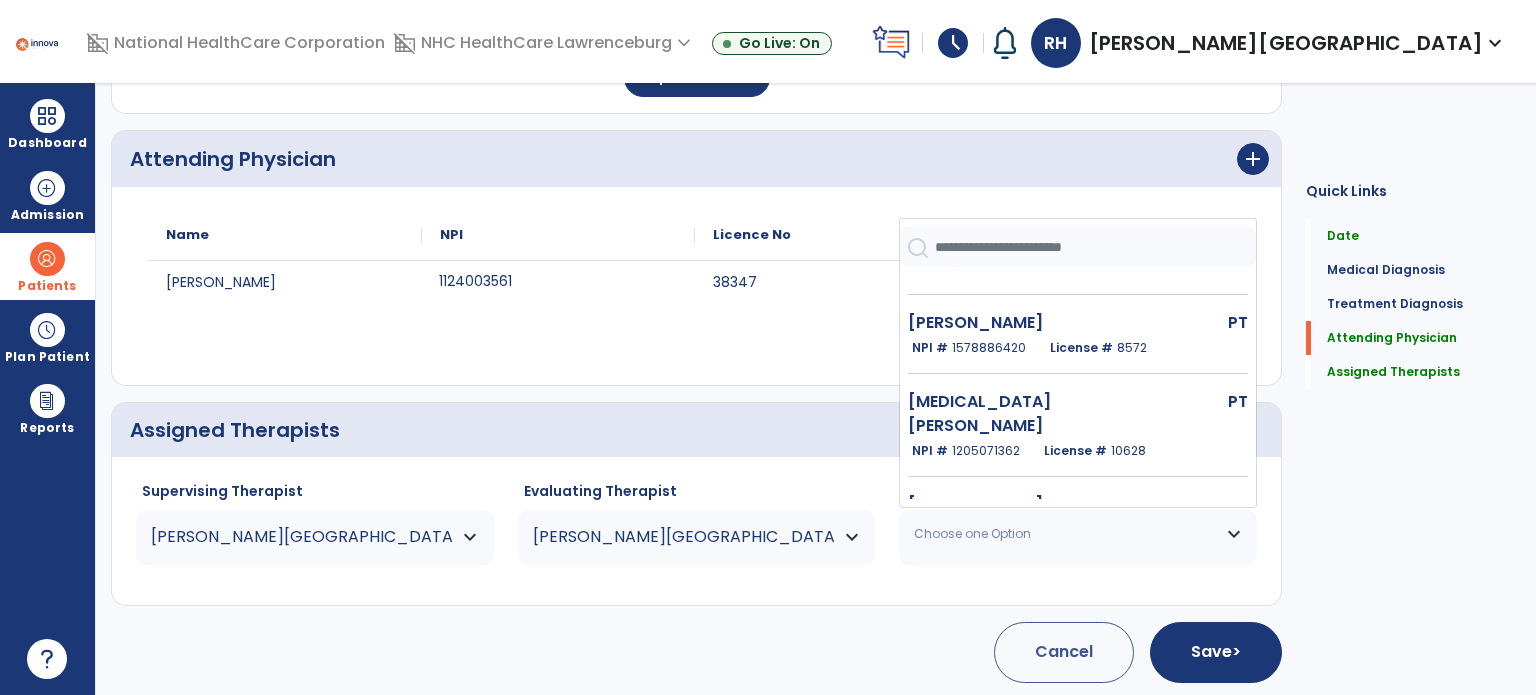 scroll, scrollTop: 738, scrollLeft: 0, axis: vertical 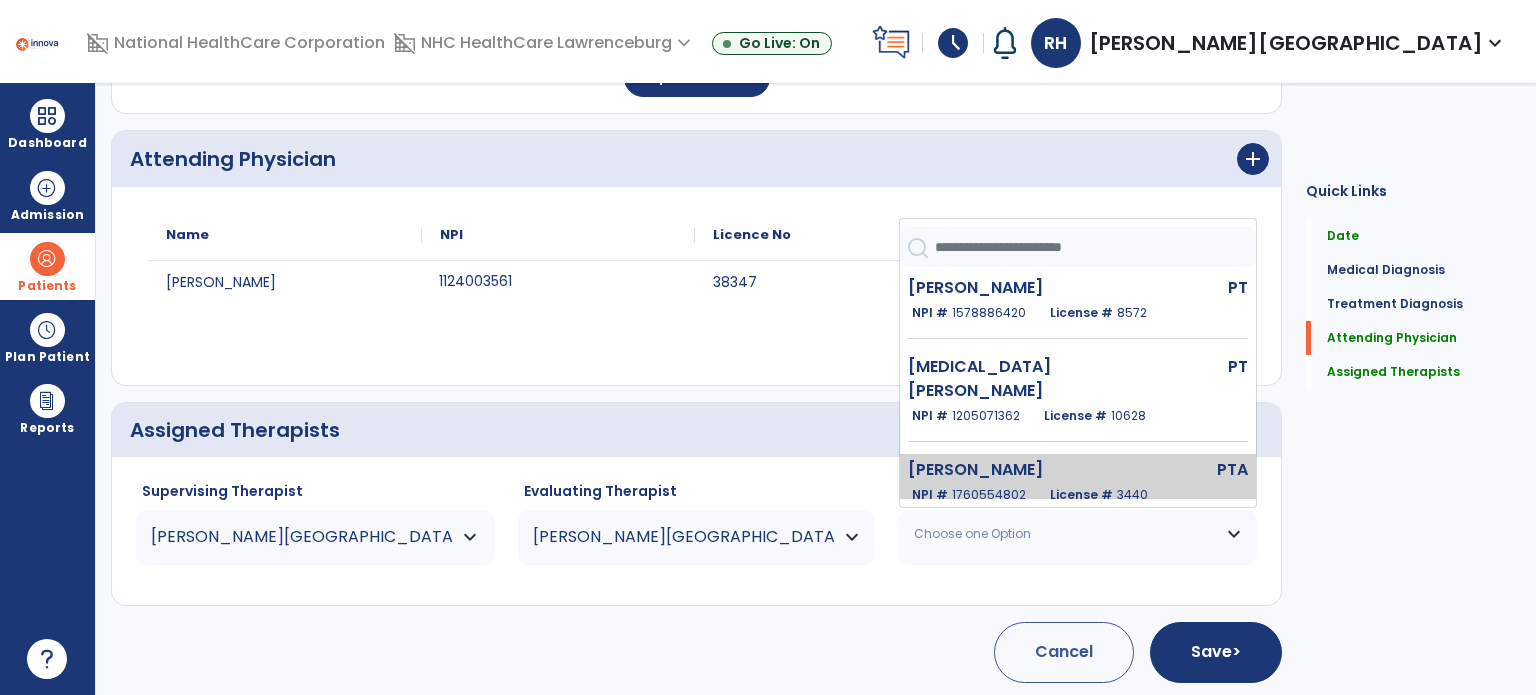 click on "License #  3440" 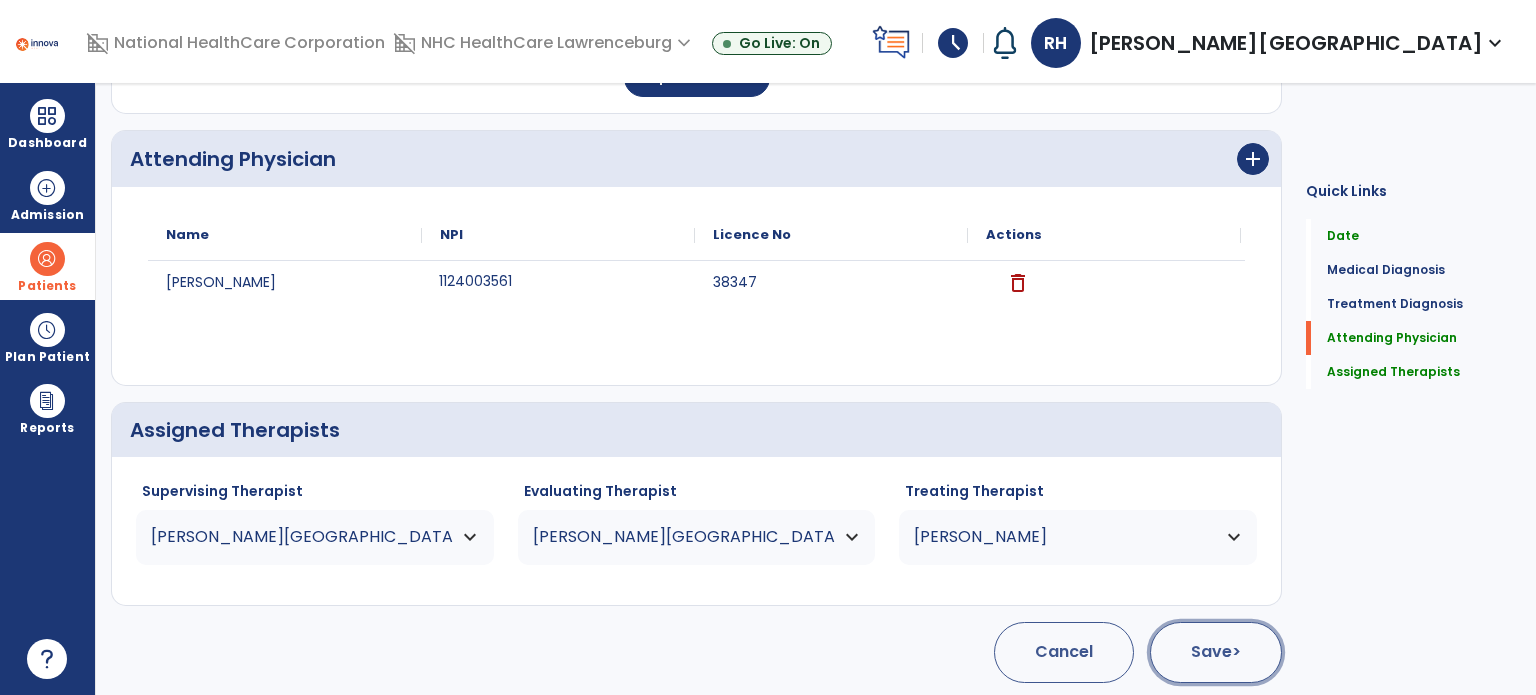 click on "Save  >" 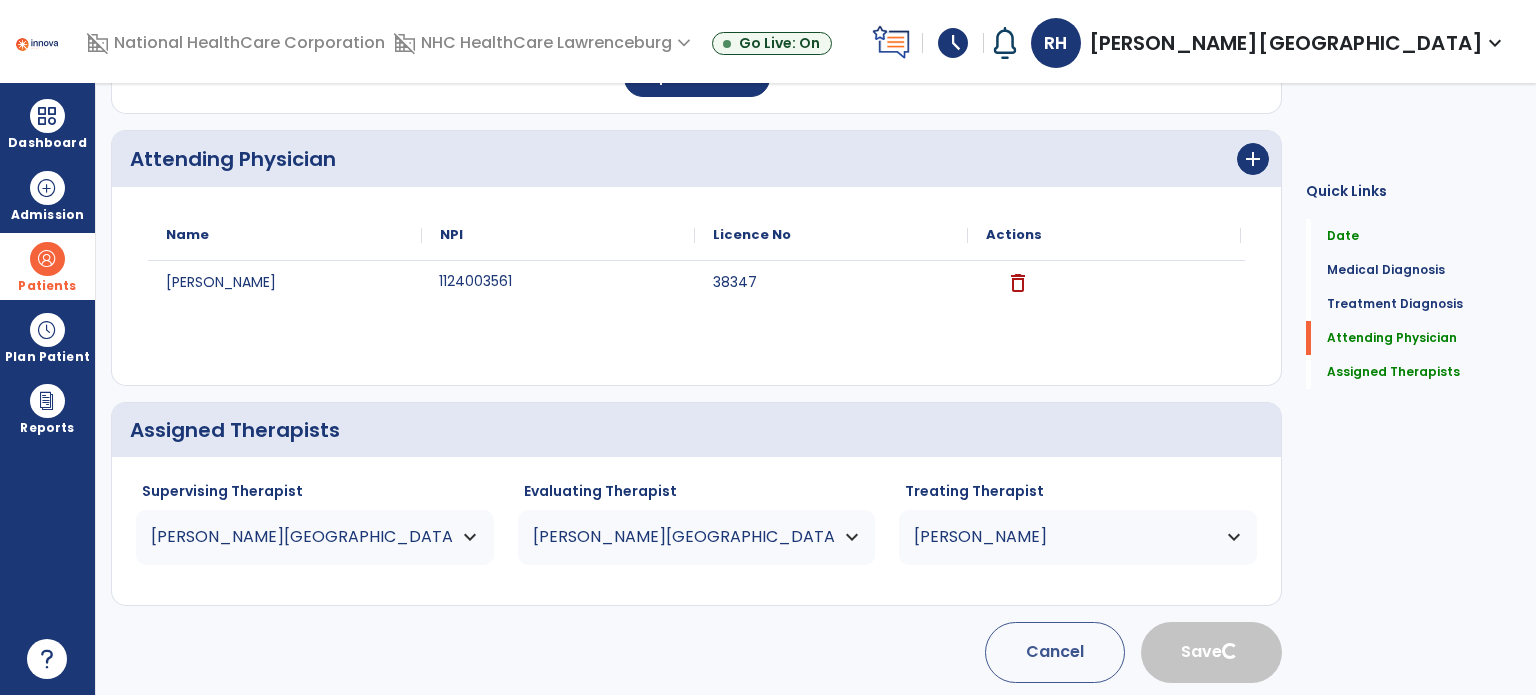 type 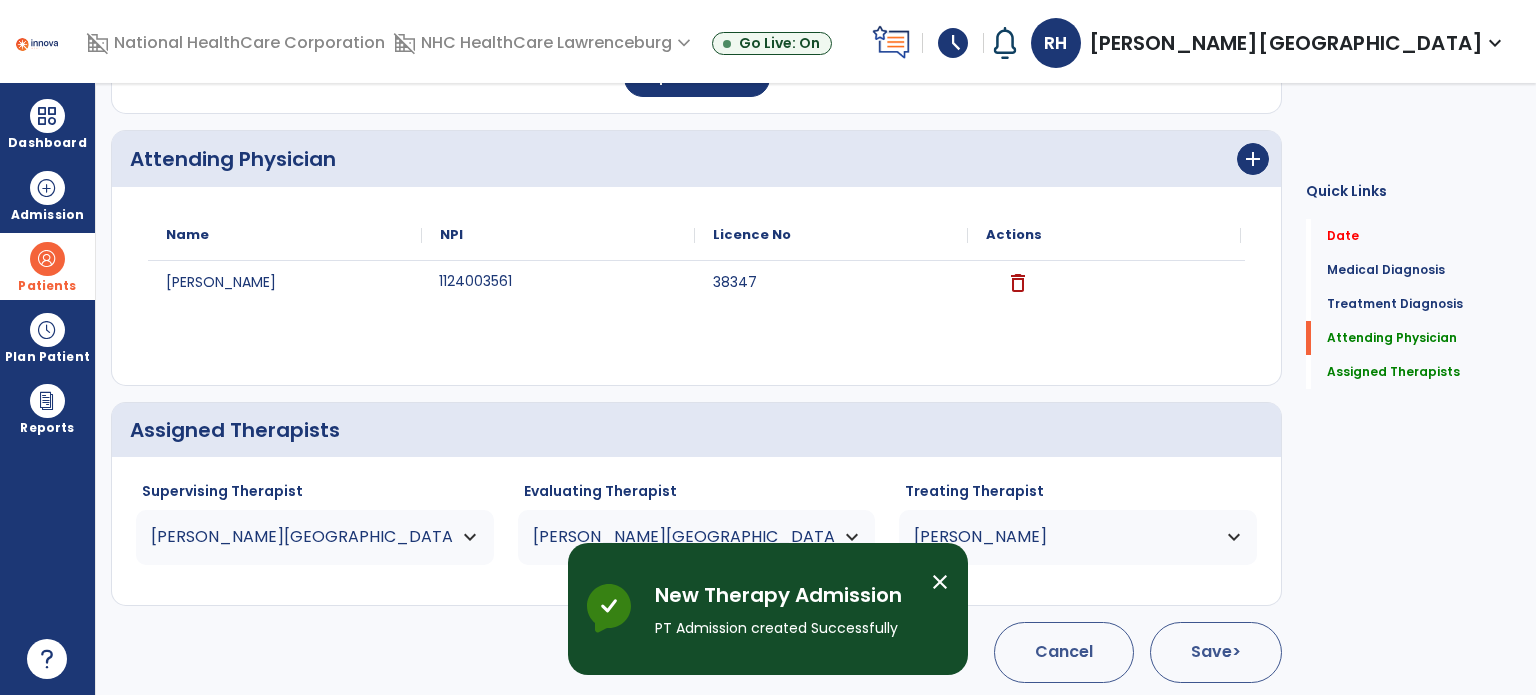 scroll, scrollTop: 107, scrollLeft: 0, axis: vertical 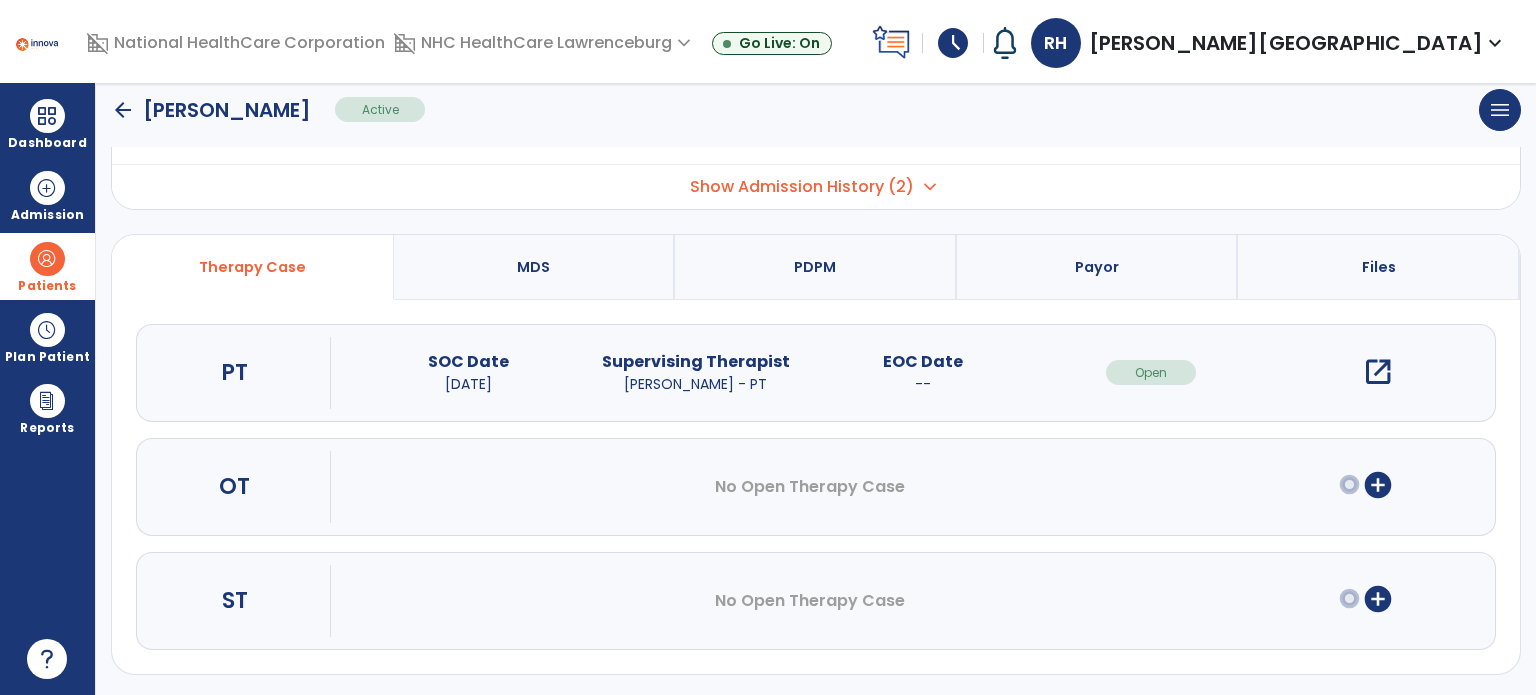 click on "open_in_new" at bounding box center [1378, 372] 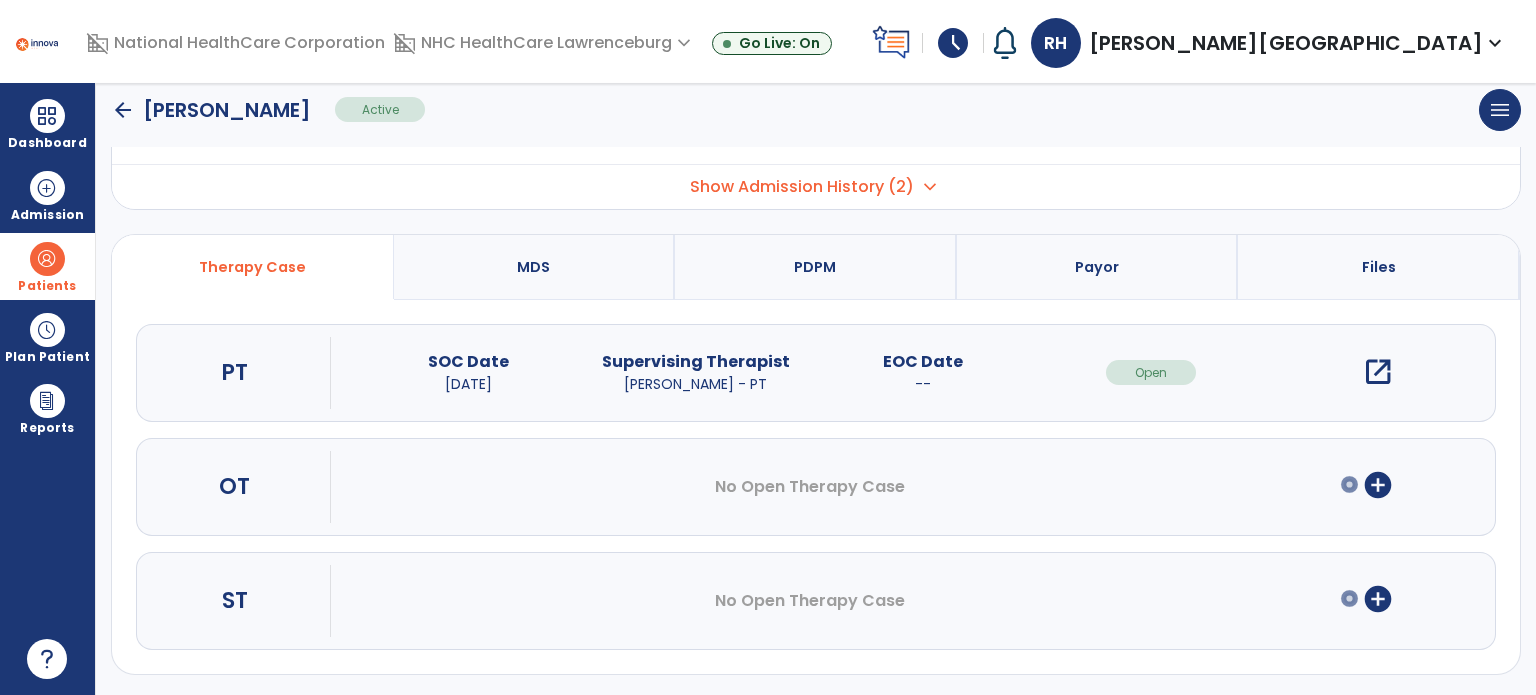scroll, scrollTop: 0, scrollLeft: 0, axis: both 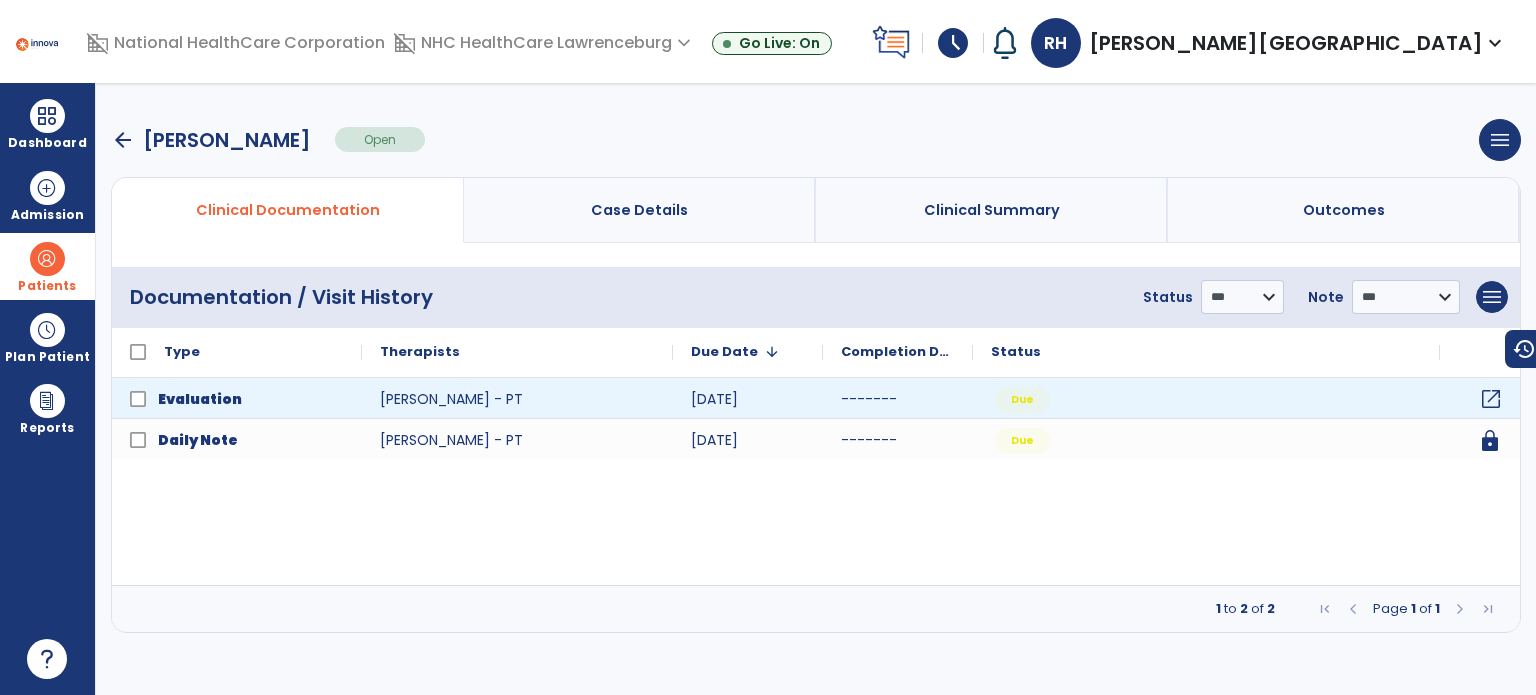 click on "open_in_new" 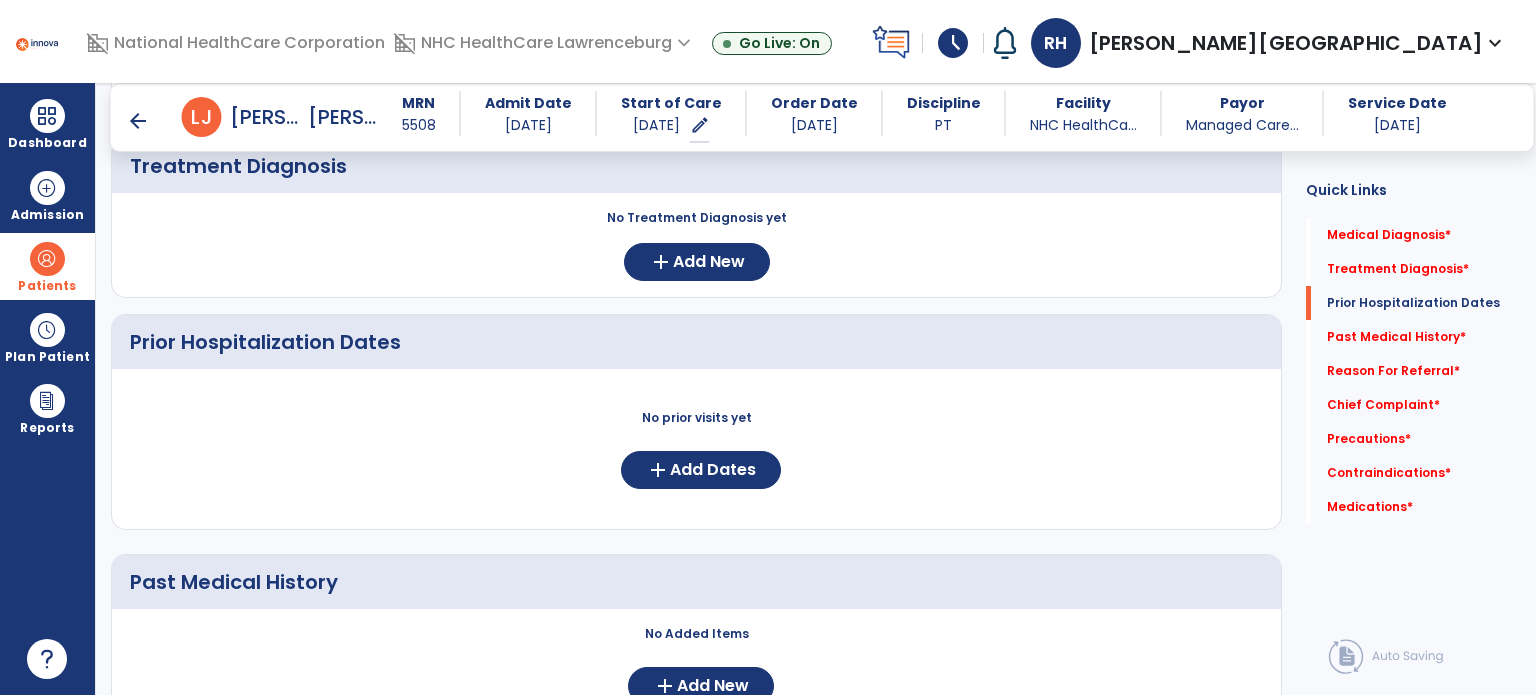 scroll, scrollTop: 407, scrollLeft: 0, axis: vertical 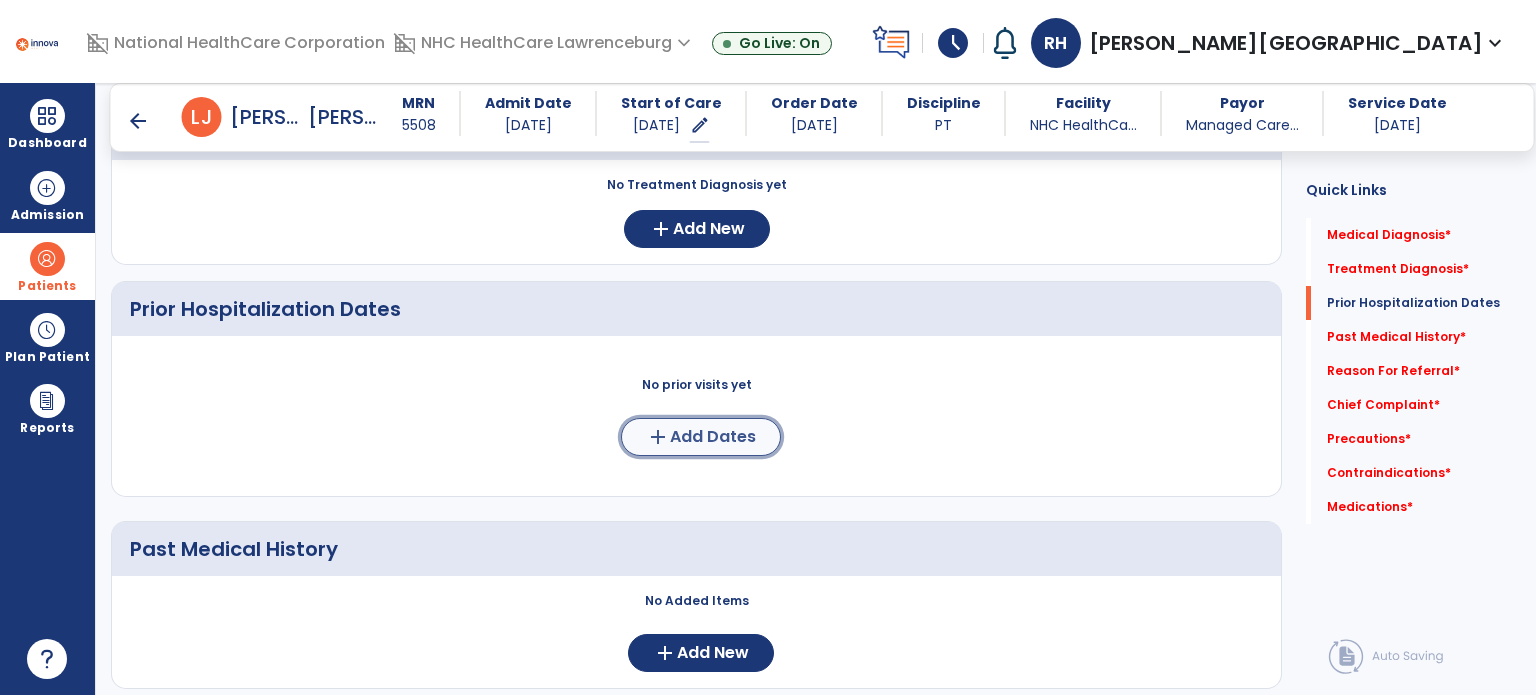 click on "Add Dates" 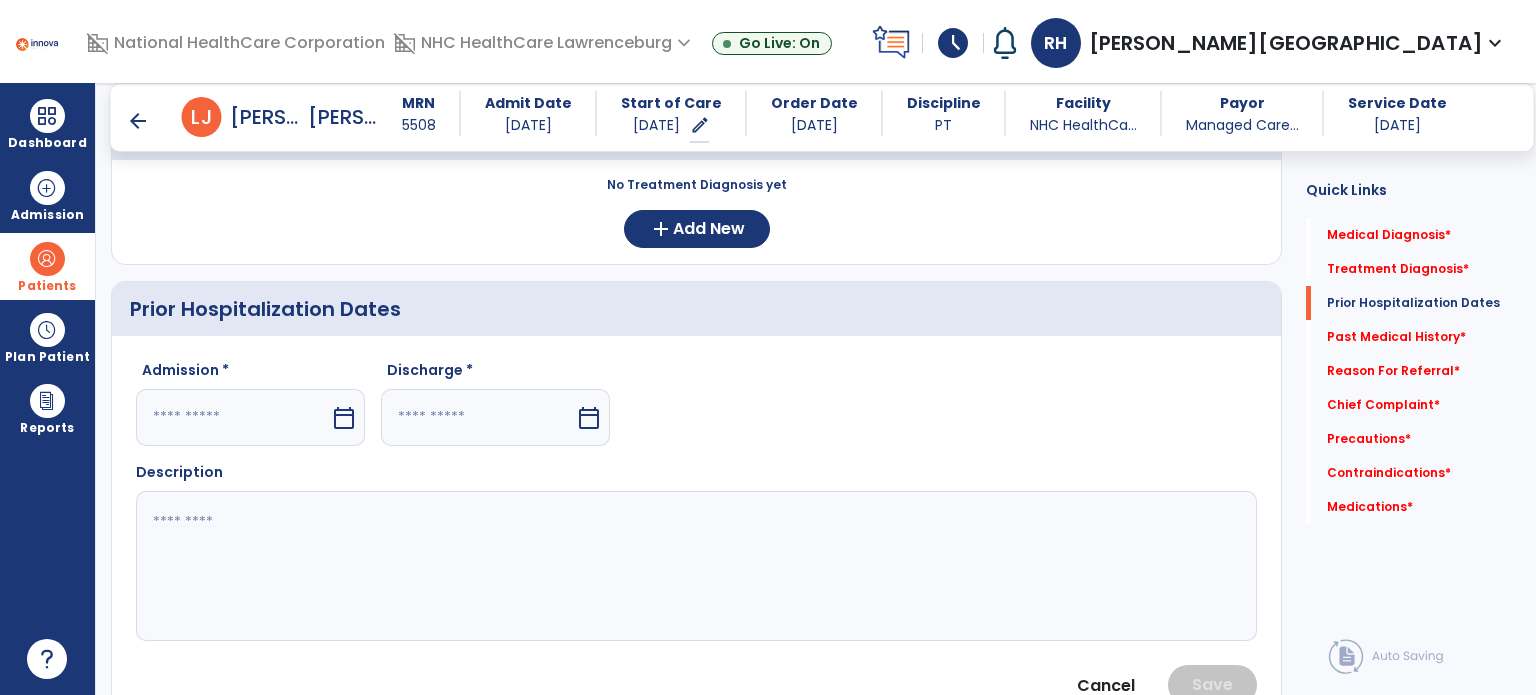 click on "calendar_today" at bounding box center (344, 418) 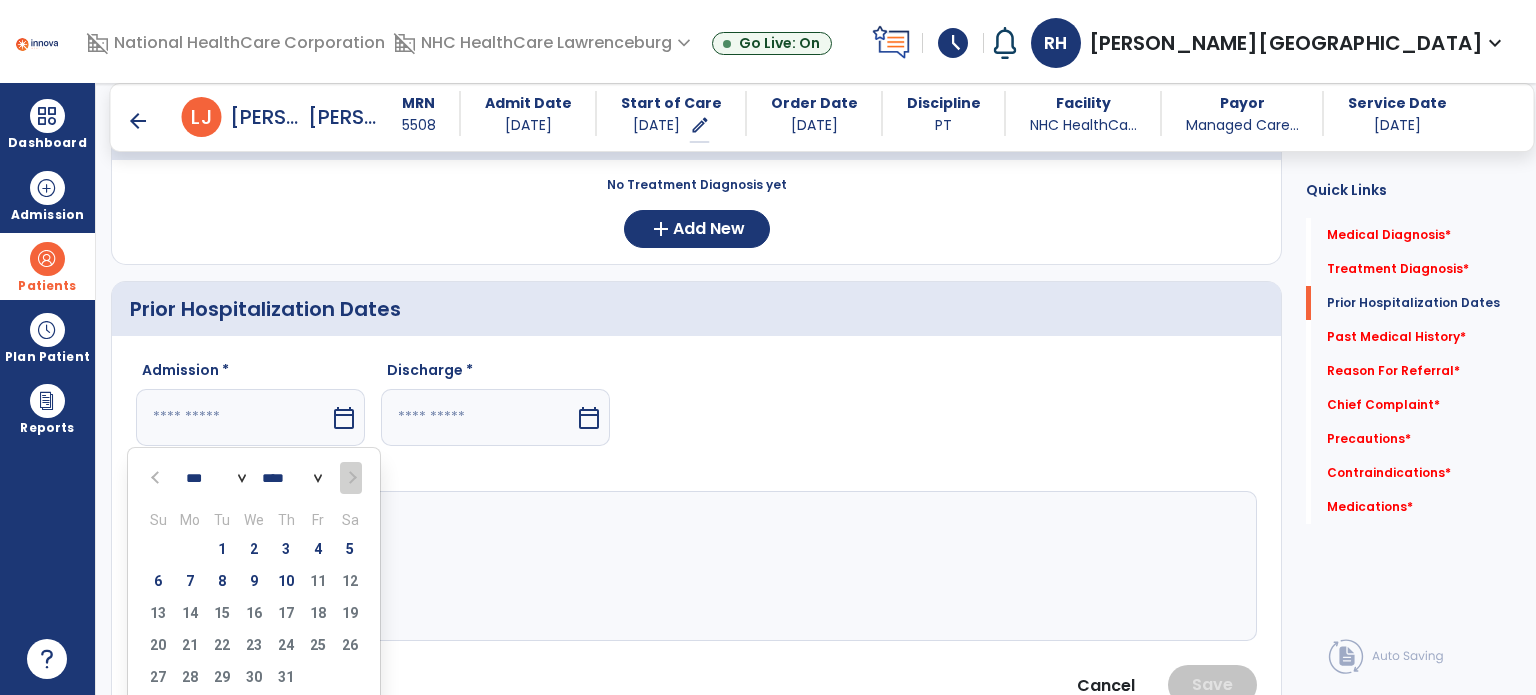 click at bounding box center [157, 478] 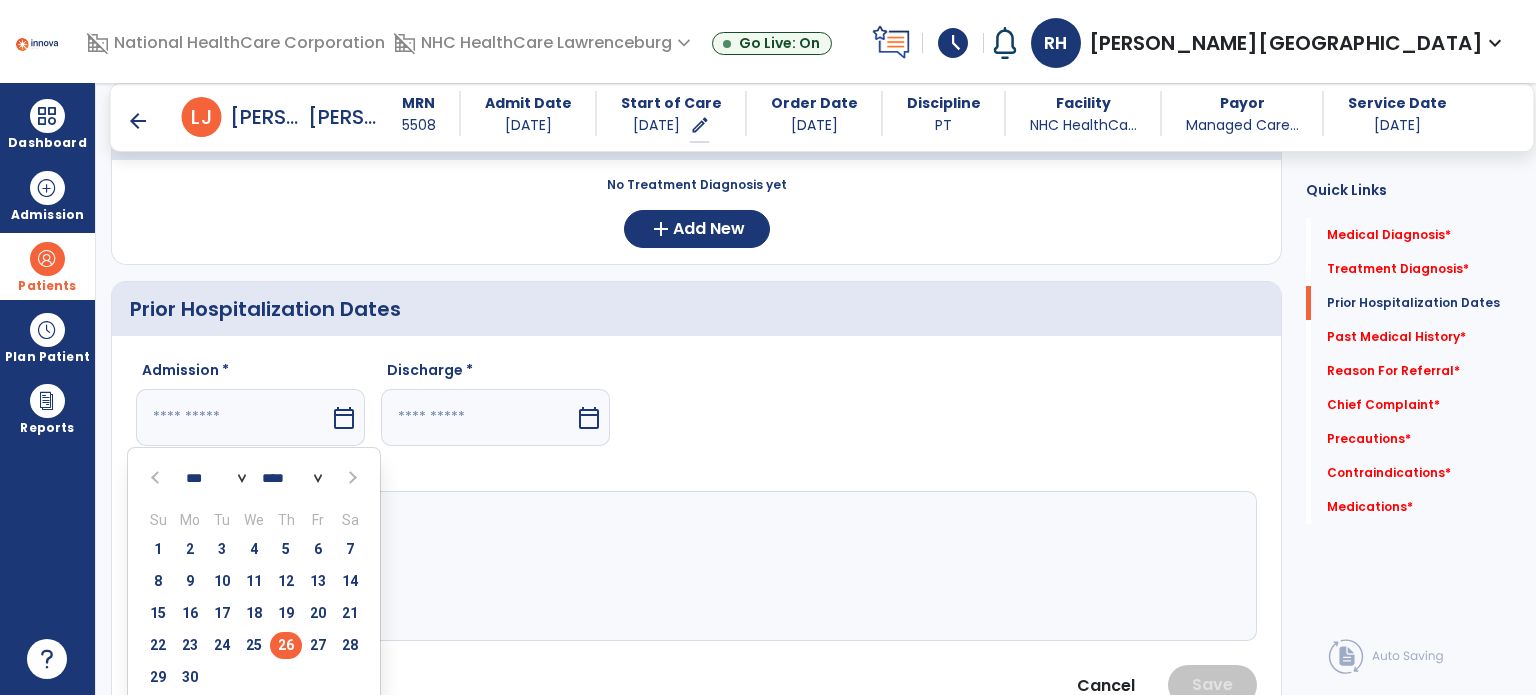 click on "26" at bounding box center (286, 645) 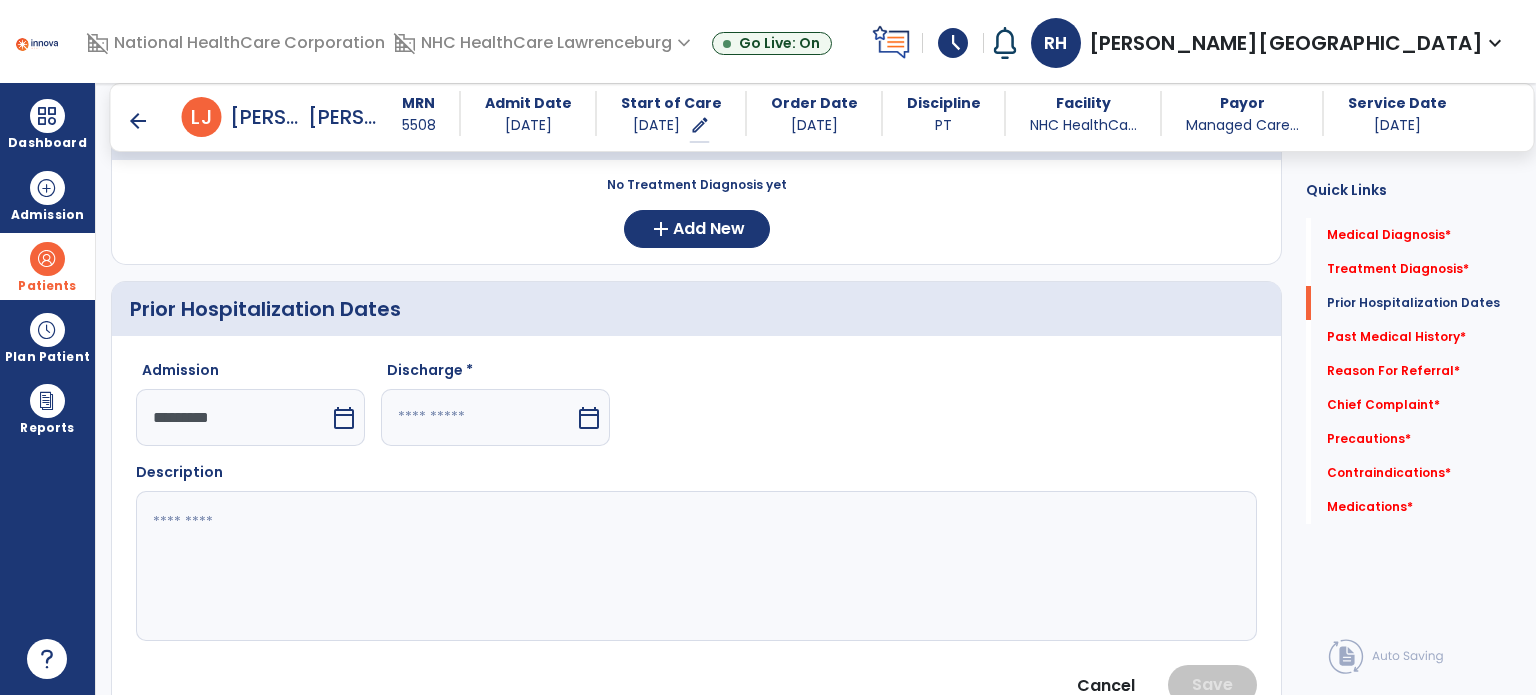 click on "calendar_today" at bounding box center [589, 418] 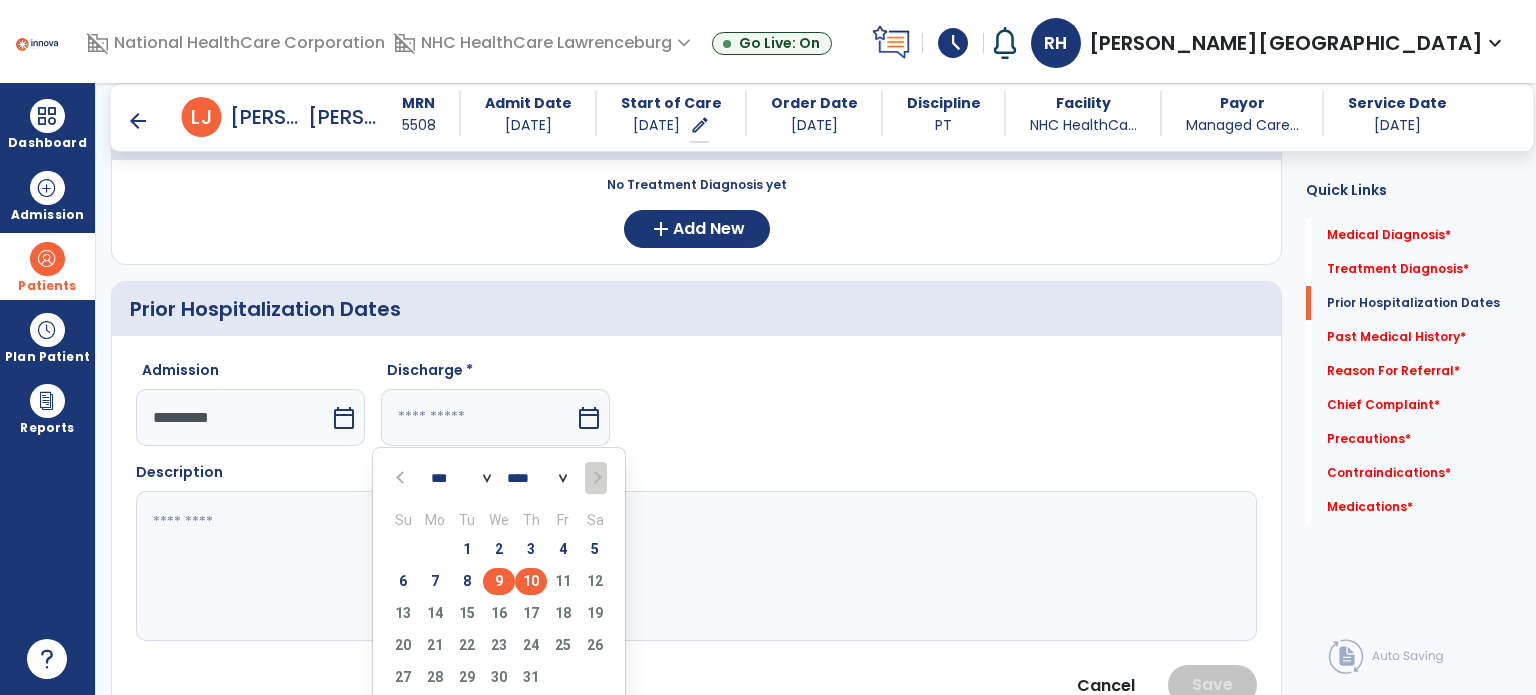 click on "9" at bounding box center [499, 581] 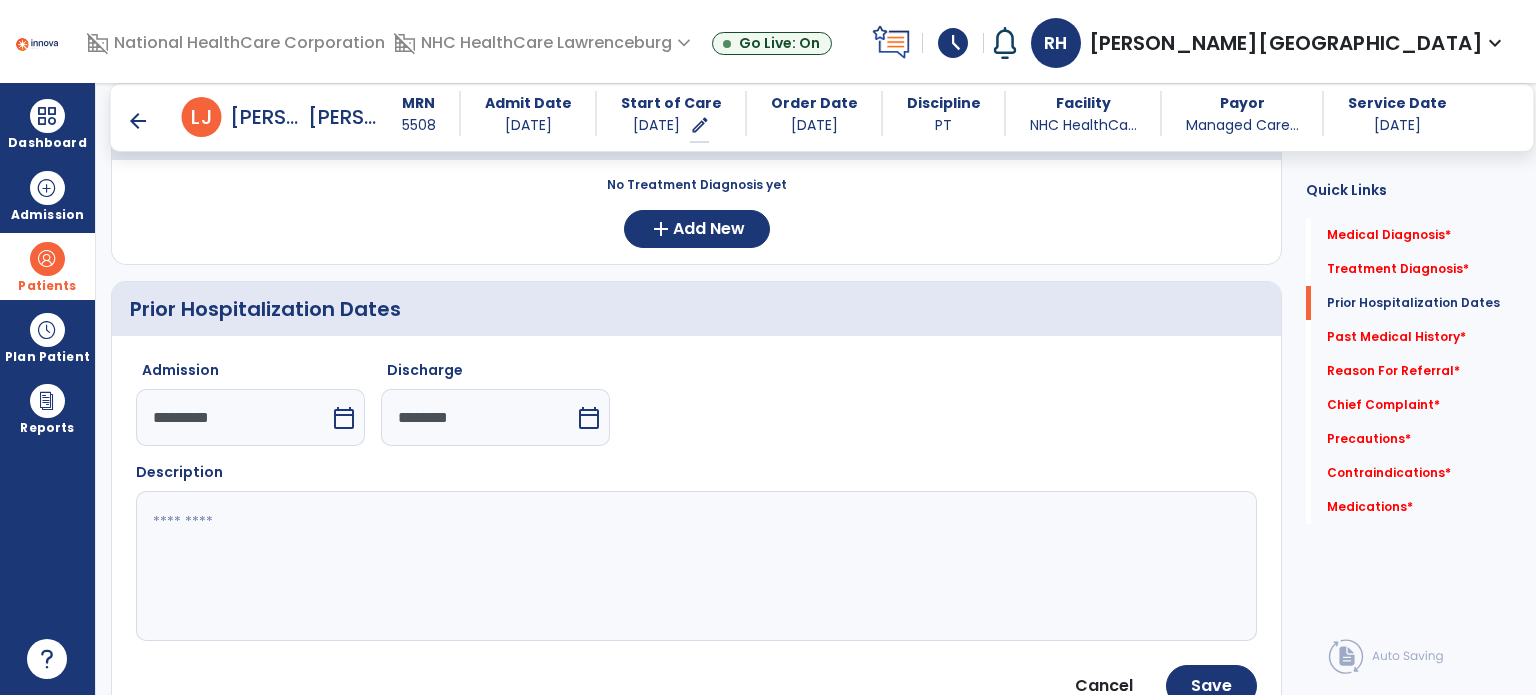 click 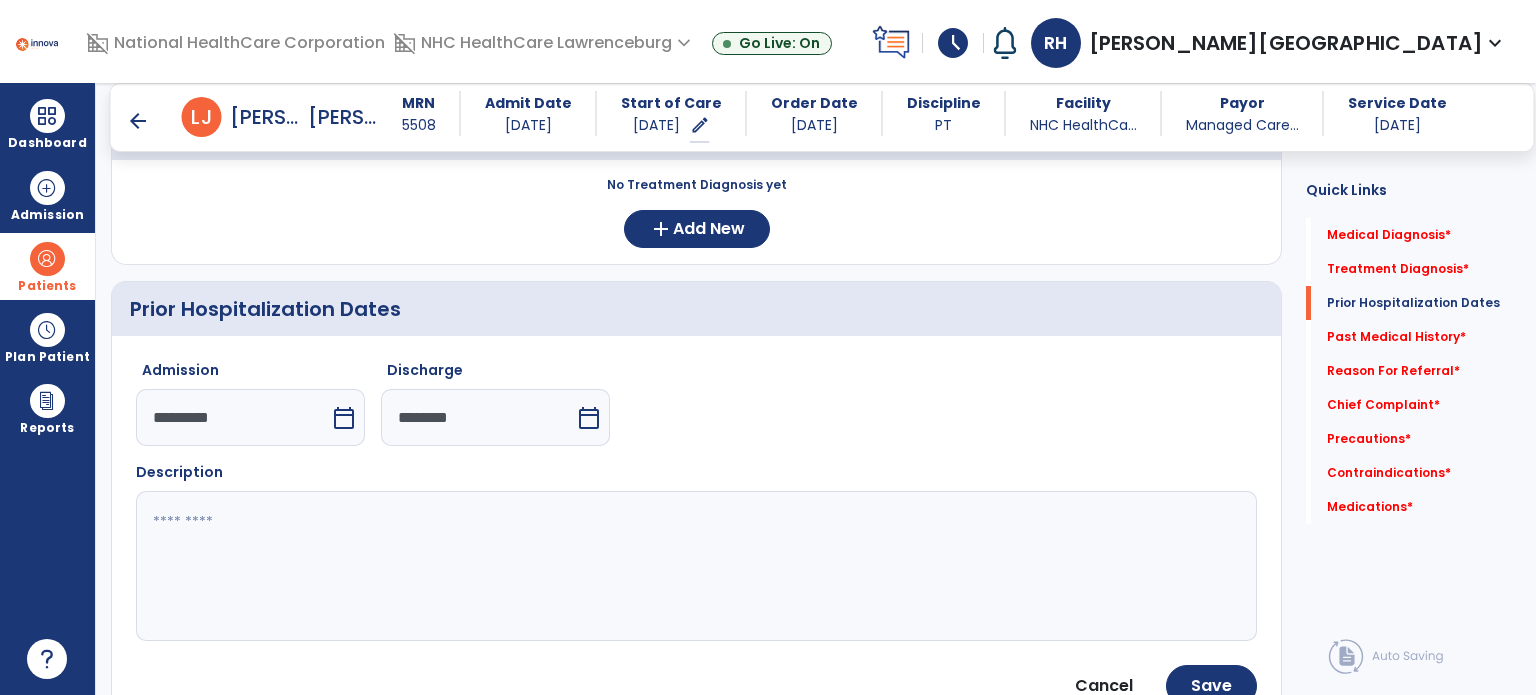 paste on "********" 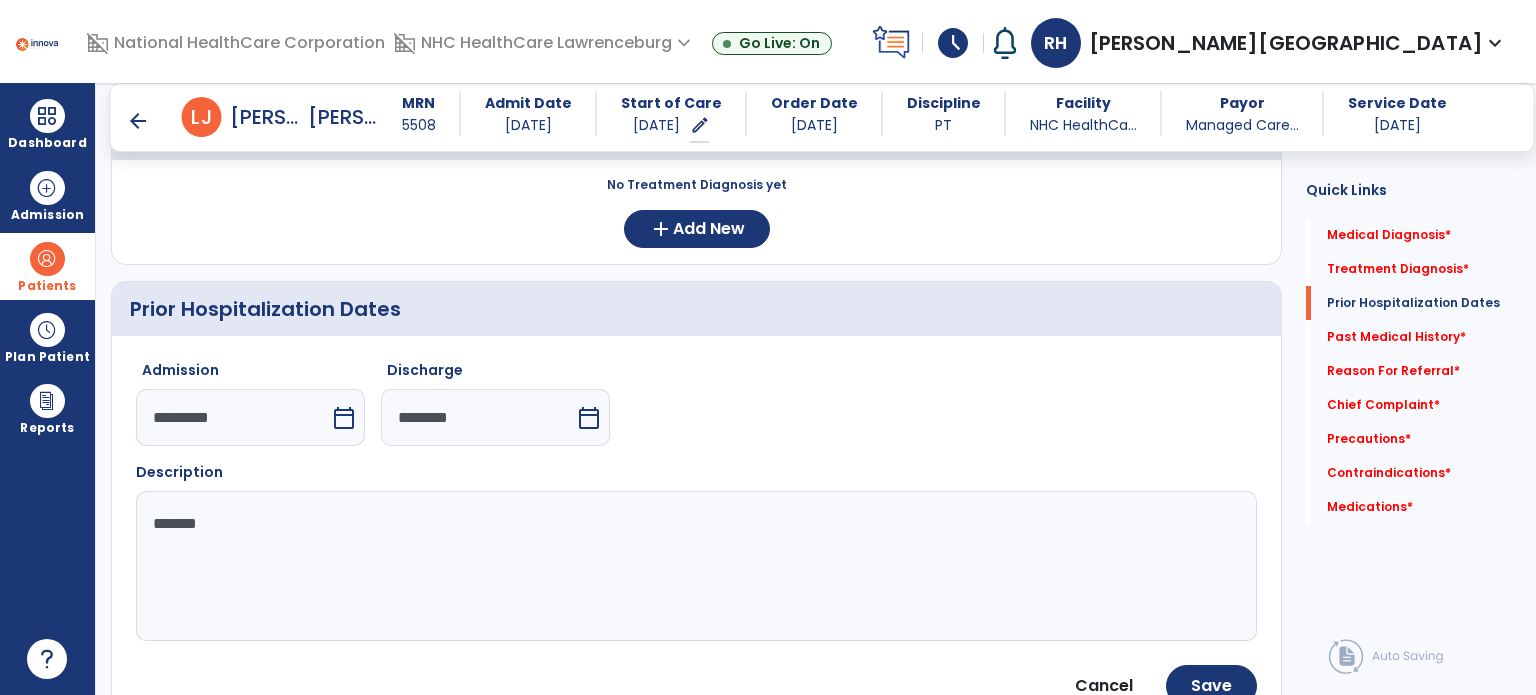 paste on "********" 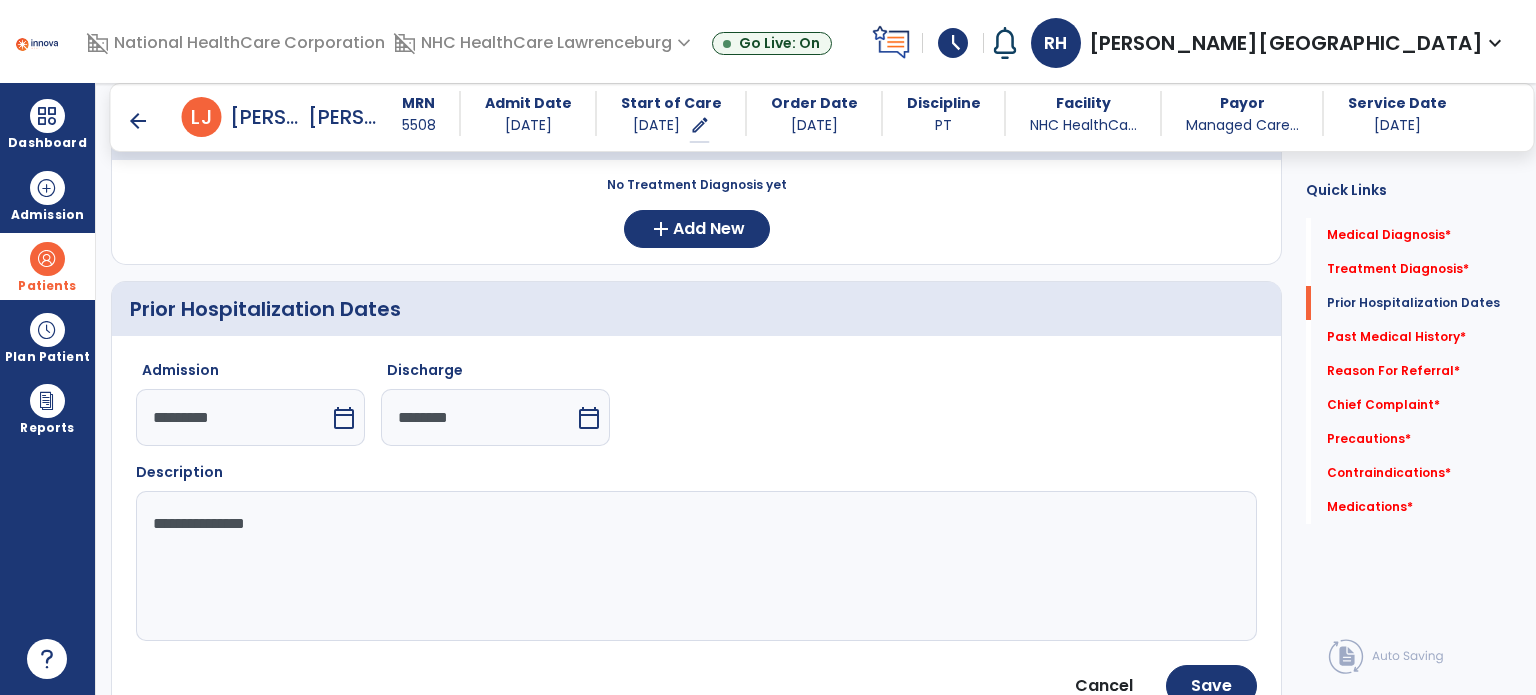 drag, startPoint x: 260, startPoint y: 519, endPoint x: 133, endPoint y: 526, distance: 127.192764 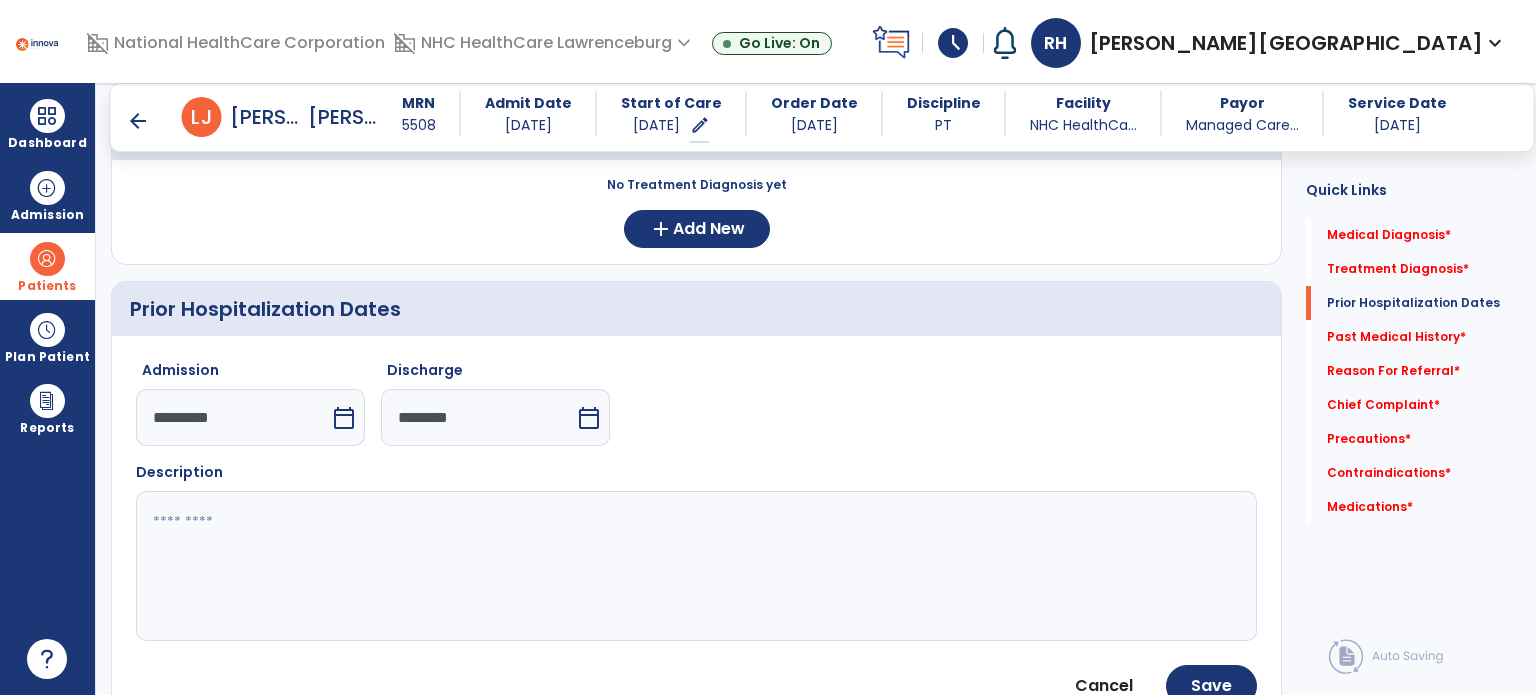 click 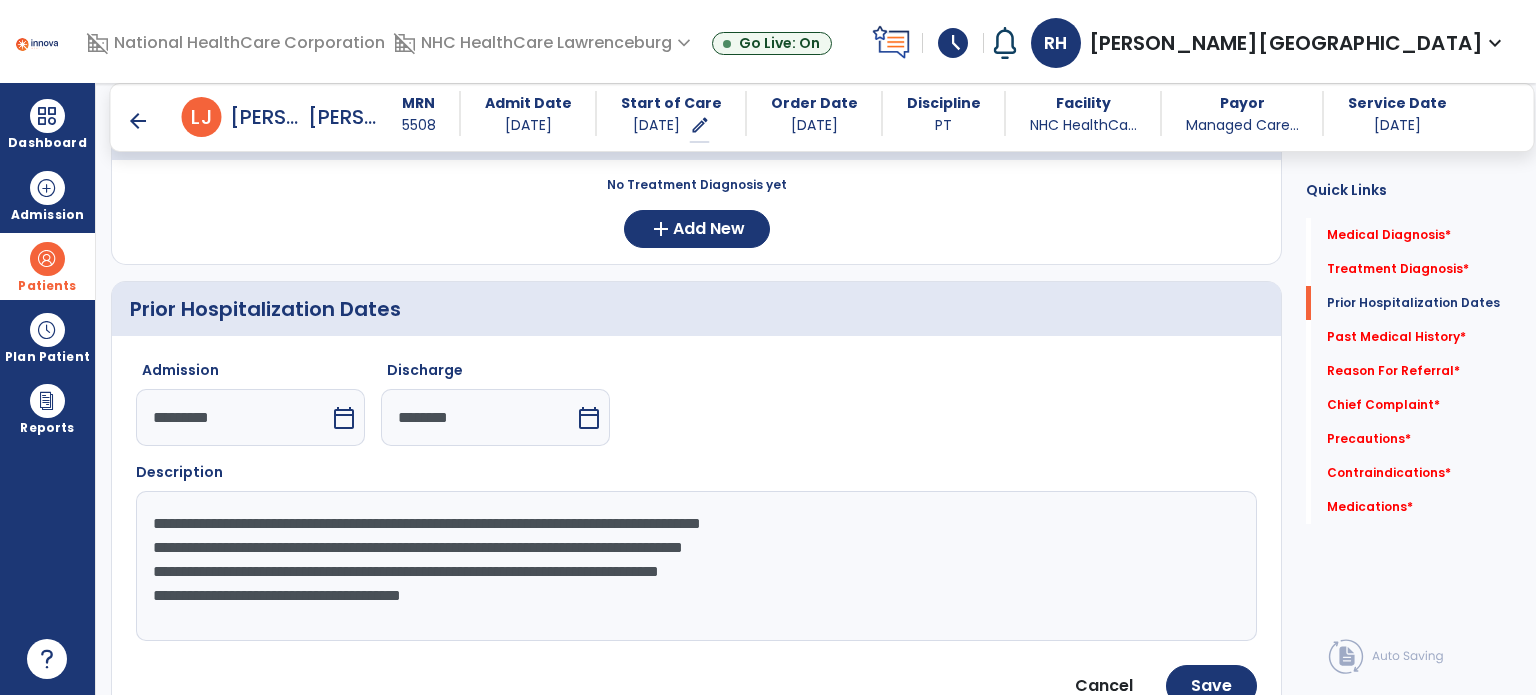 click on "**********" 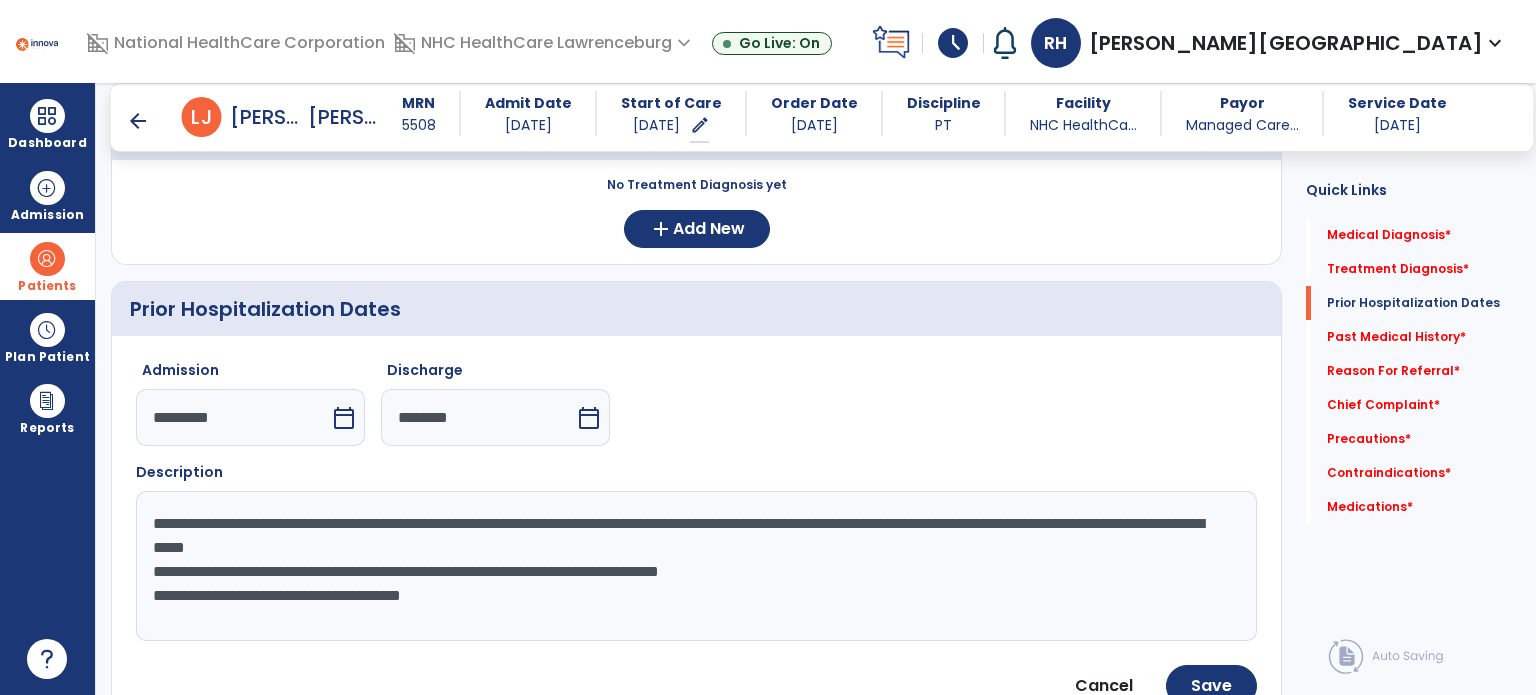 click on "**********" 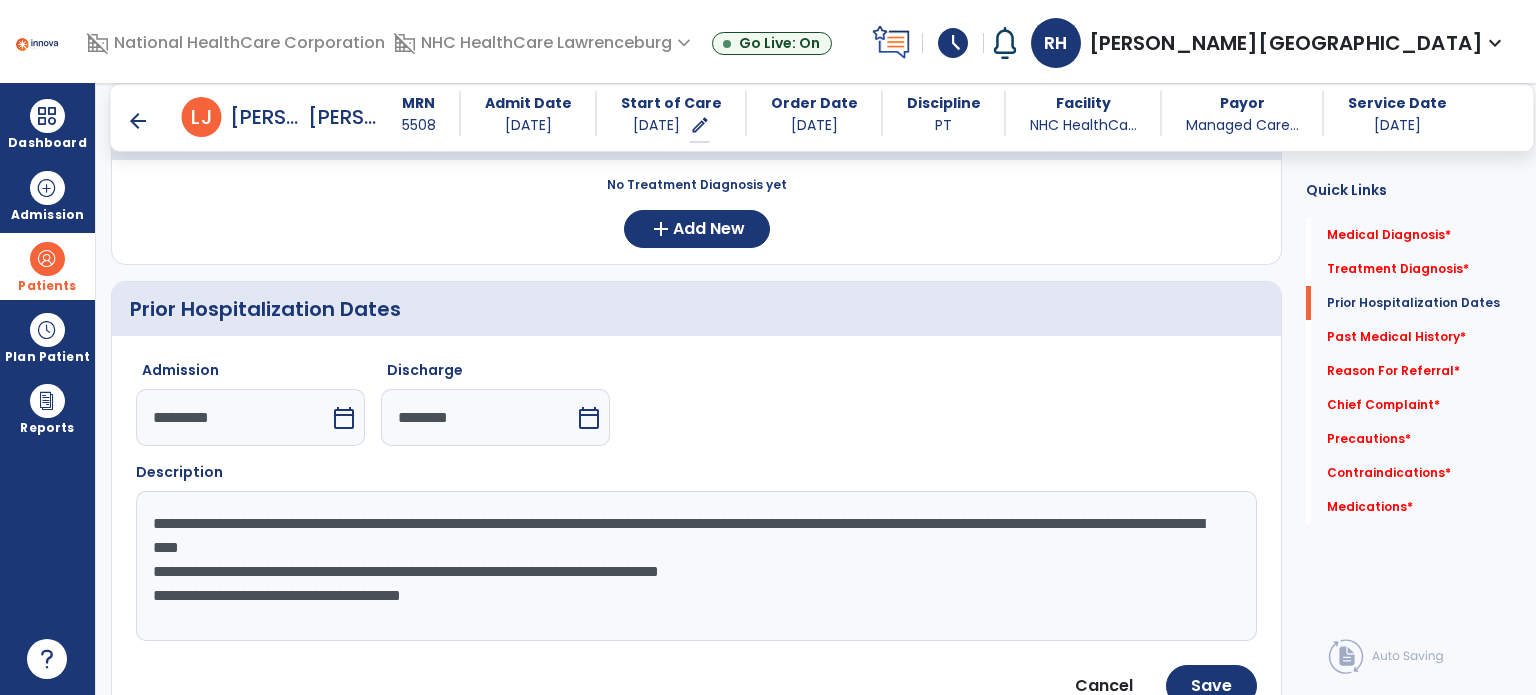 click on "**********" 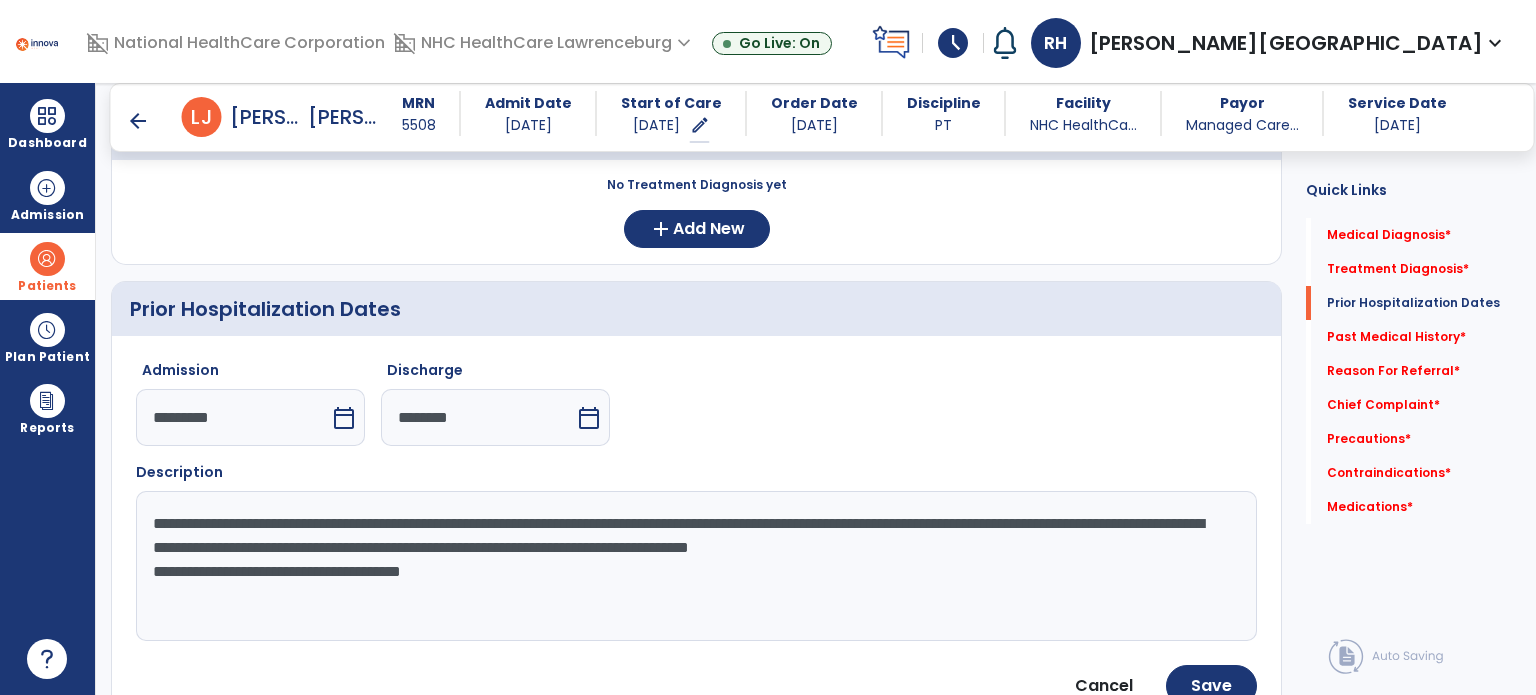 click on "**********" 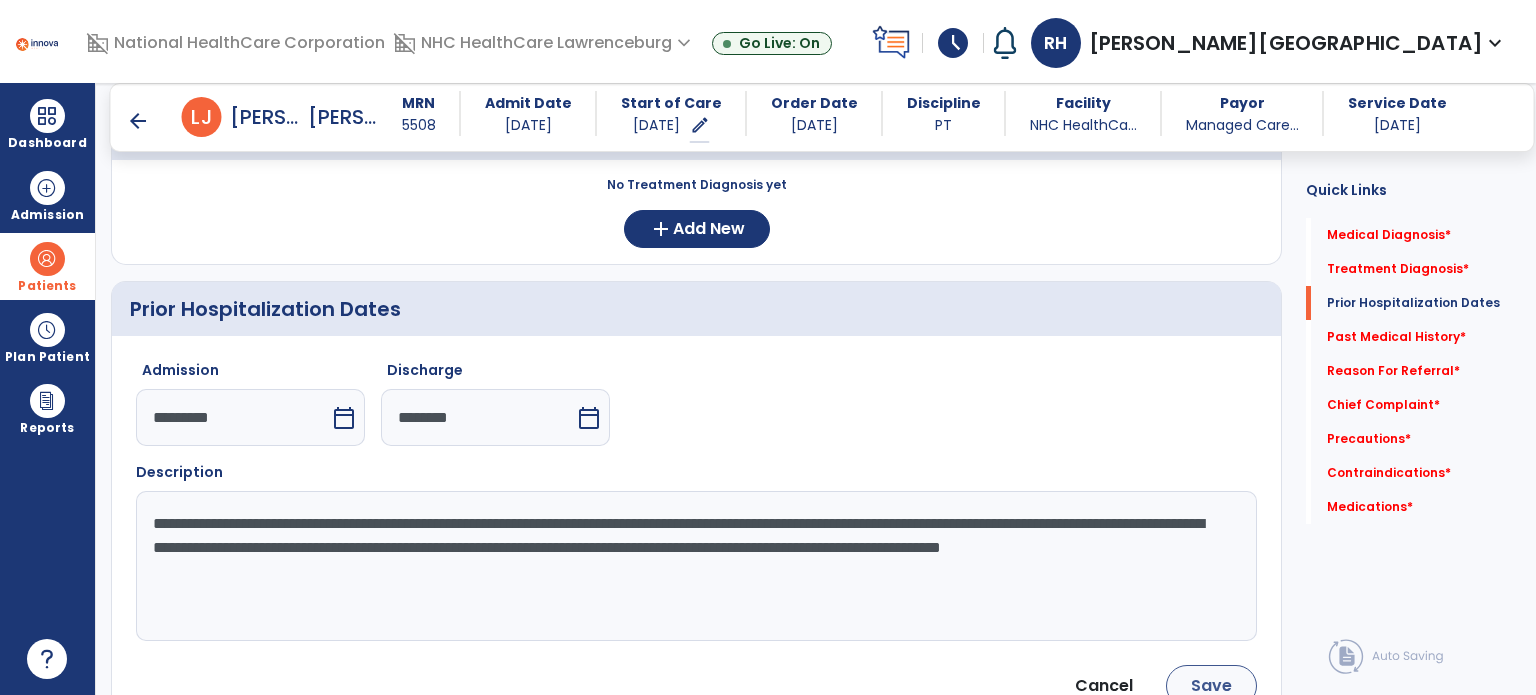 type on "**********" 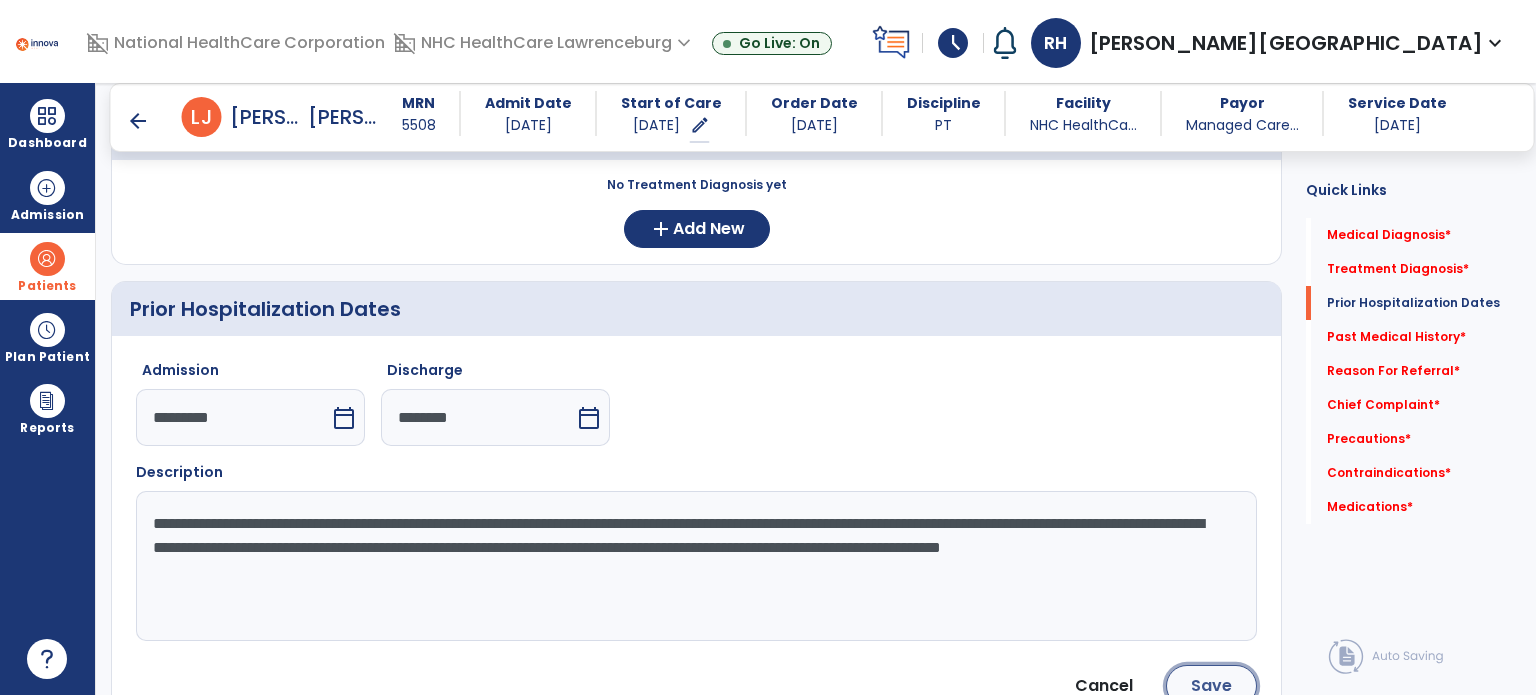 click on "Save" 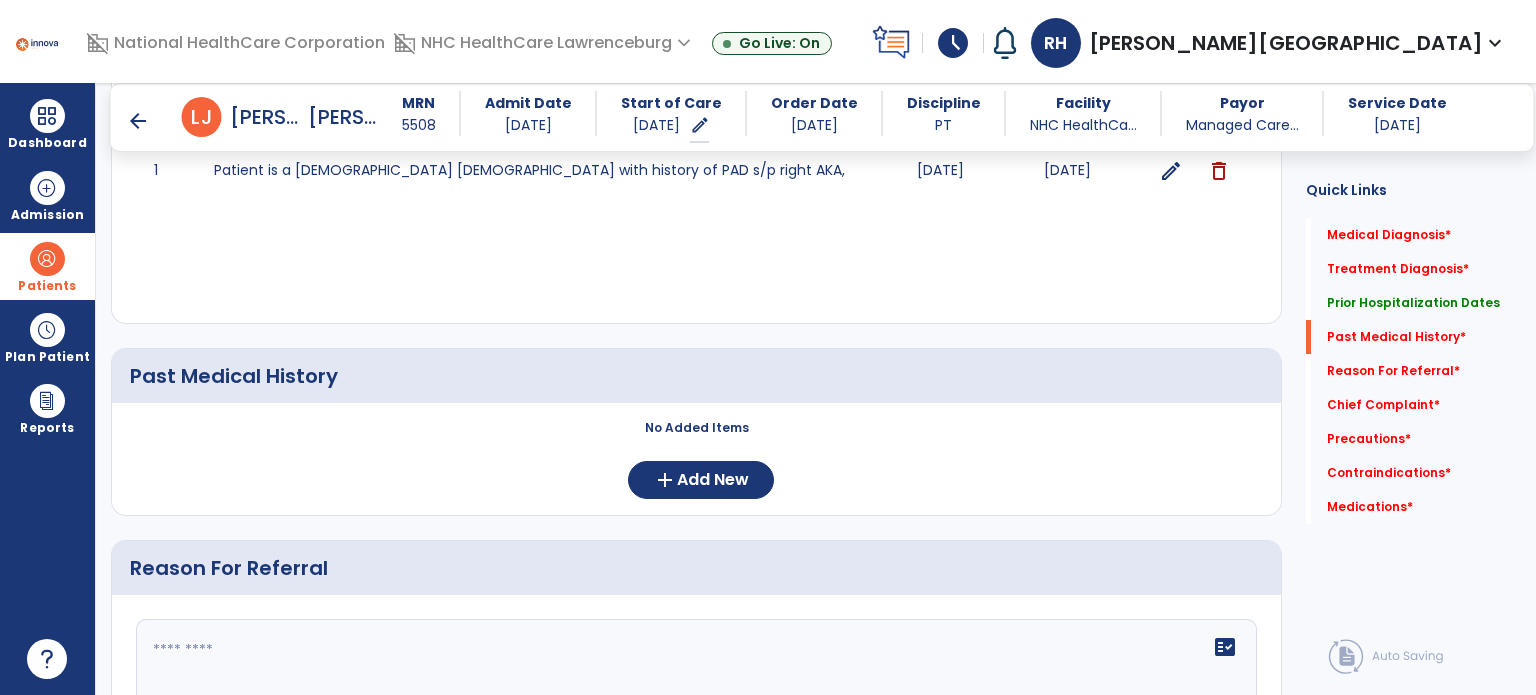 scroll, scrollTop: 673, scrollLeft: 0, axis: vertical 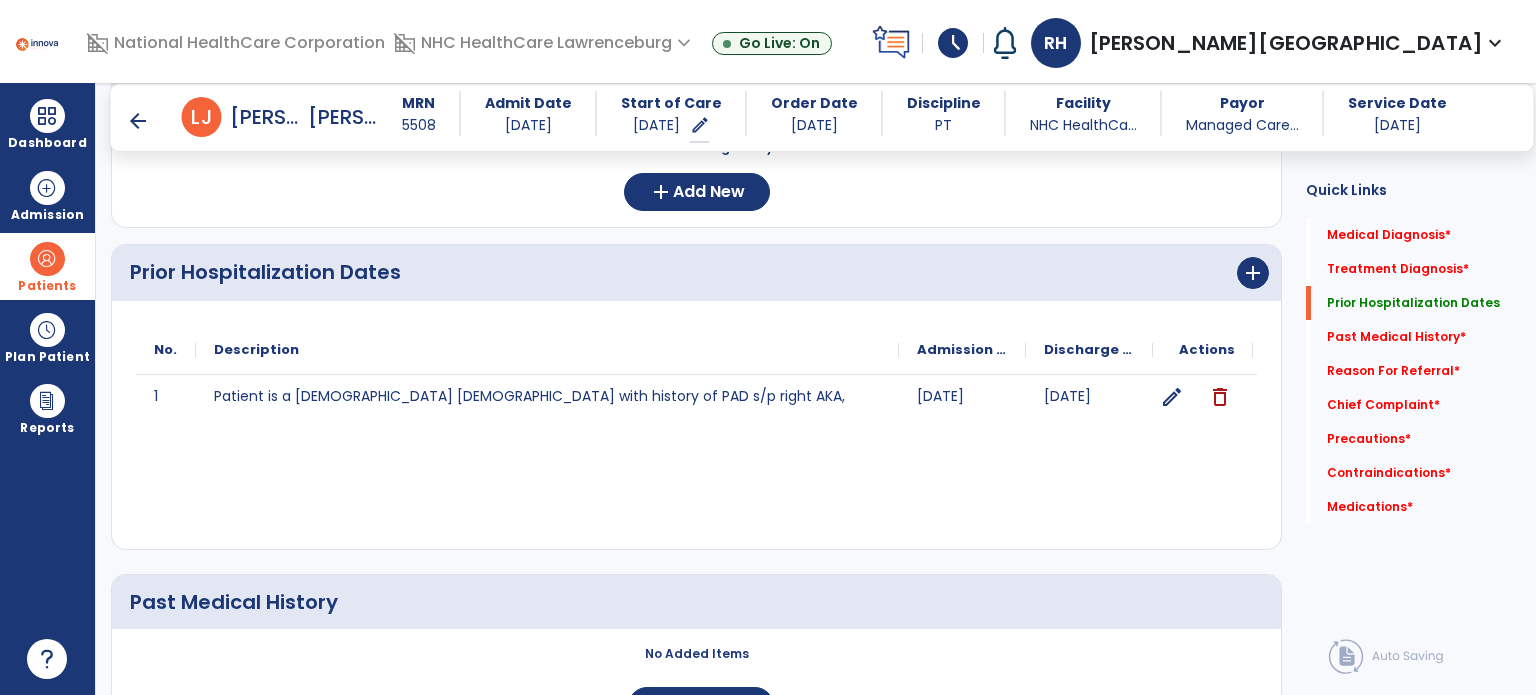 click on "edit" 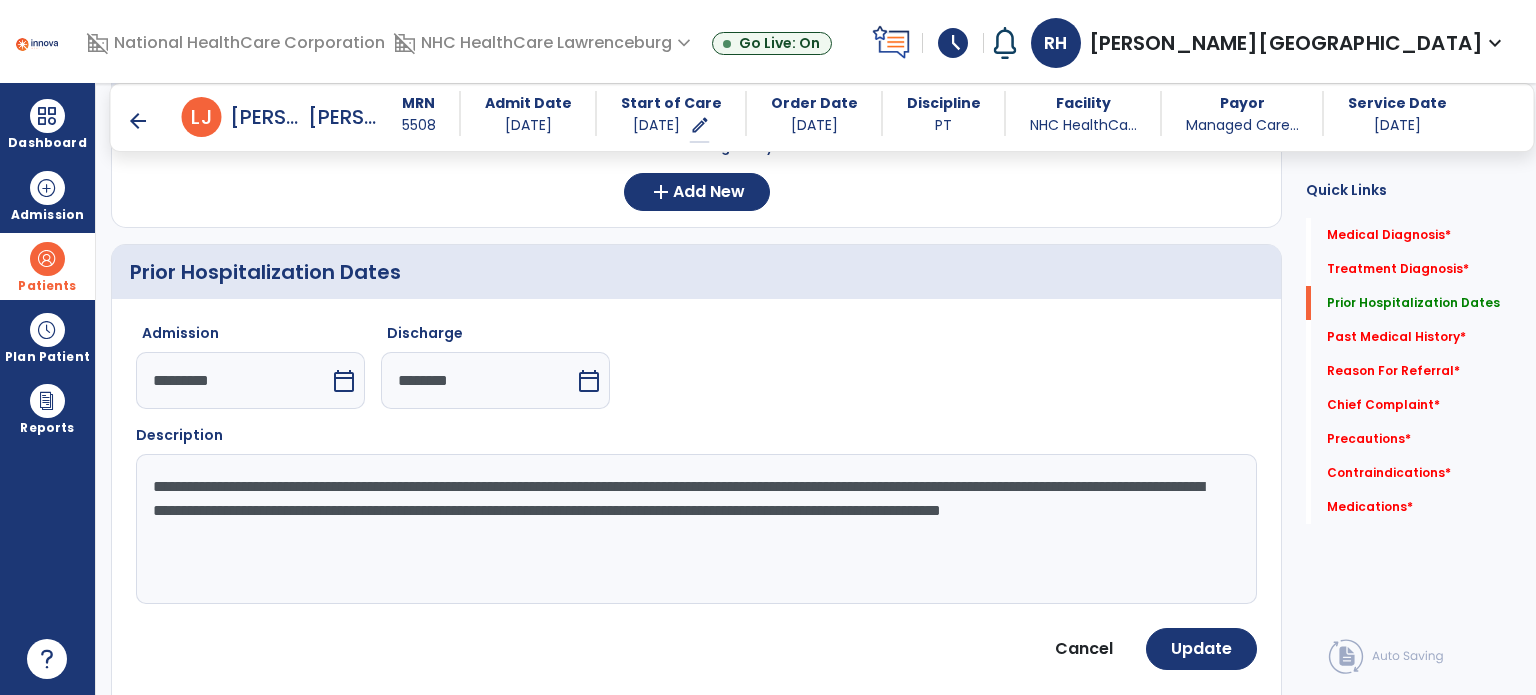 scroll, scrollTop: 548, scrollLeft: 0, axis: vertical 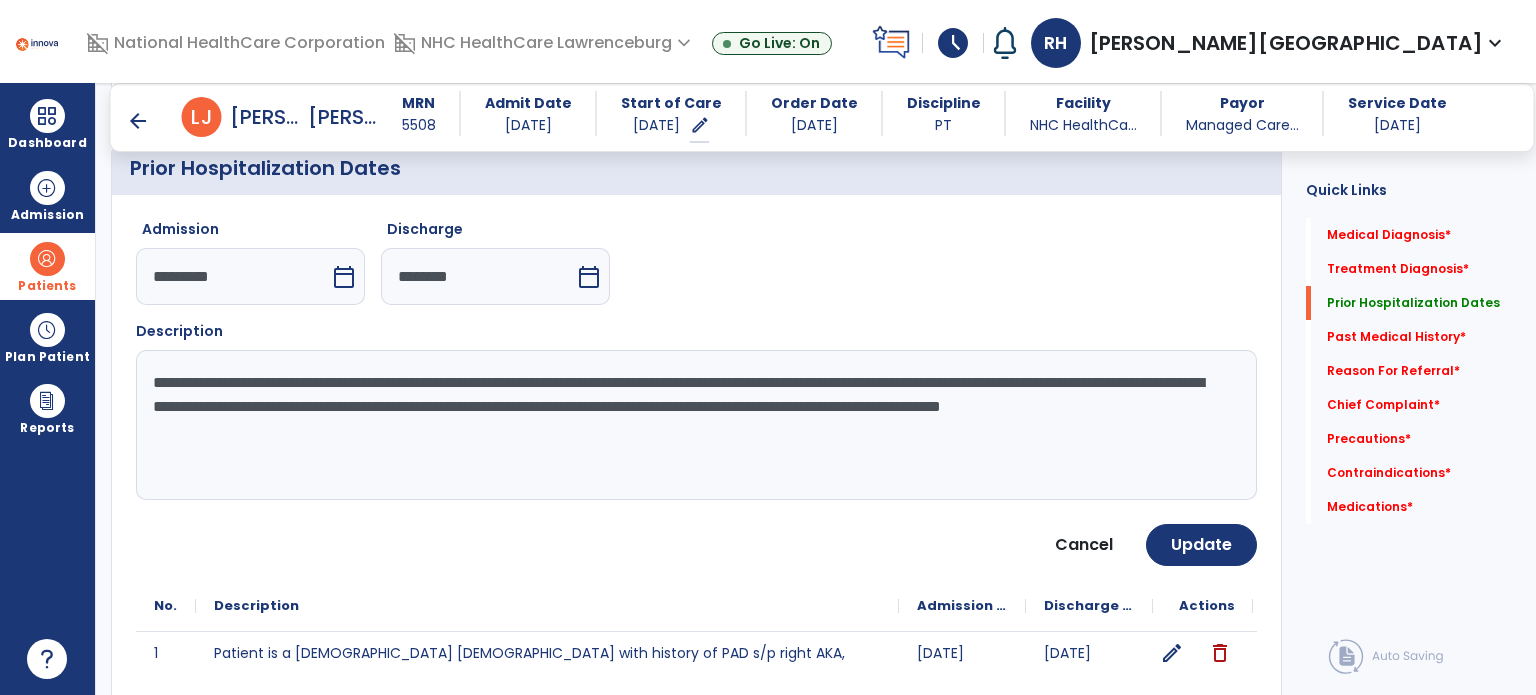 drag, startPoint x: 626, startPoint y: 433, endPoint x: 155, endPoint y: 387, distance: 473.24097 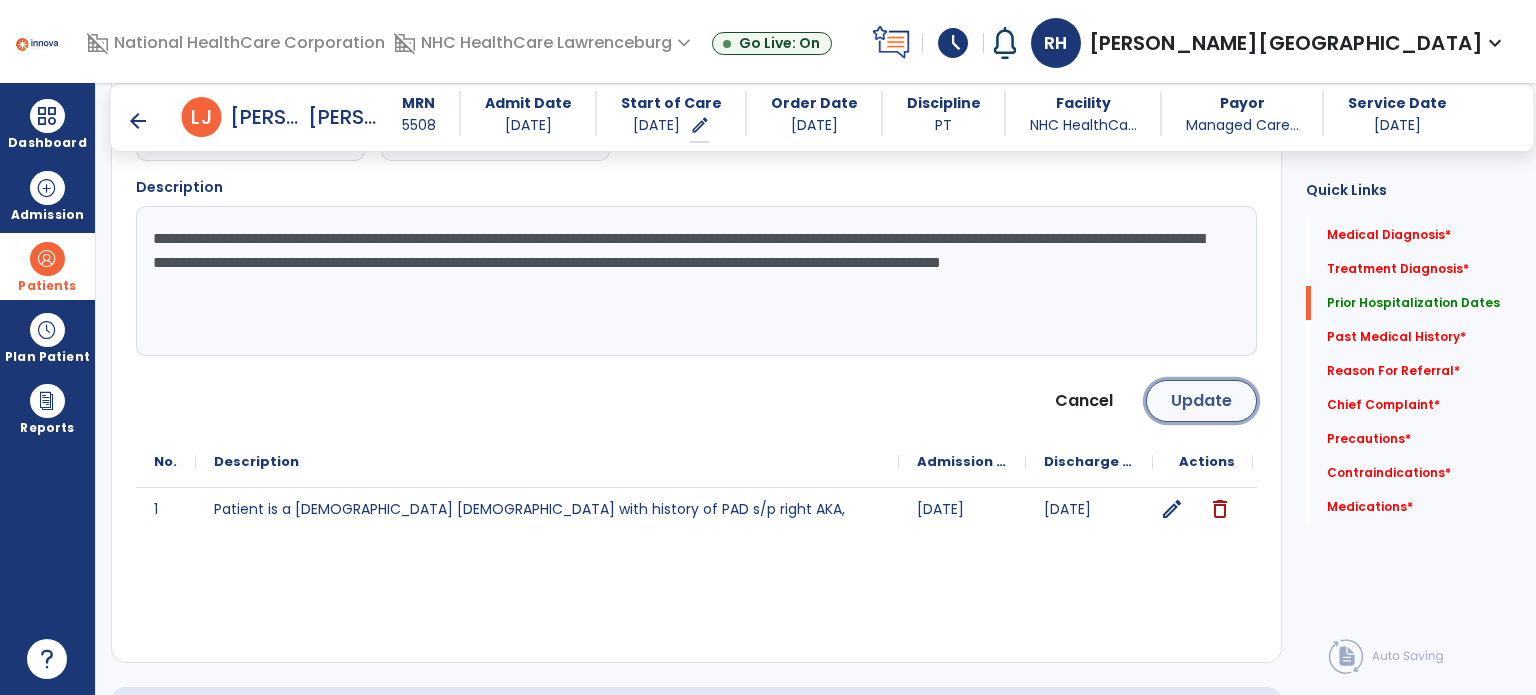 click on "Update" 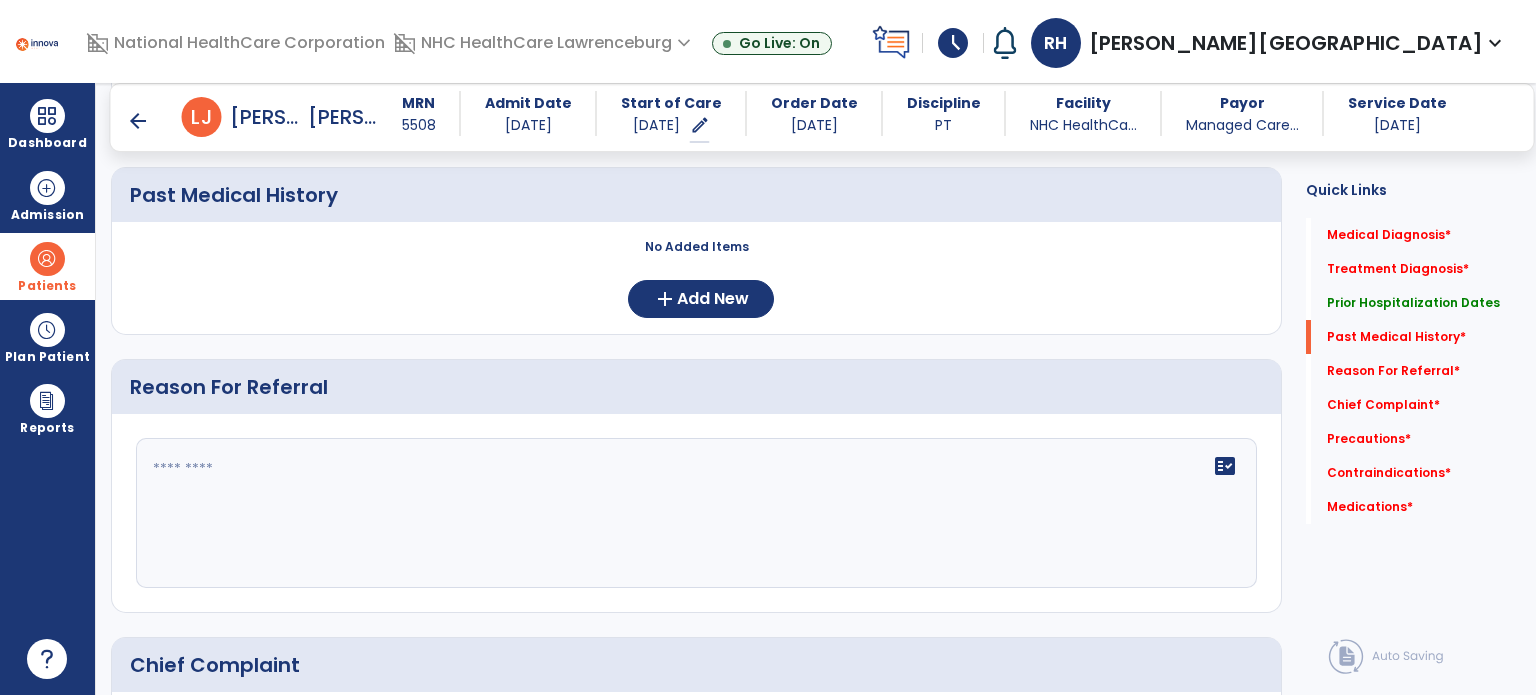 scroll, scrollTop: 856, scrollLeft: 0, axis: vertical 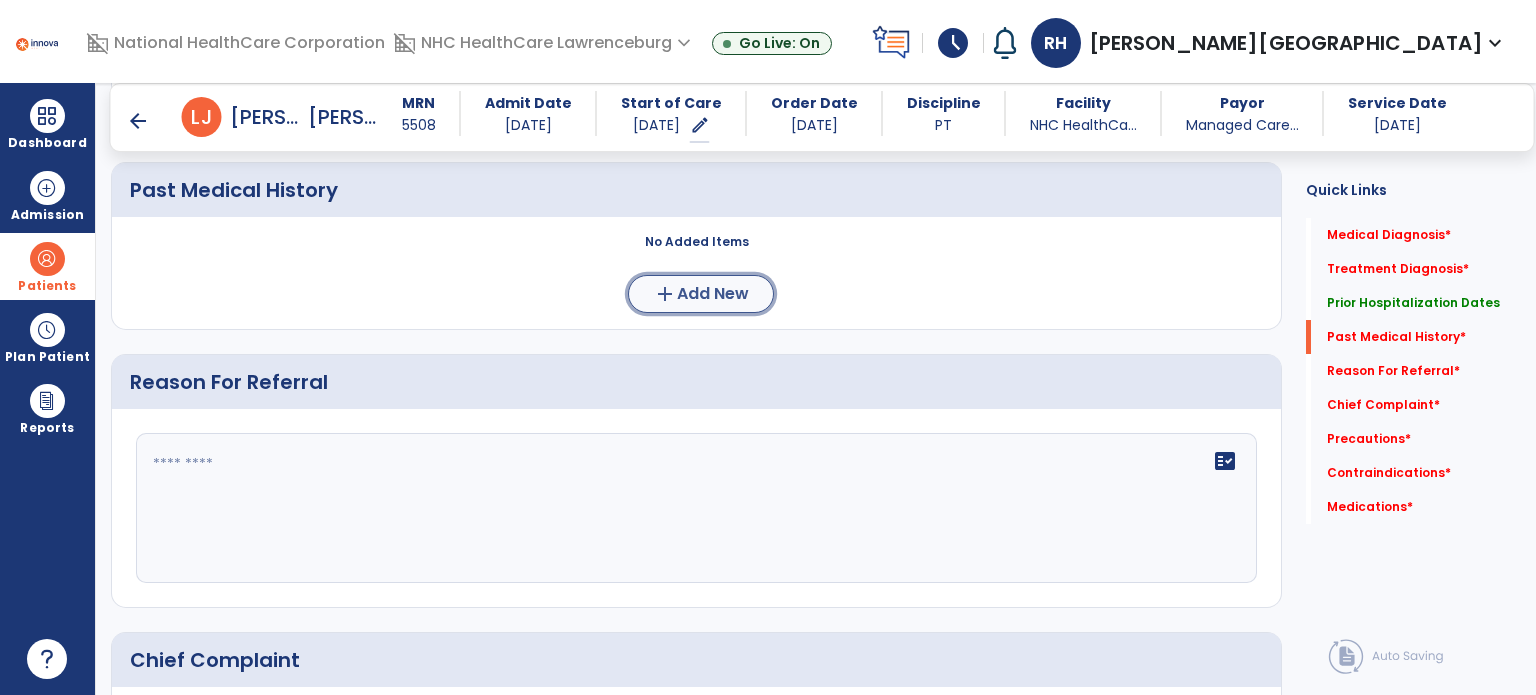 click on "Add New" 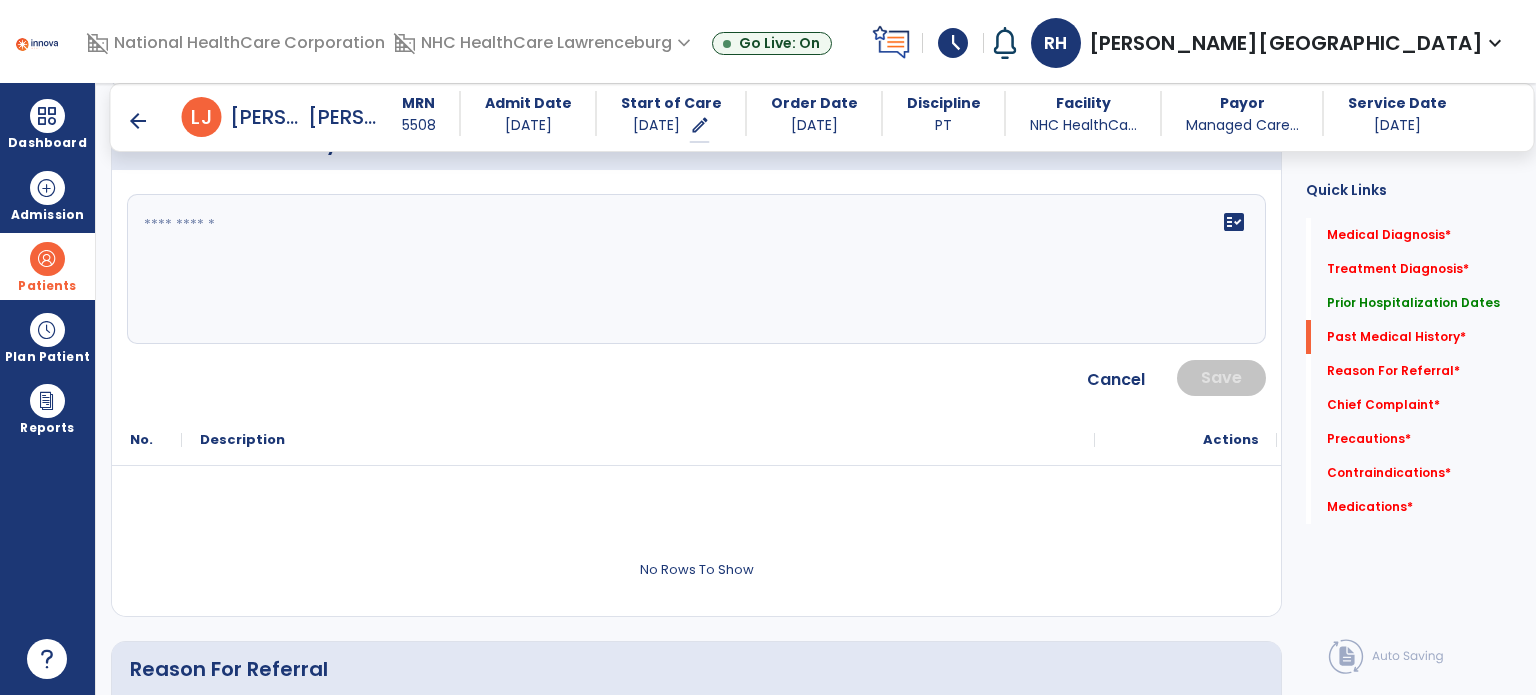 scroll, scrollTop: 907, scrollLeft: 0, axis: vertical 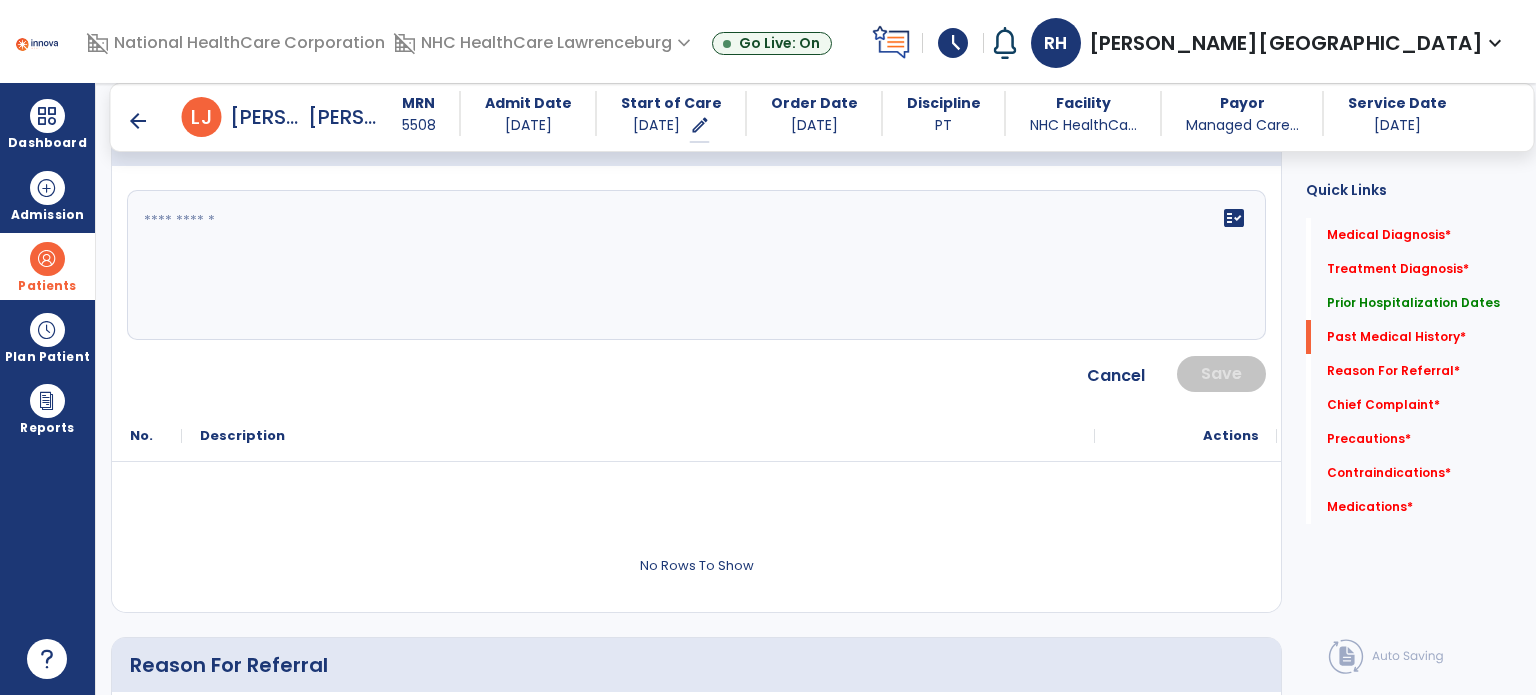 click on "fact_check" 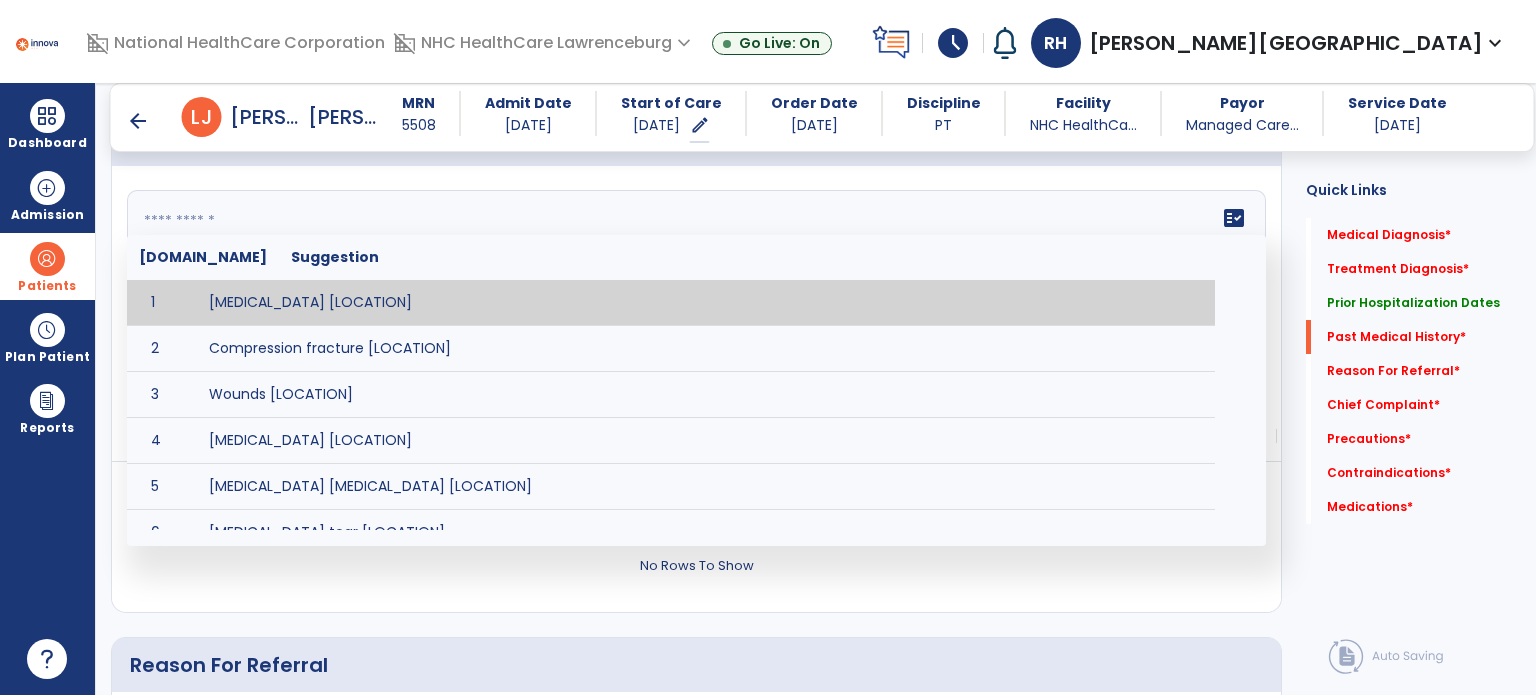 paste on "**********" 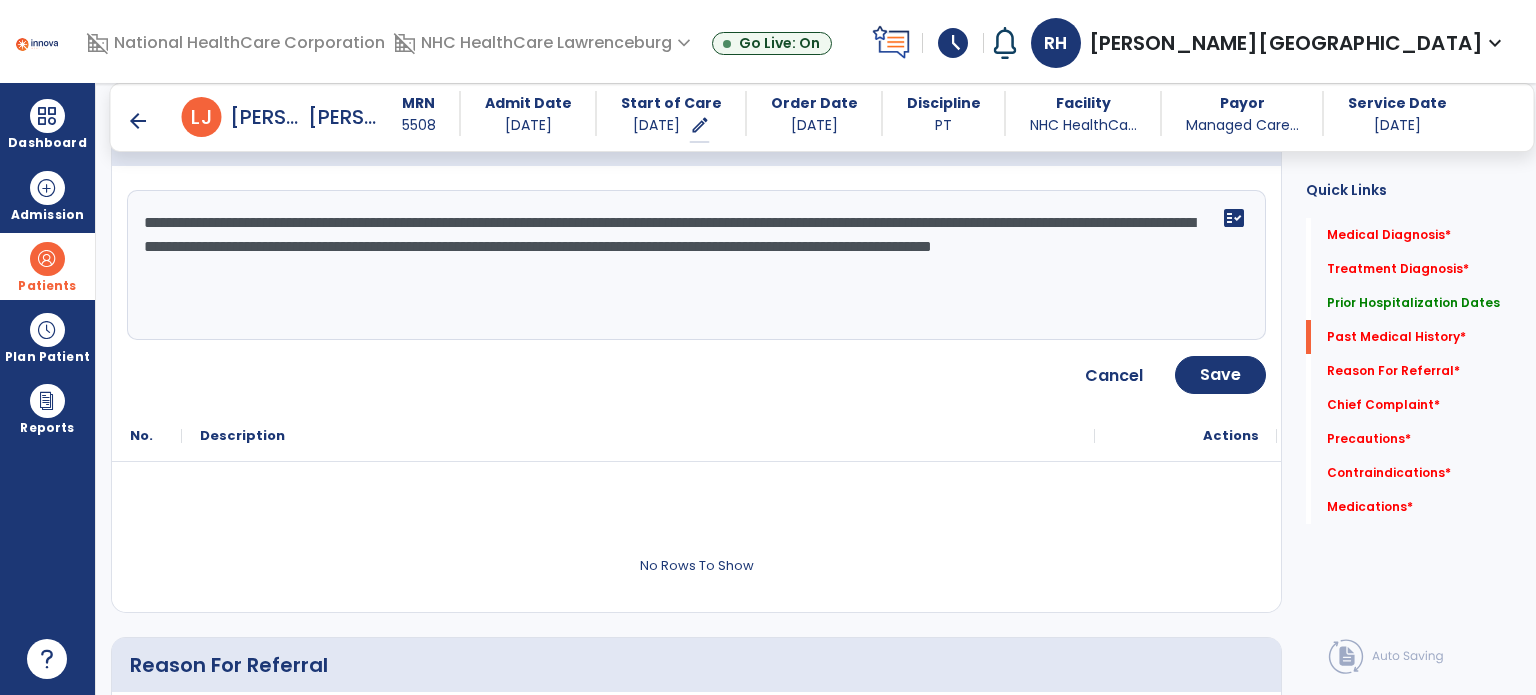 type on "**********" 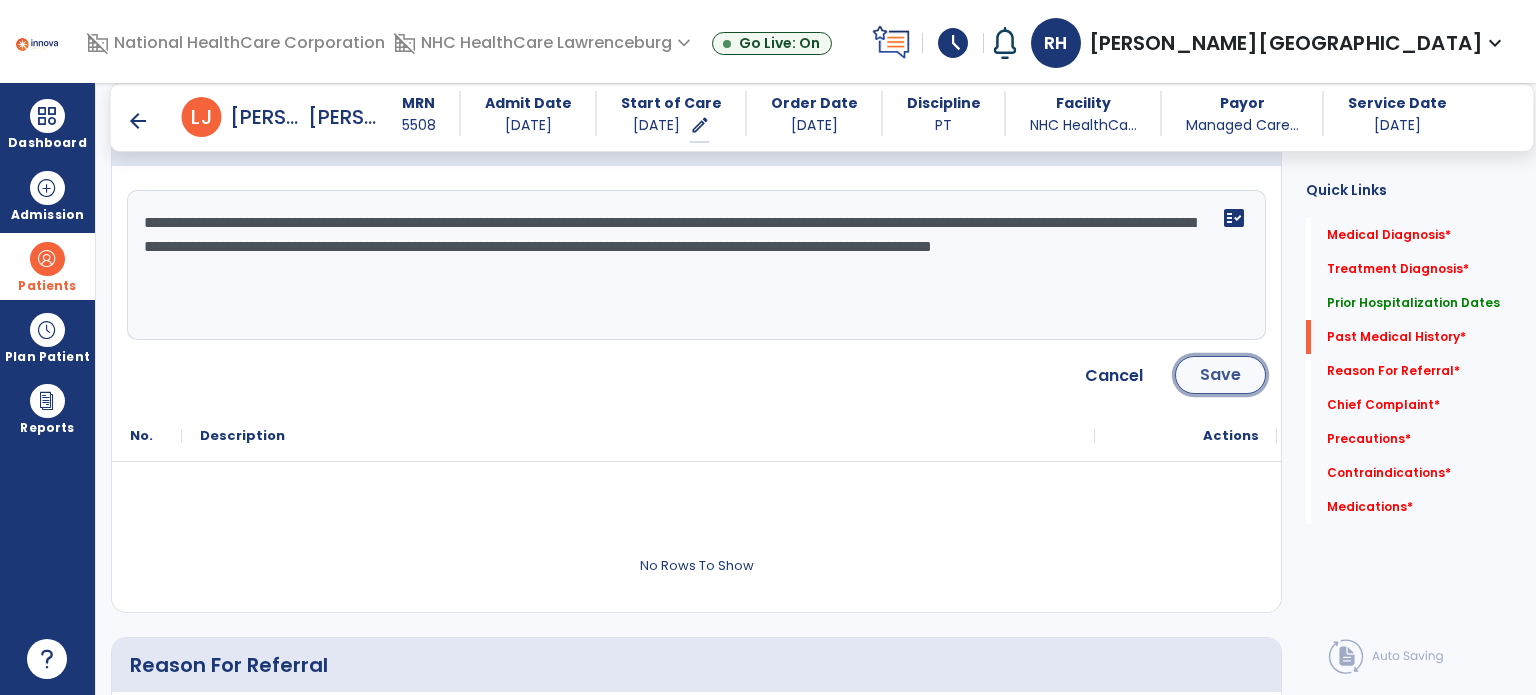 click on "Save" 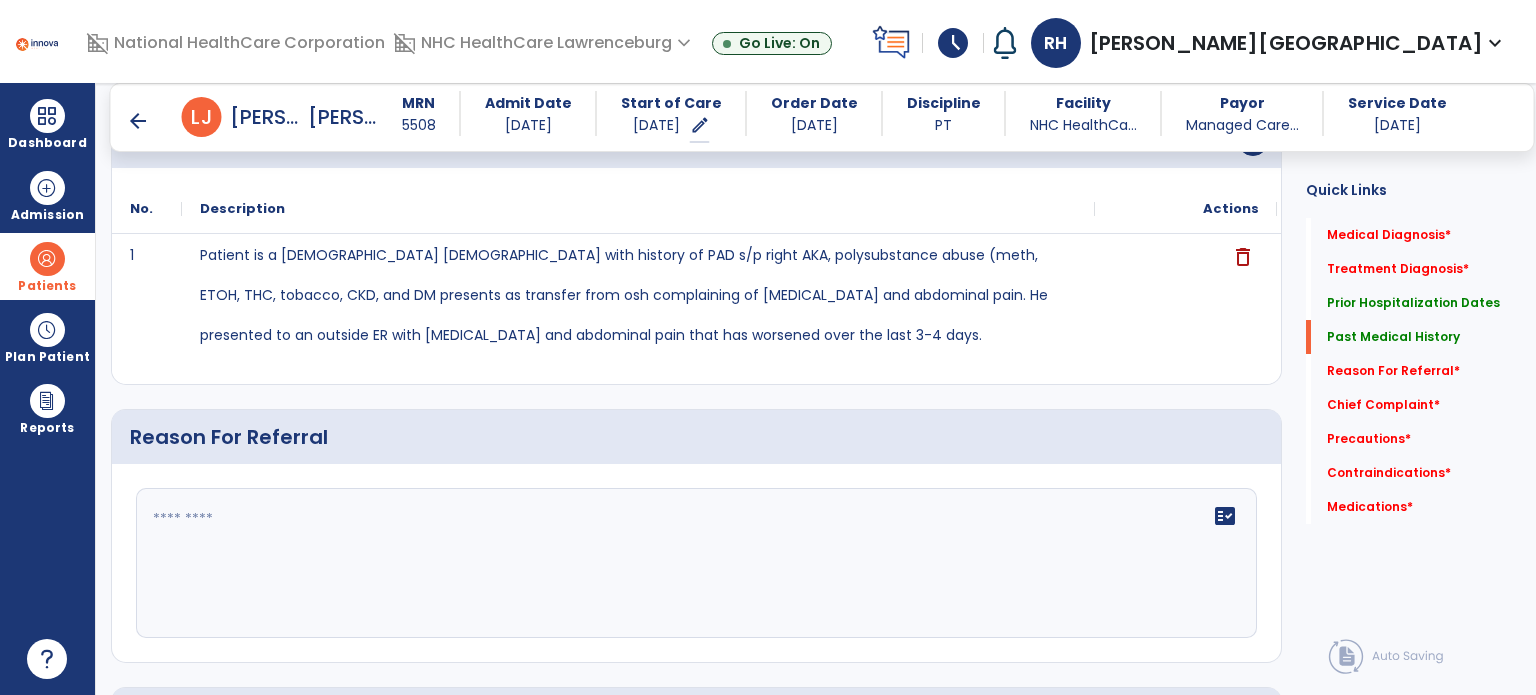 click on "fact_check" 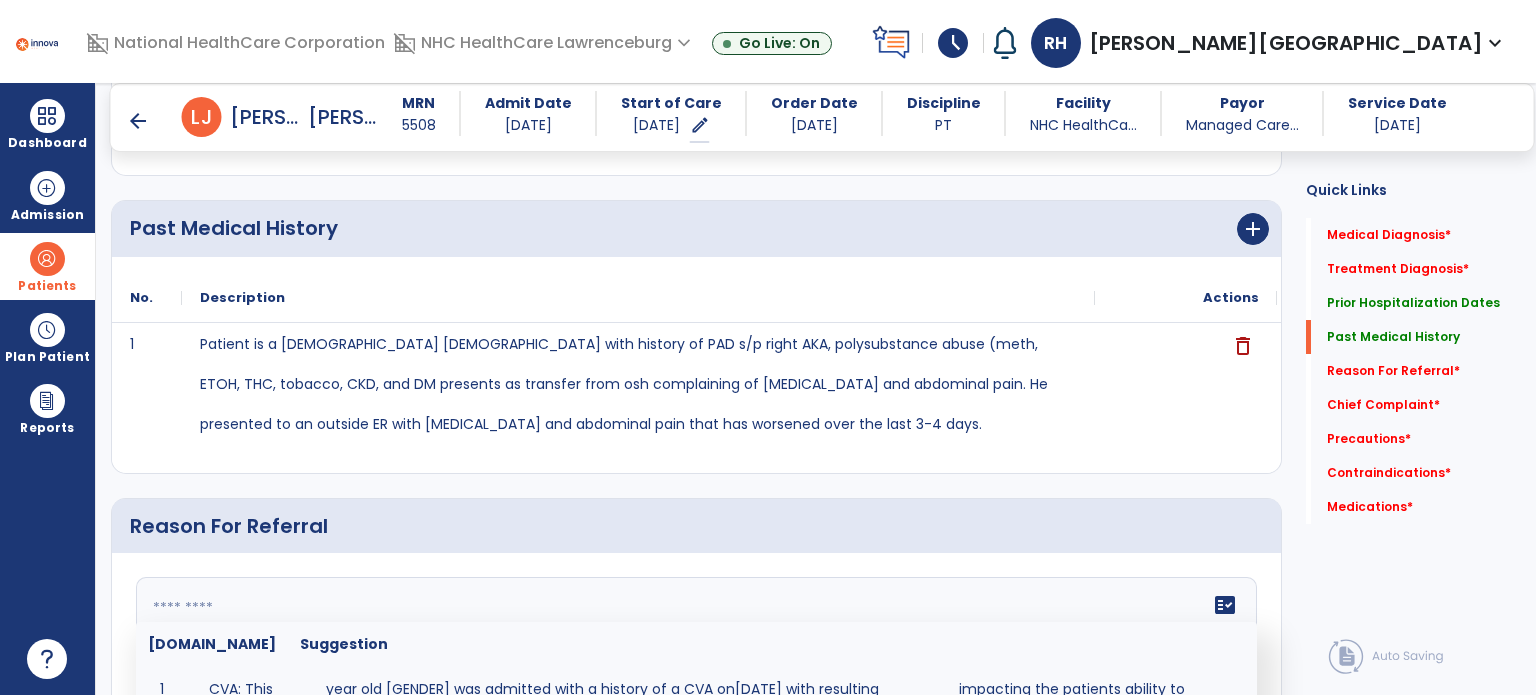 scroll, scrollTop: 802, scrollLeft: 0, axis: vertical 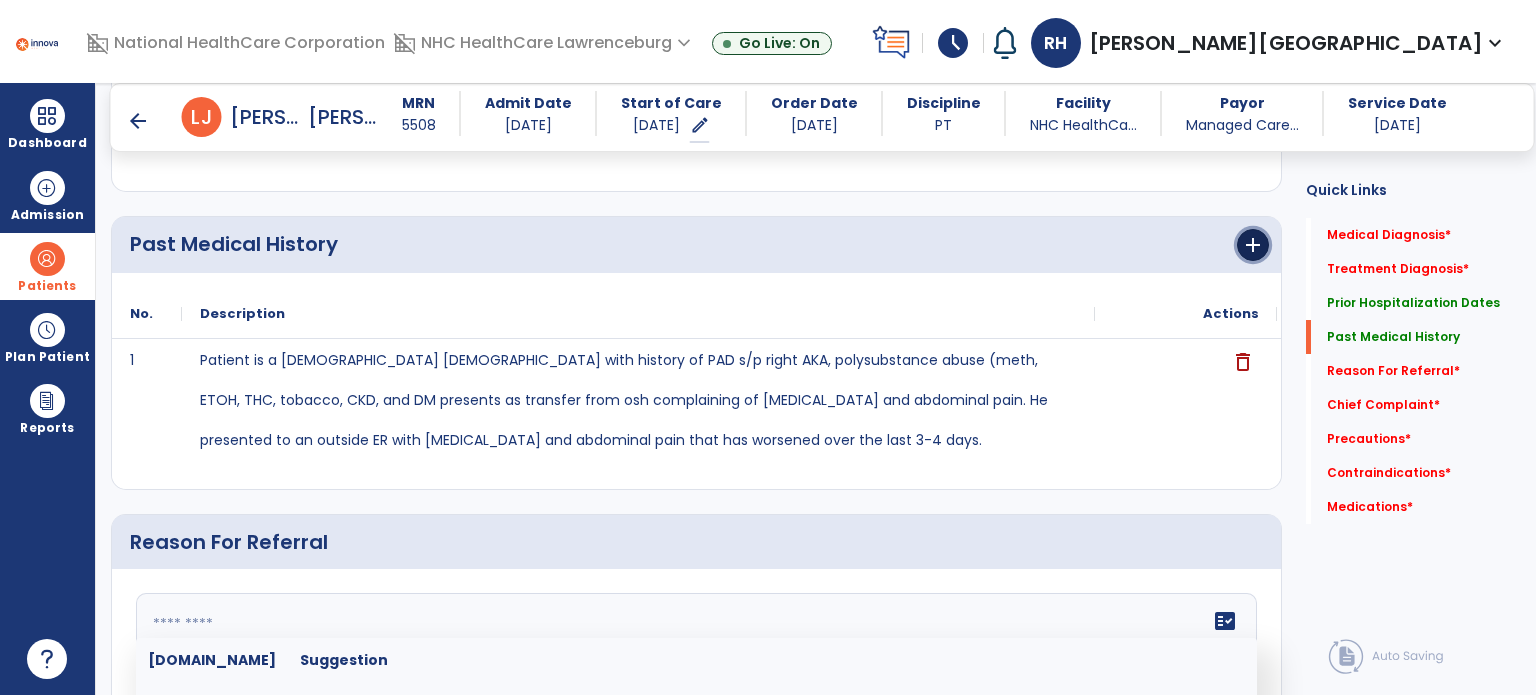 click on "add" 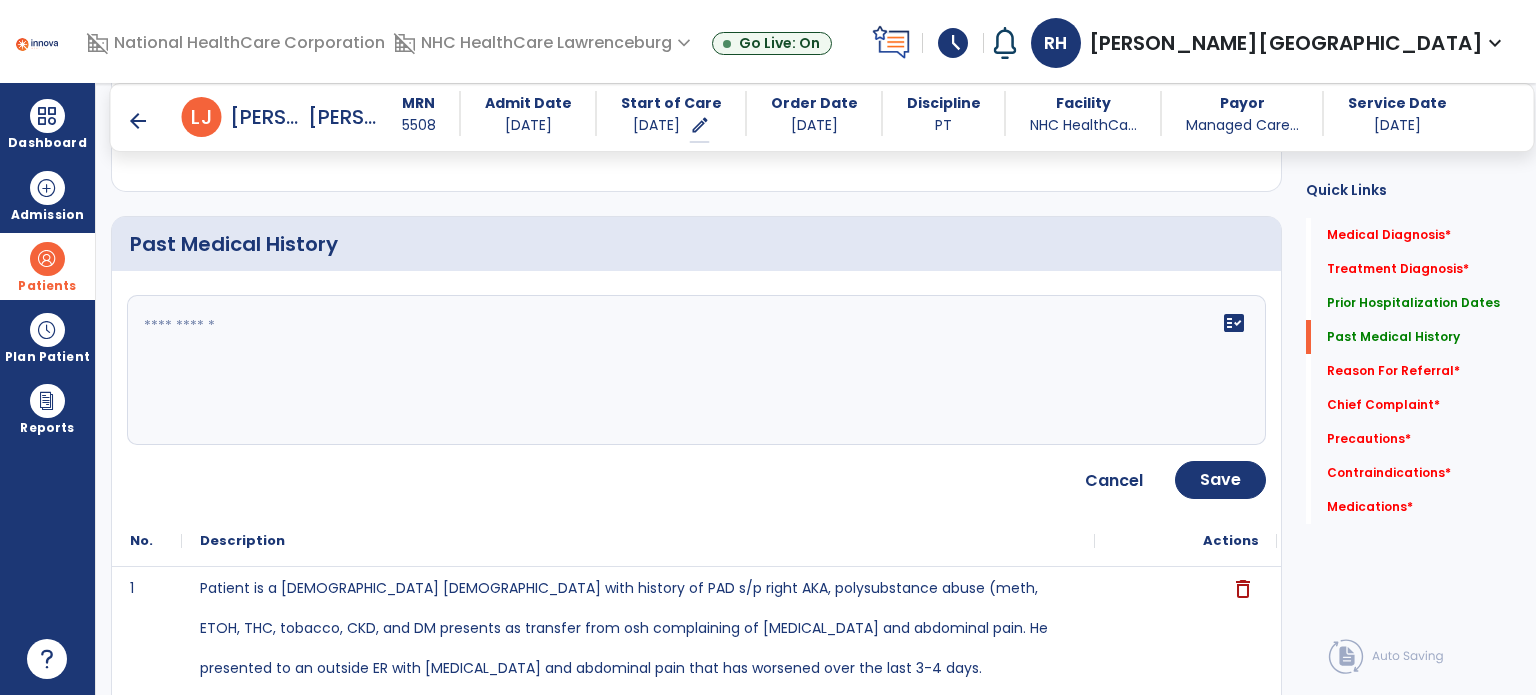 click 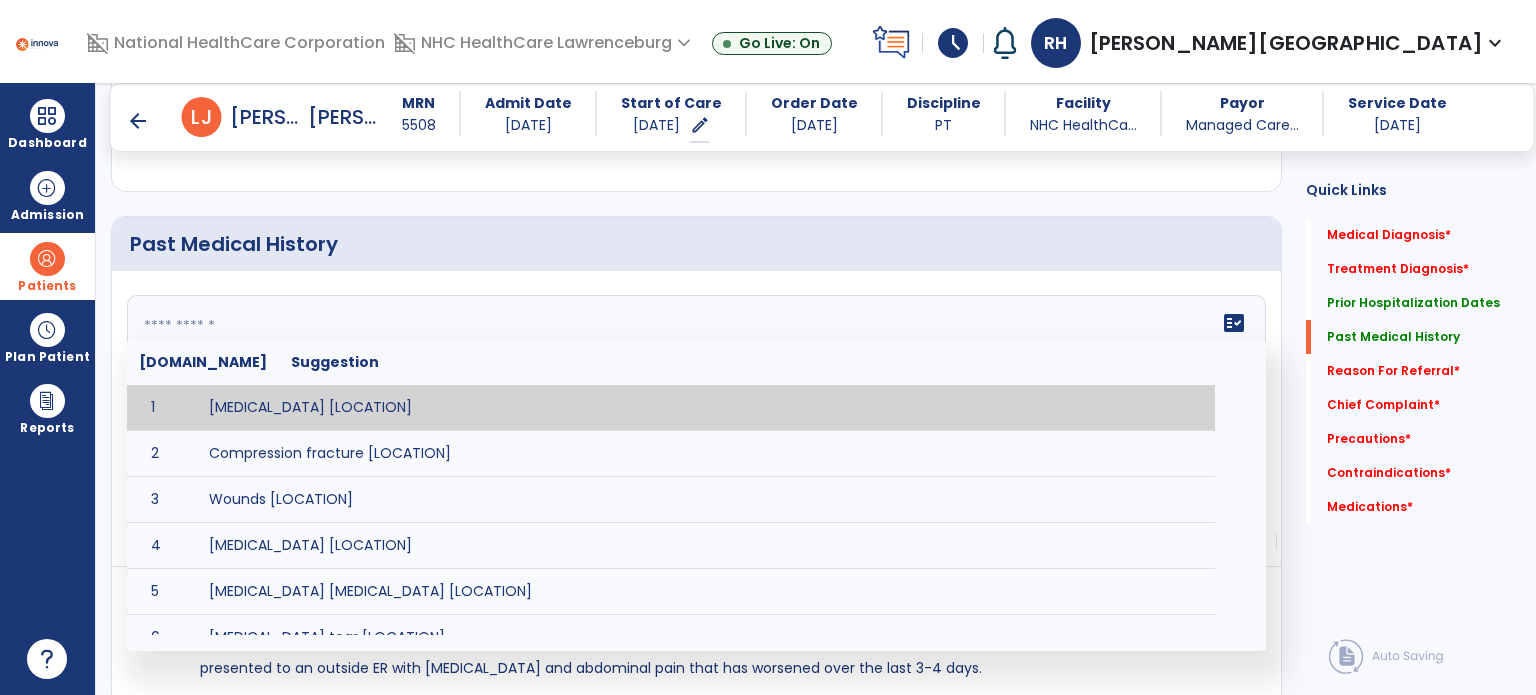paste on "**********" 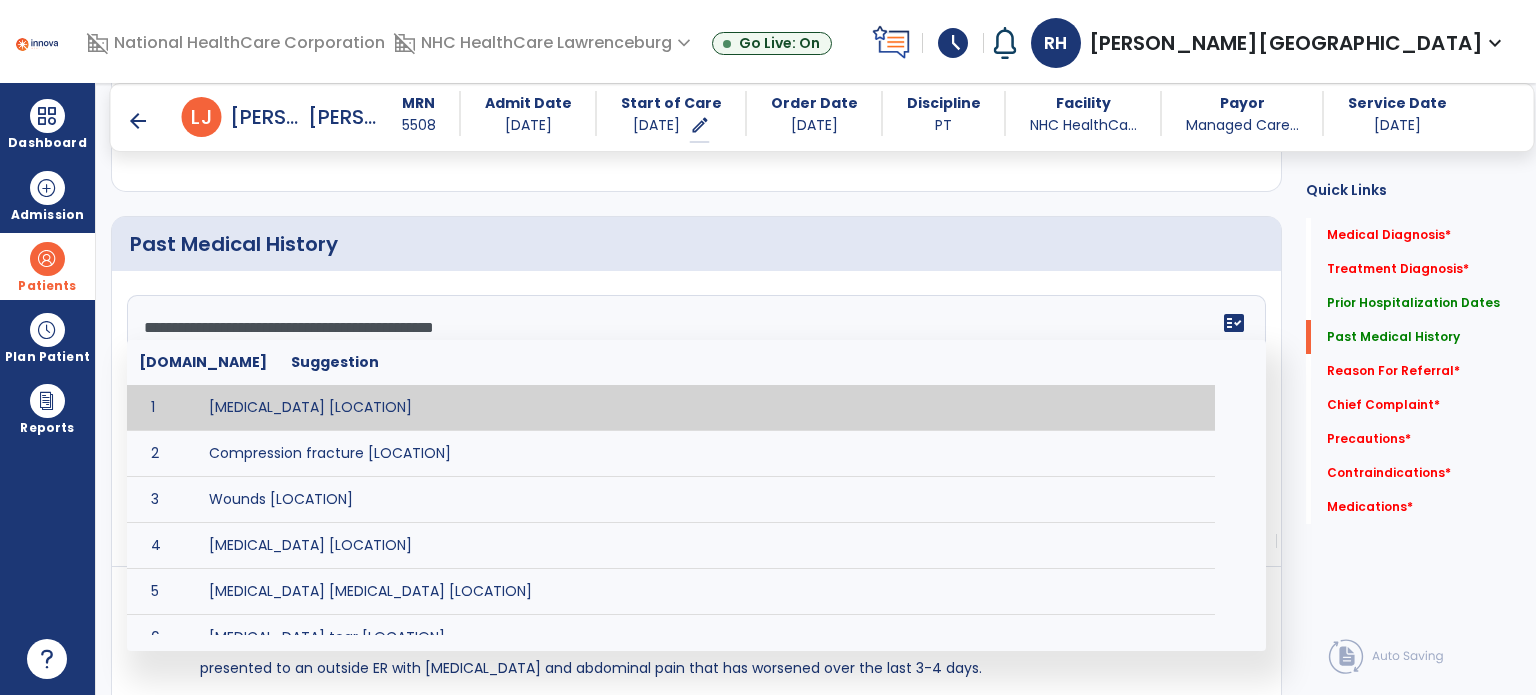click on "arrow_back      [PERSON_NAME],   [PERSON_NAME]  MRN 5508 Admit Date [DATE] Start of Care [DATE]   edit  ********* Order Date [DATE] Discipline PT Facility NHC HealthCa... Payor Managed Care... Service Date [DATE]" at bounding box center [822, 117] 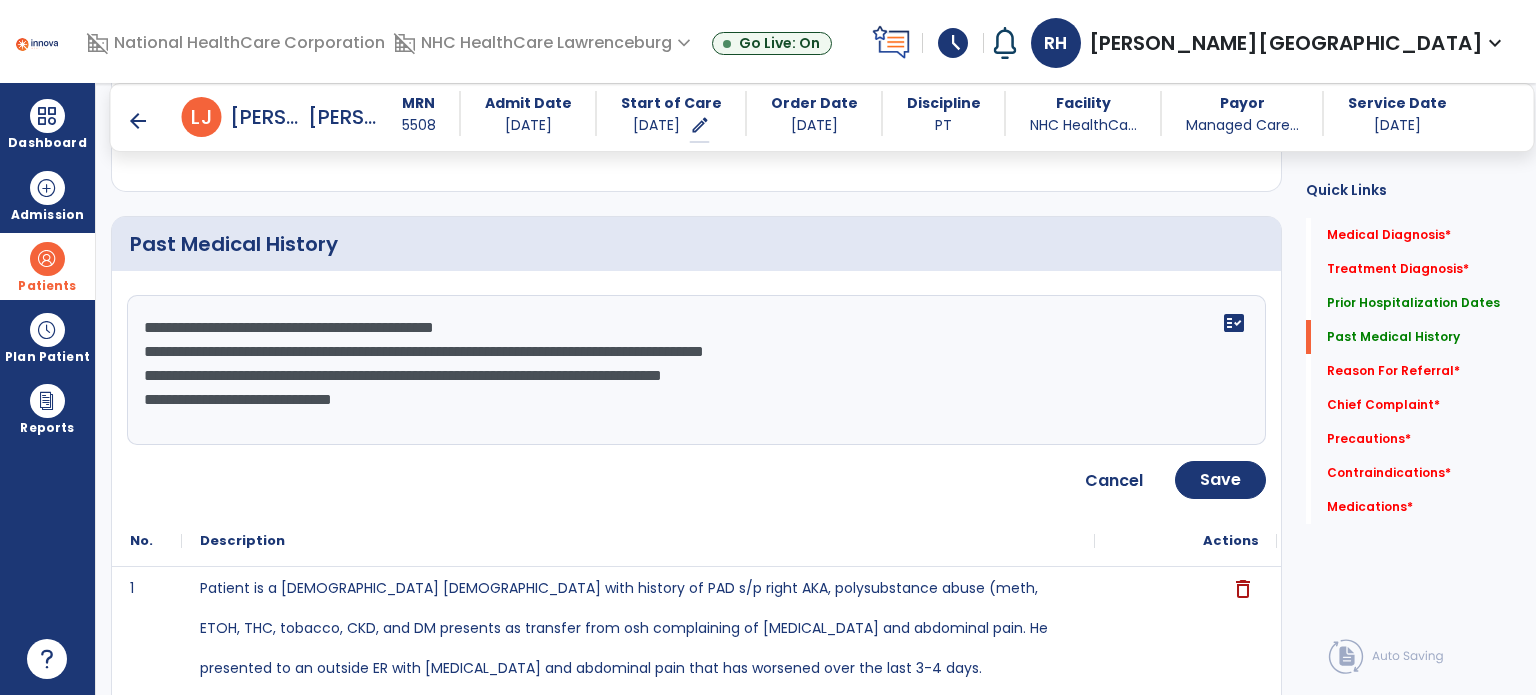 click on "**********" 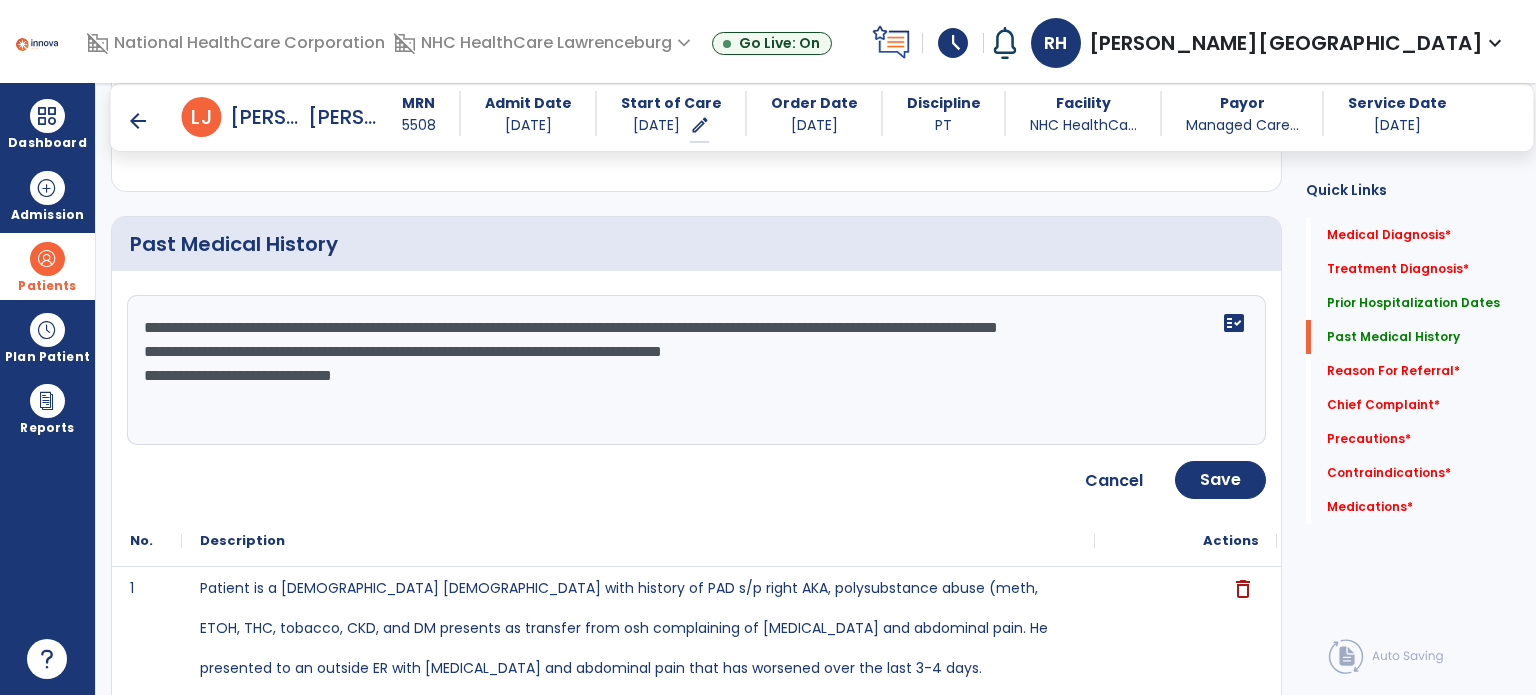 click on "**********" 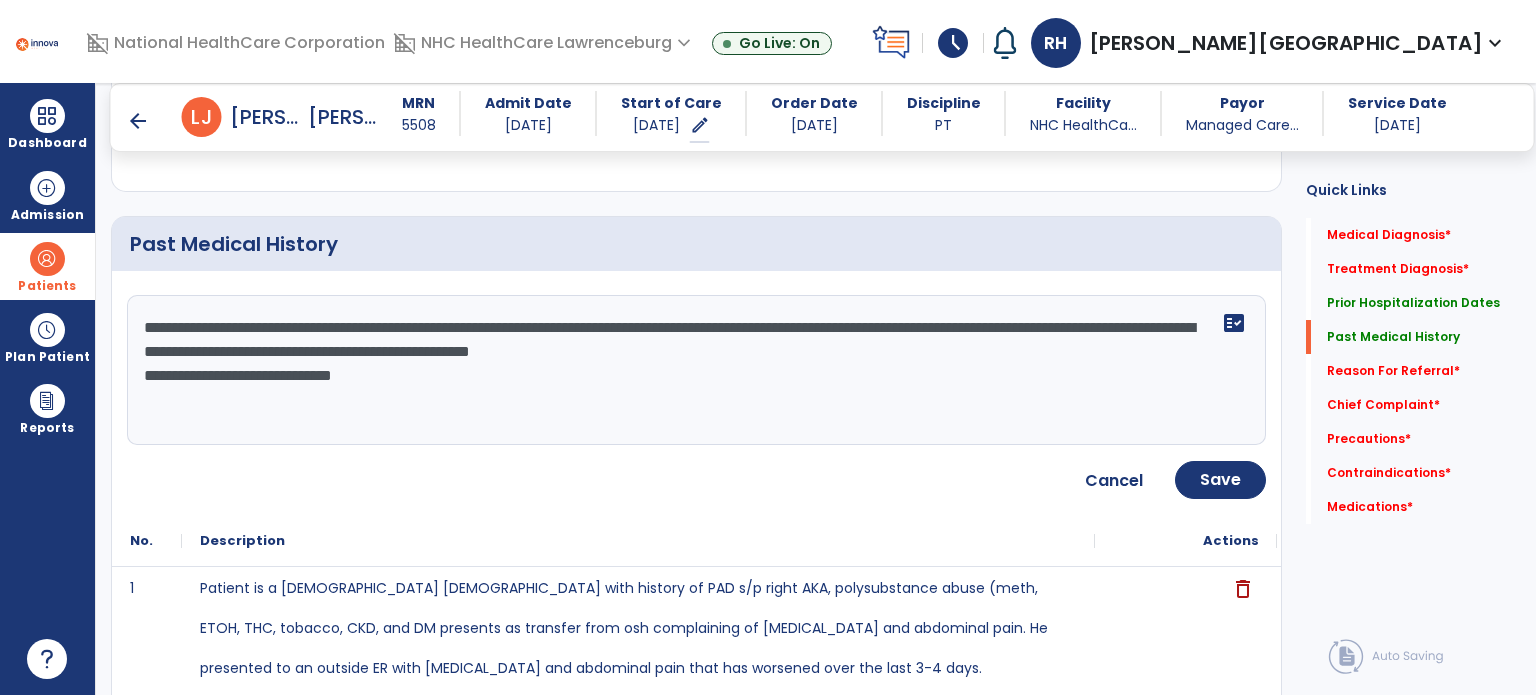 click on "**********" 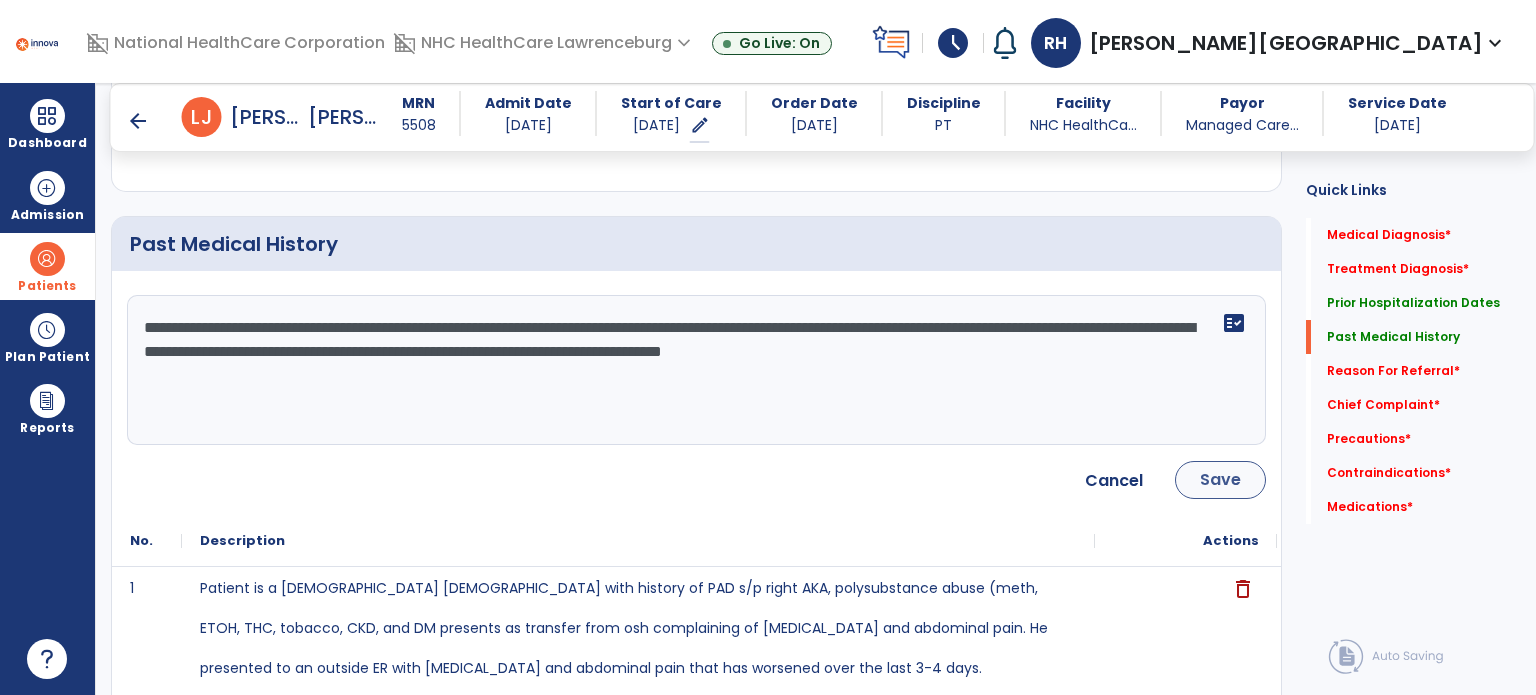 type on "**********" 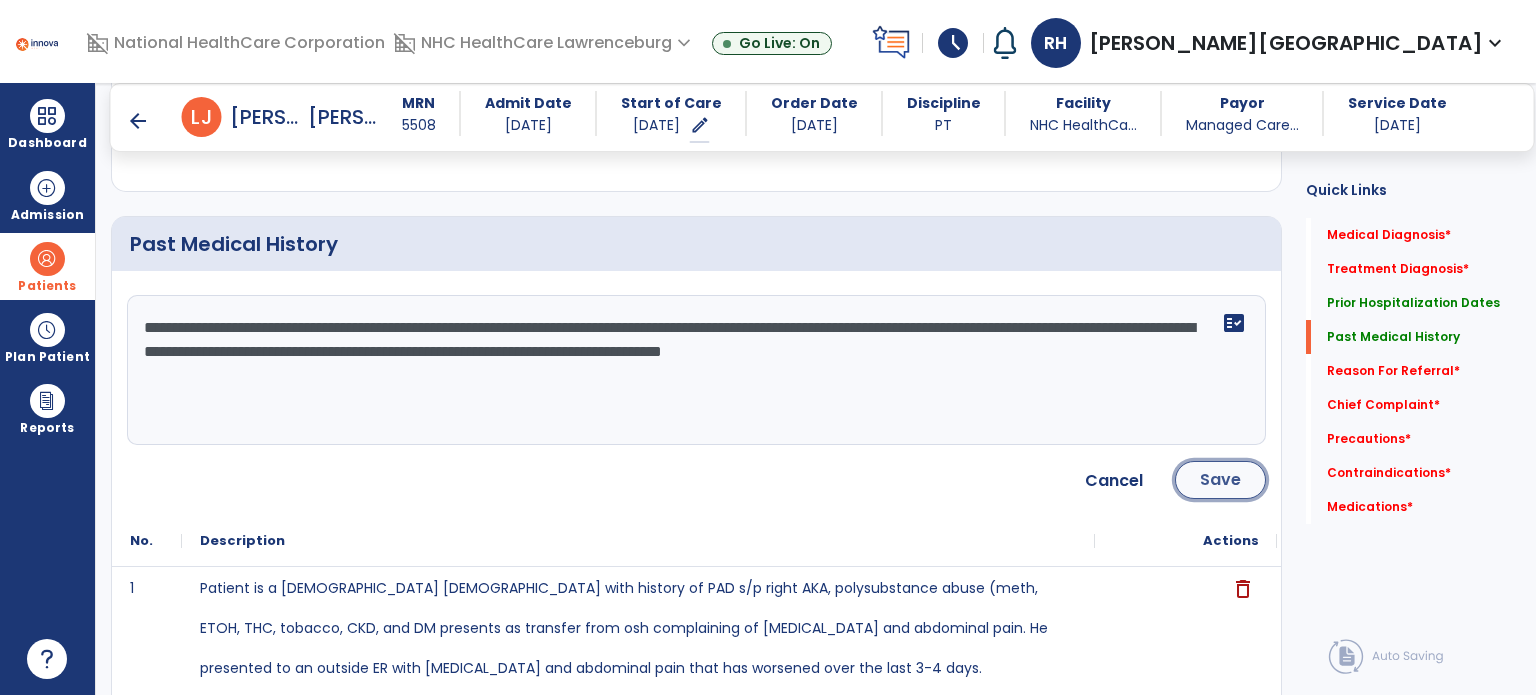 click on "Save" 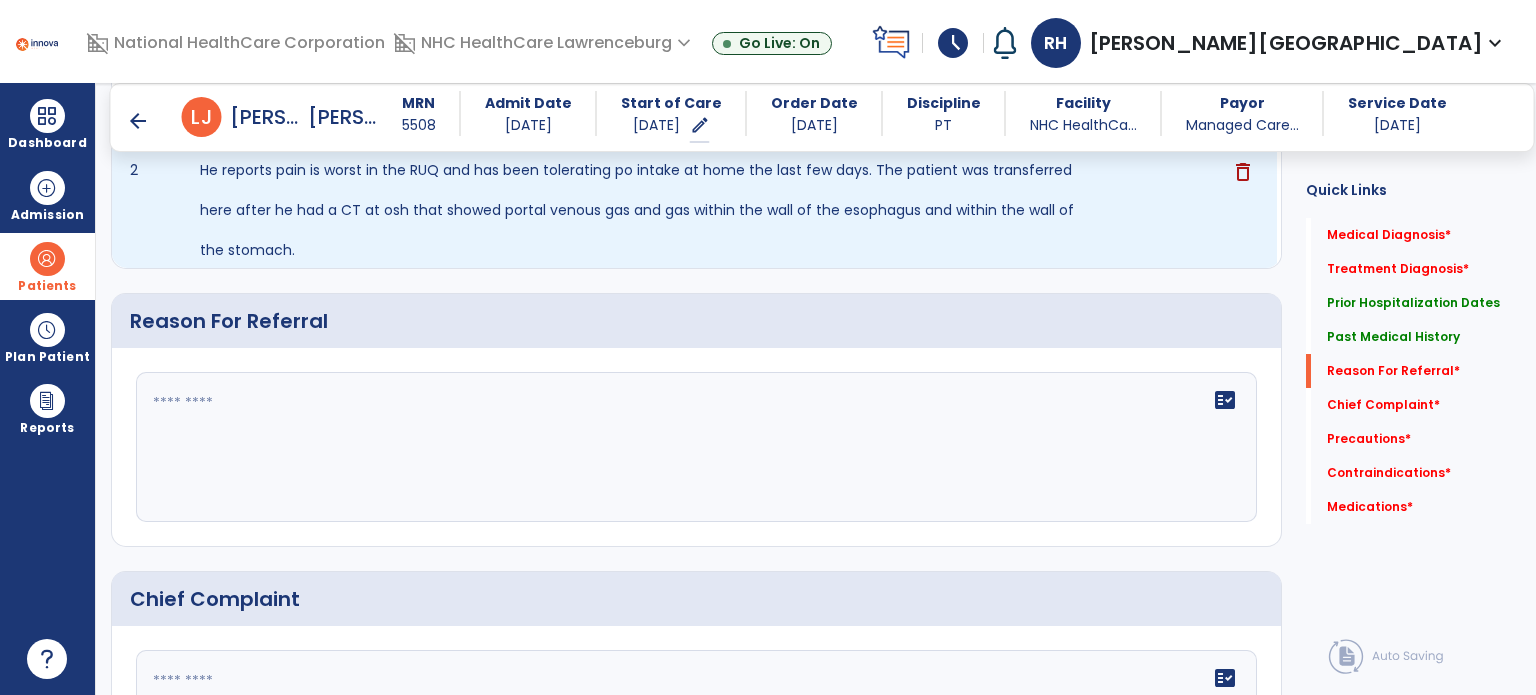 scroll, scrollTop: 1112, scrollLeft: 0, axis: vertical 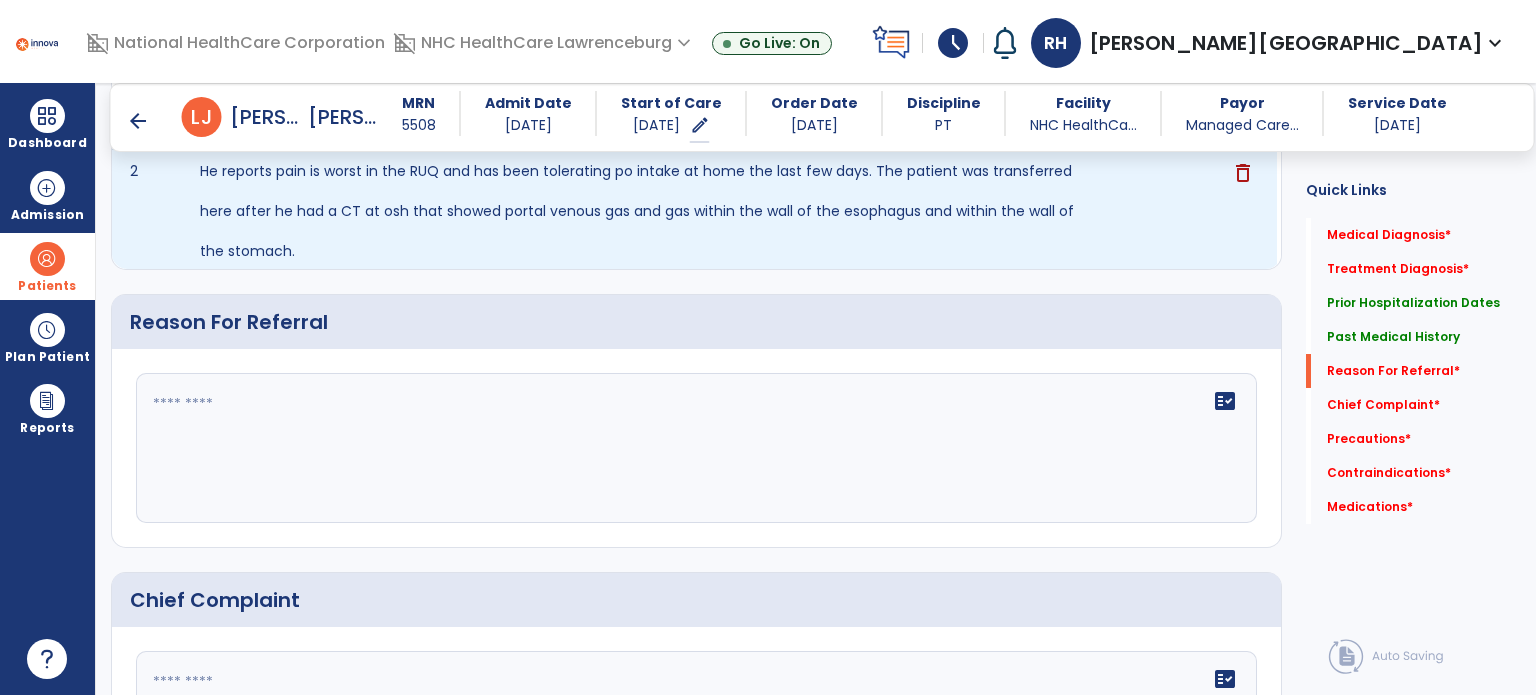 click 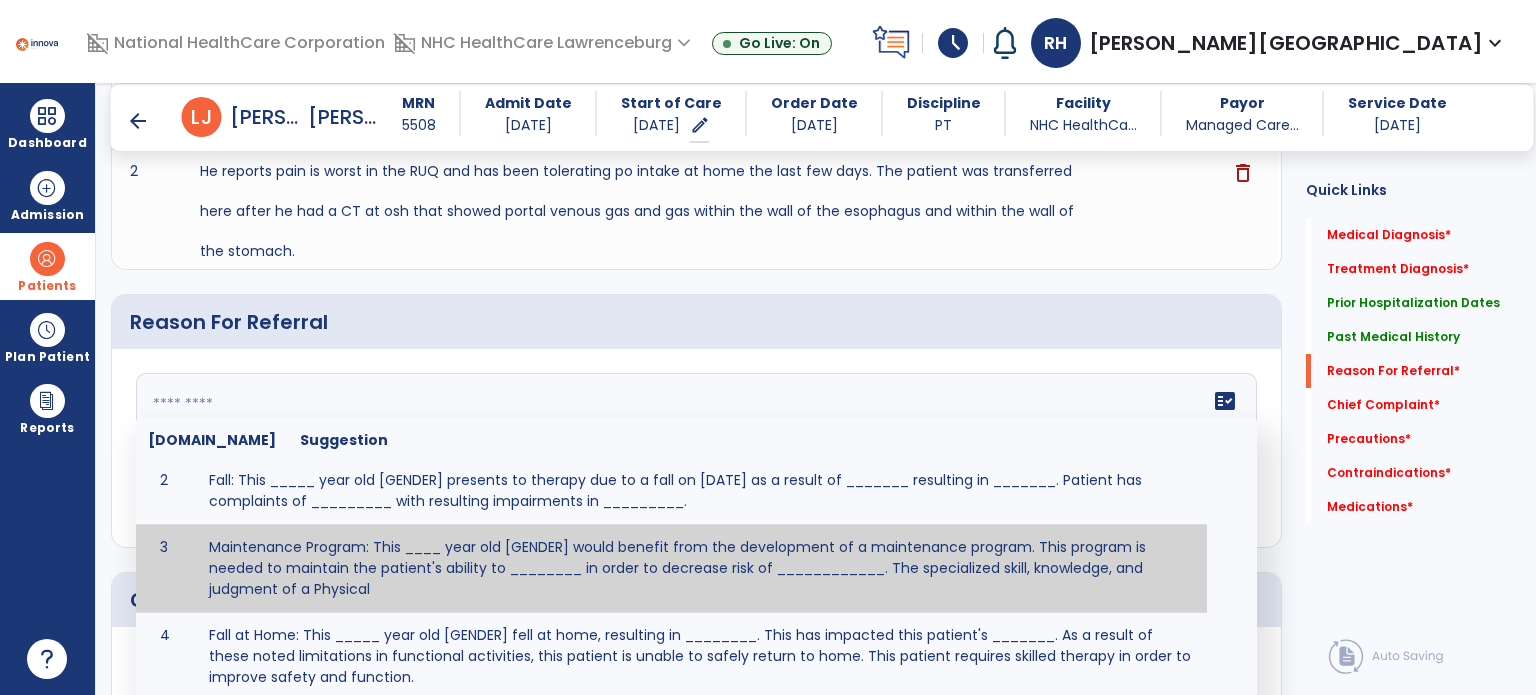 scroll, scrollTop: 34, scrollLeft: 0, axis: vertical 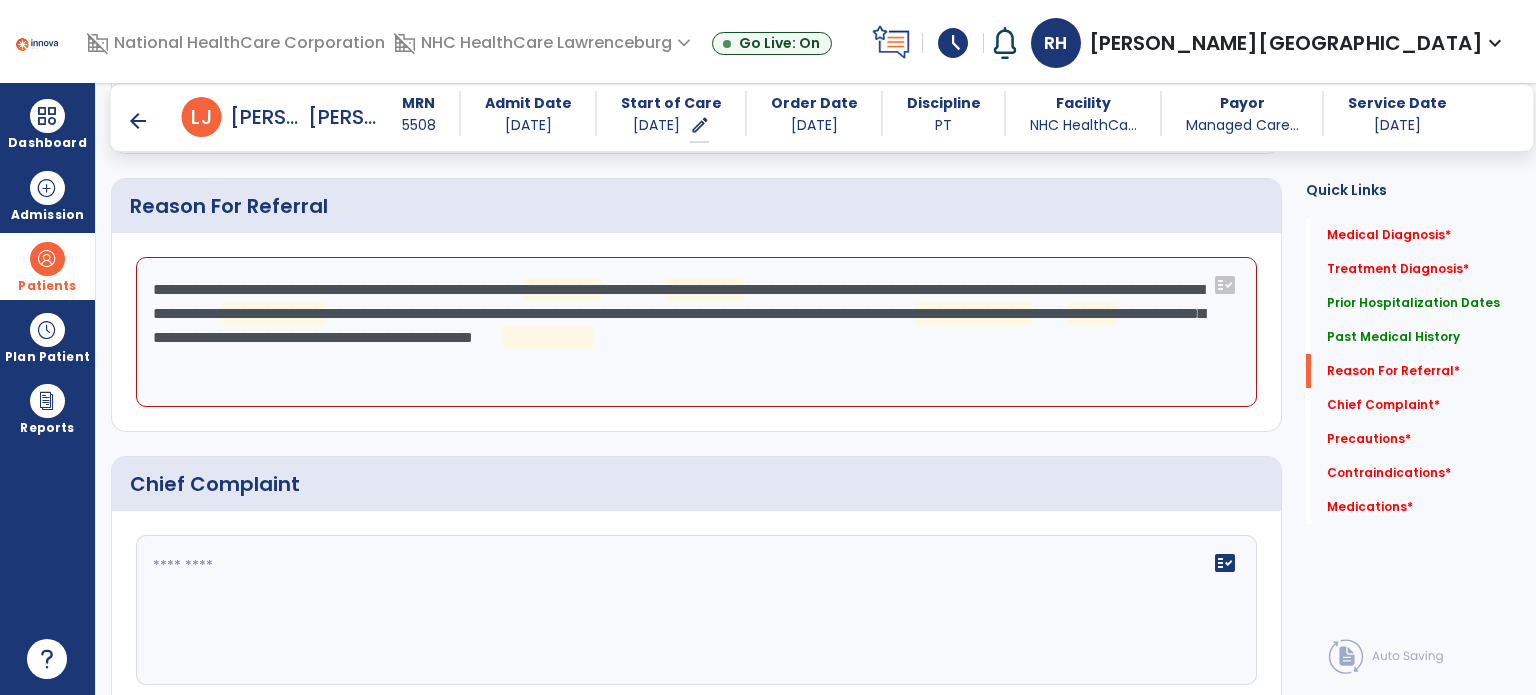 click on "**********" 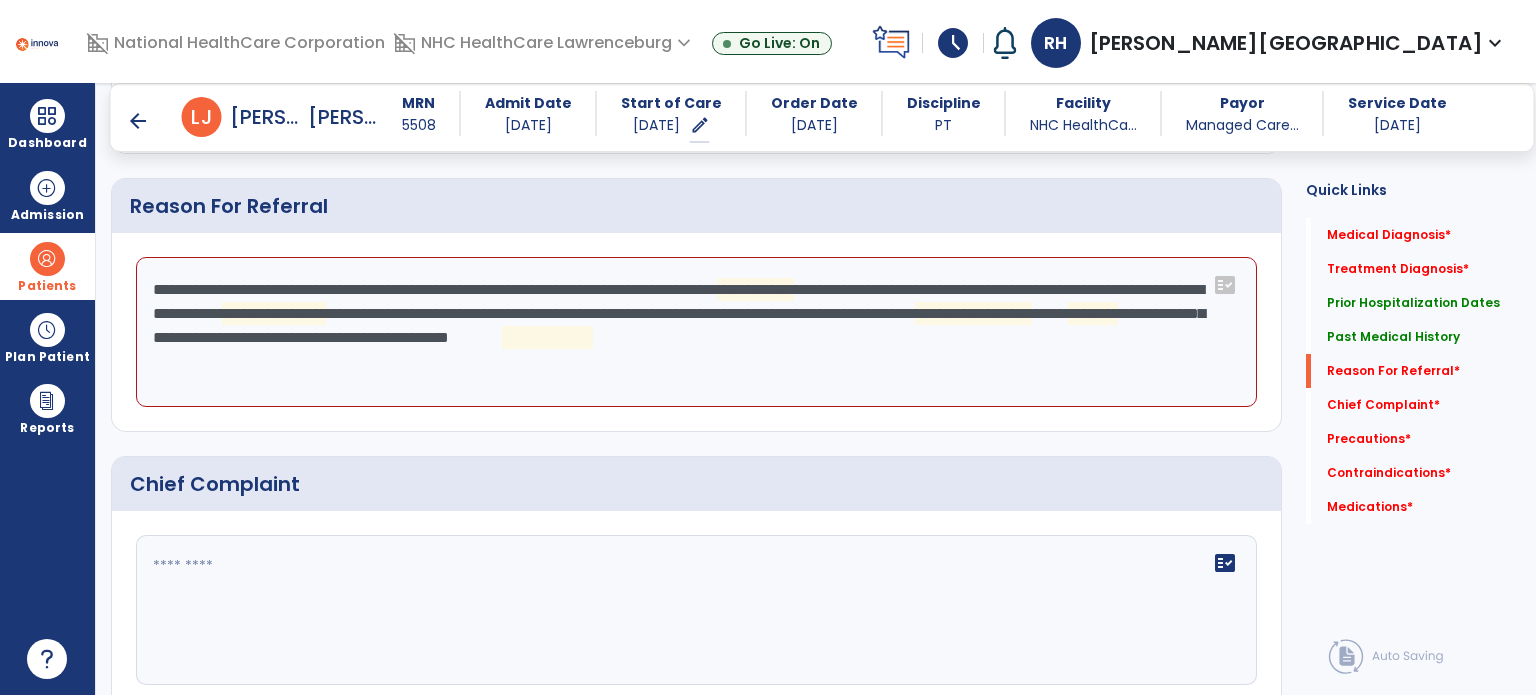 click on "**********" 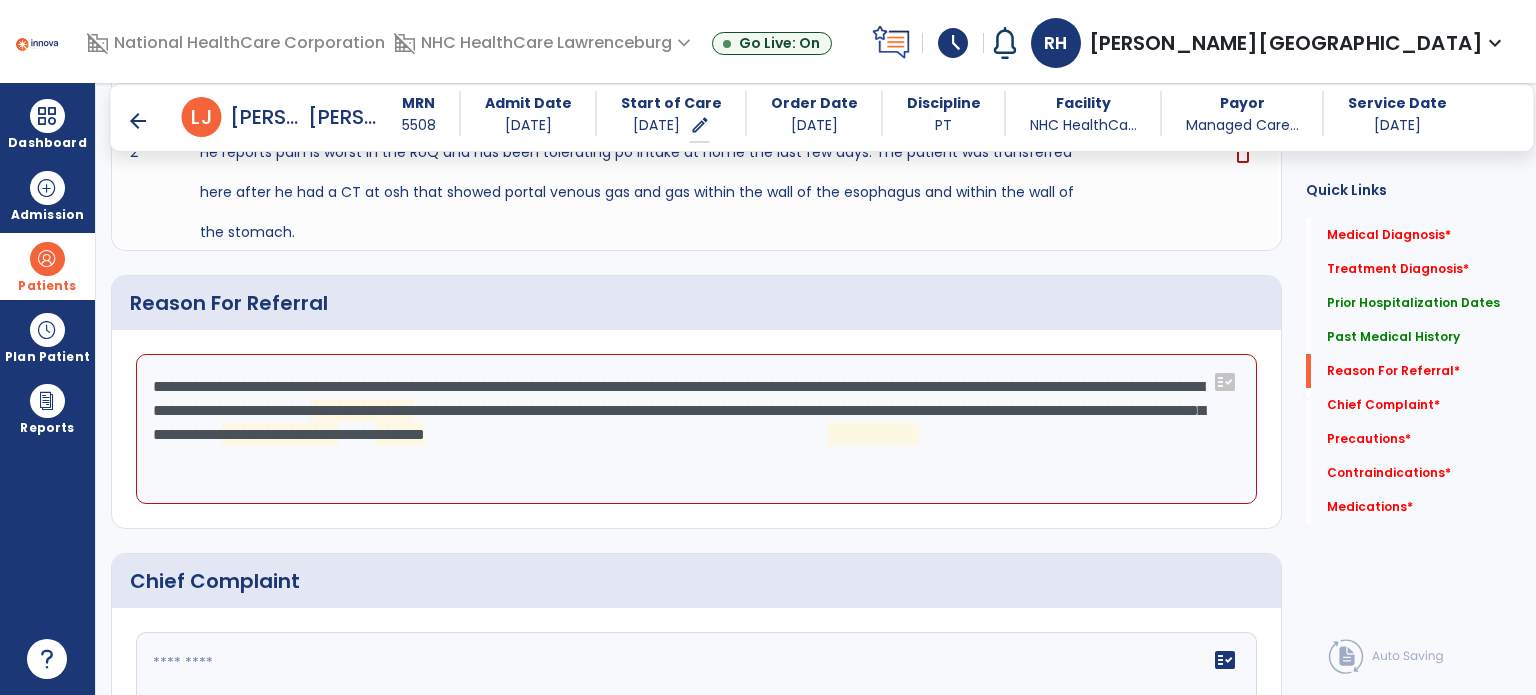 scroll, scrollTop: 1129, scrollLeft: 0, axis: vertical 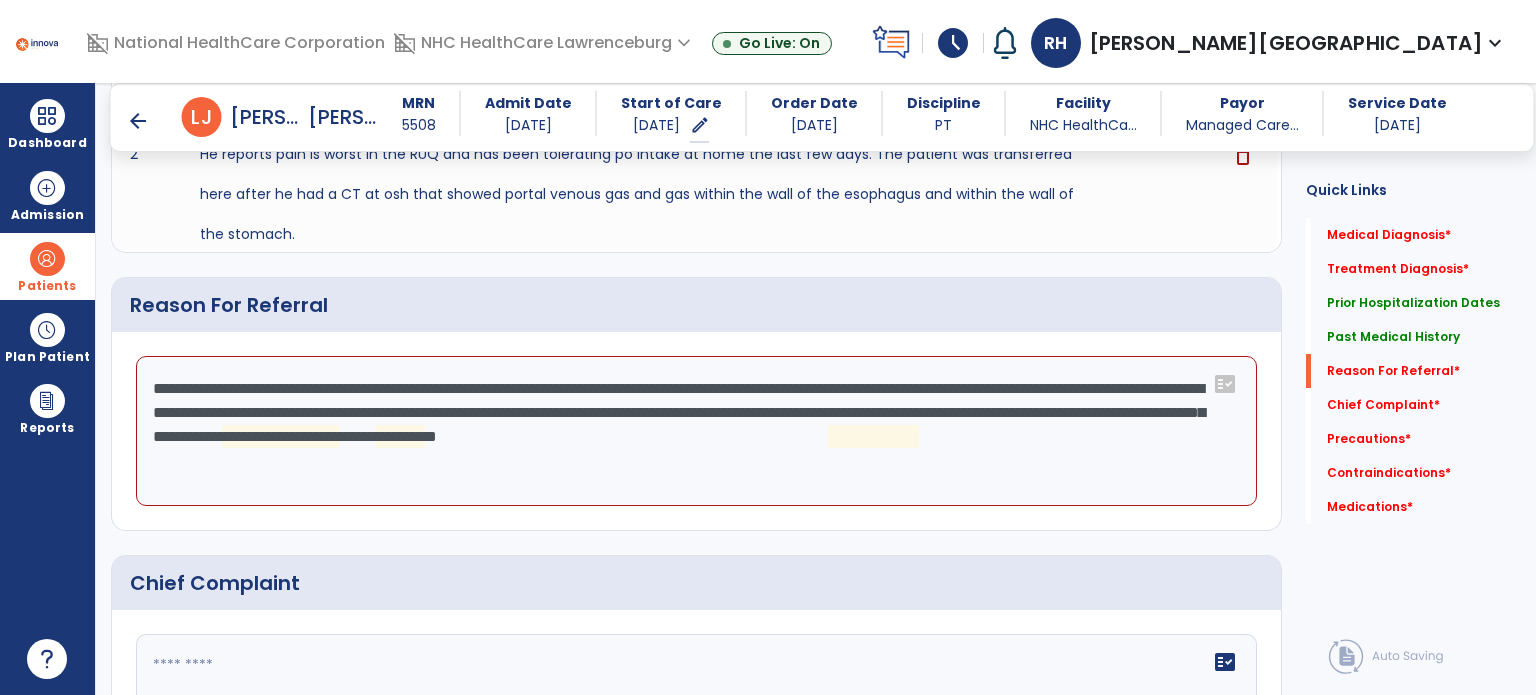 click on "**********" 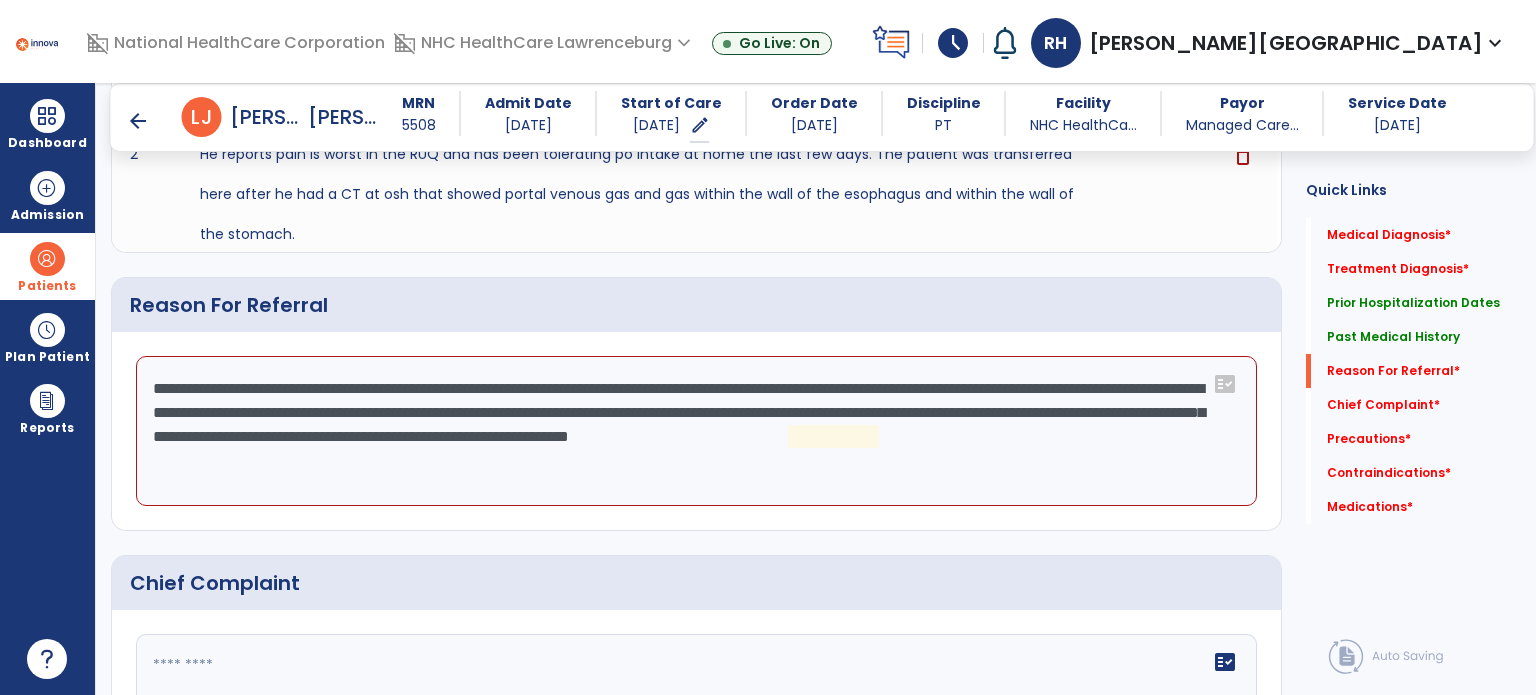 click on "**********" 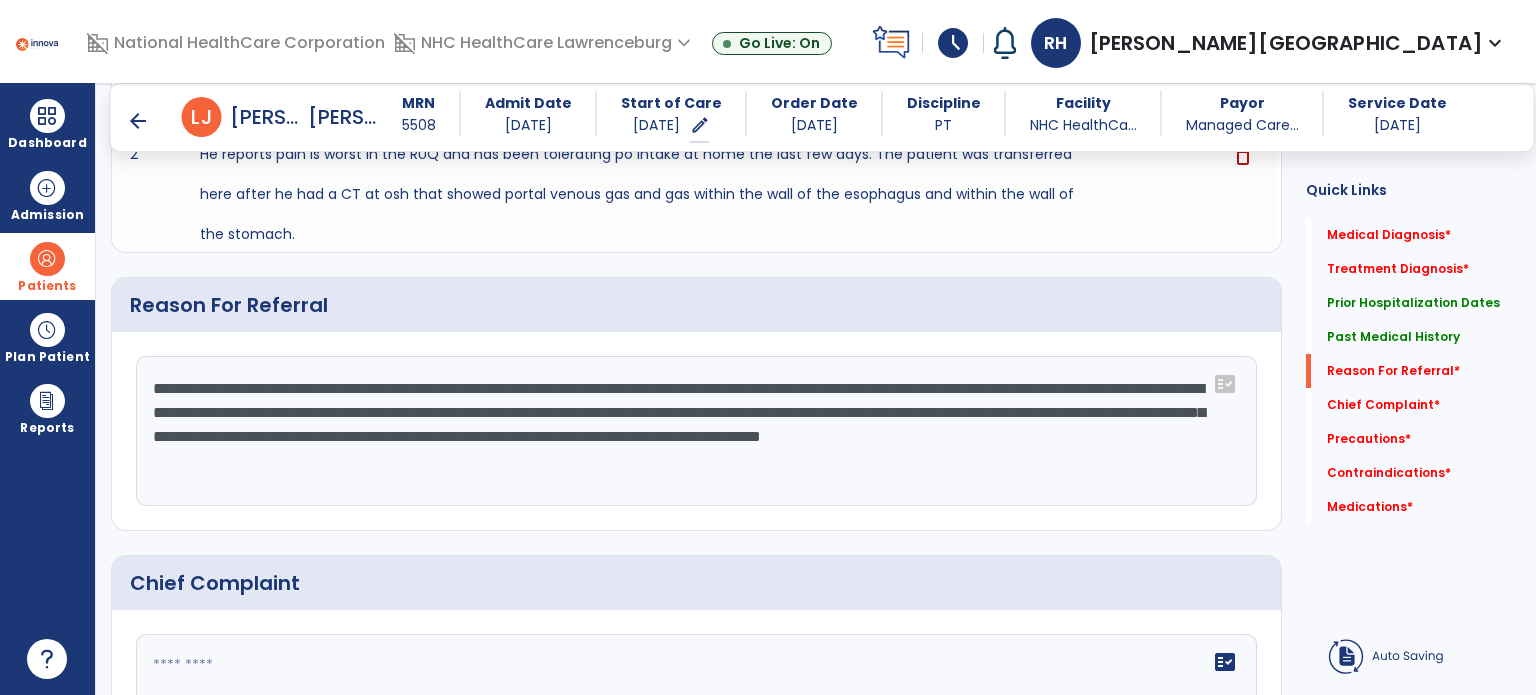 click on "**********" 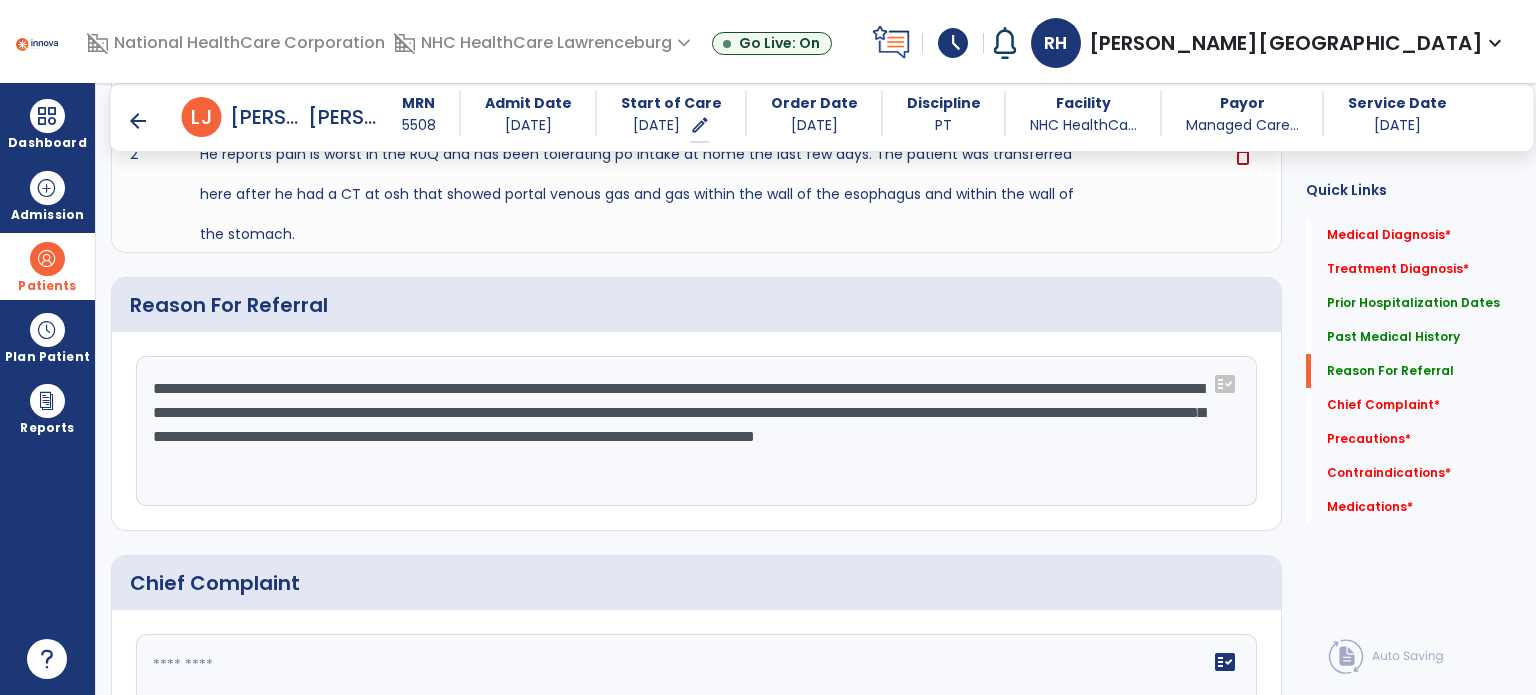 drag, startPoint x: 696, startPoint y: 466, endPoint x: 158, endPoint y: 371, distance: 546.3232 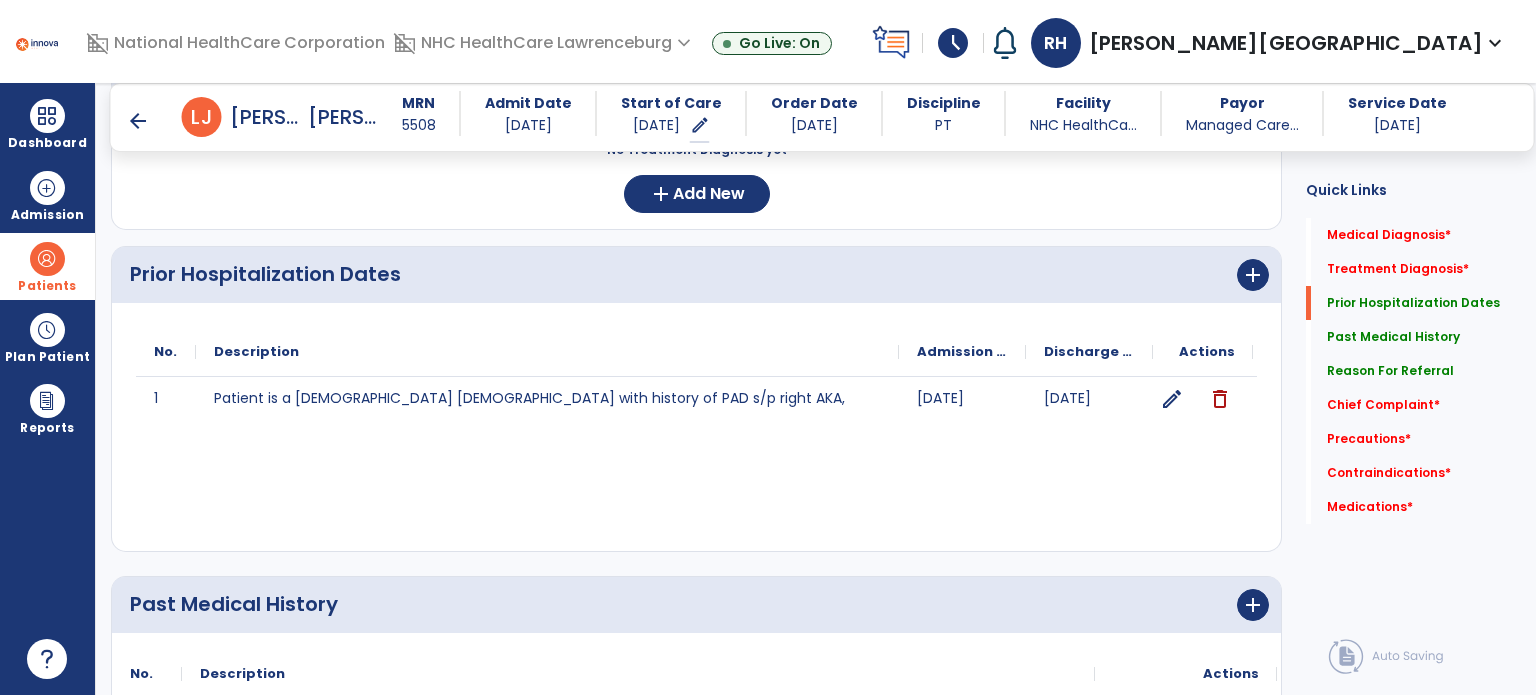 scroll, scrollTop: 441, scrollLeft: 0, axis: vertical 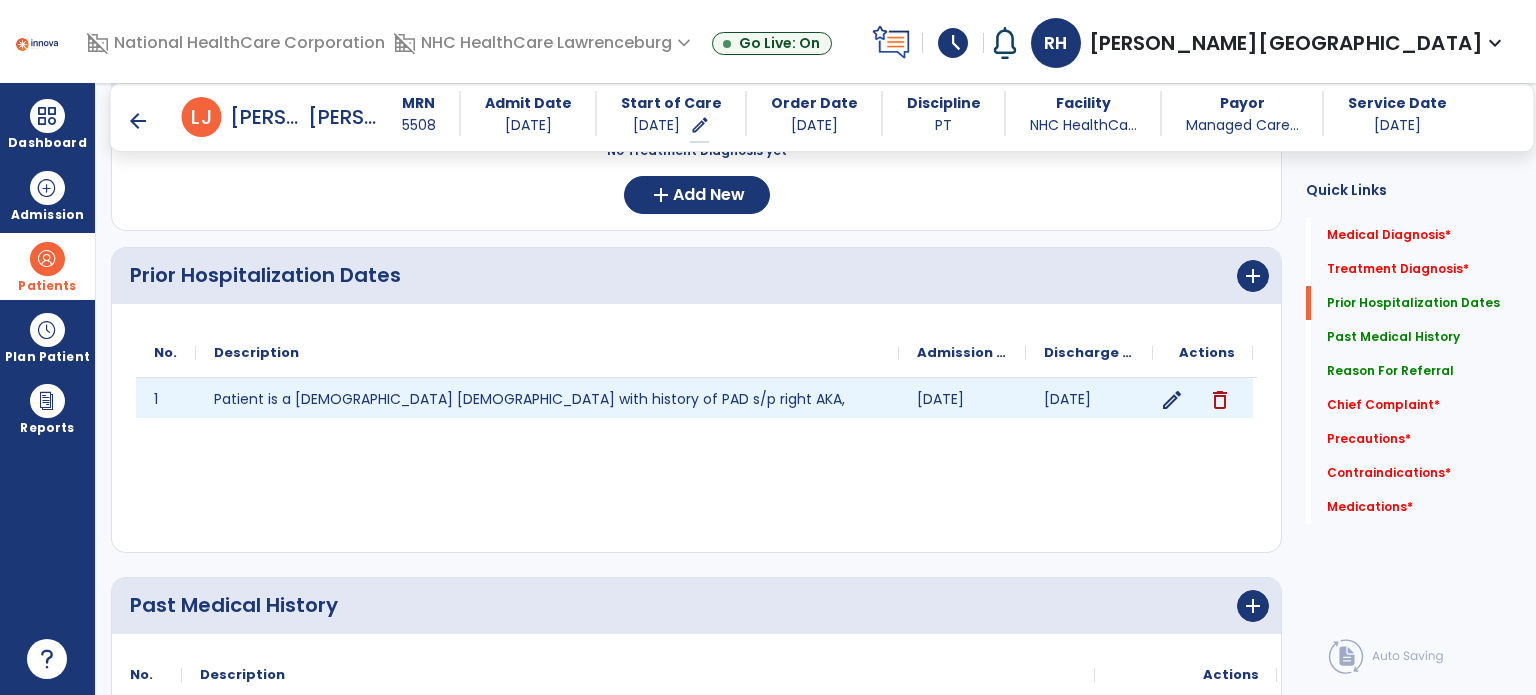 click on "edit" 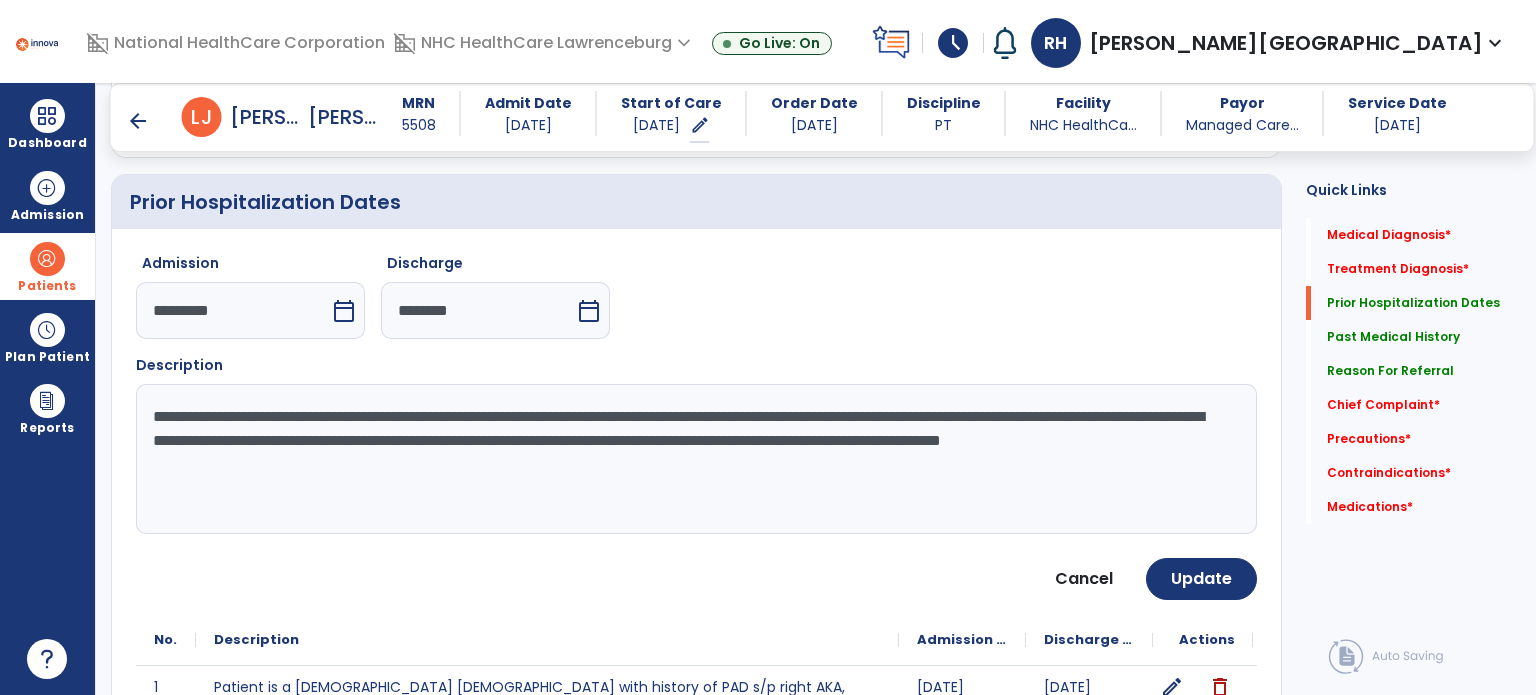 scroll, scrollTop: 548, scrollLeft: 0, axis: vertical 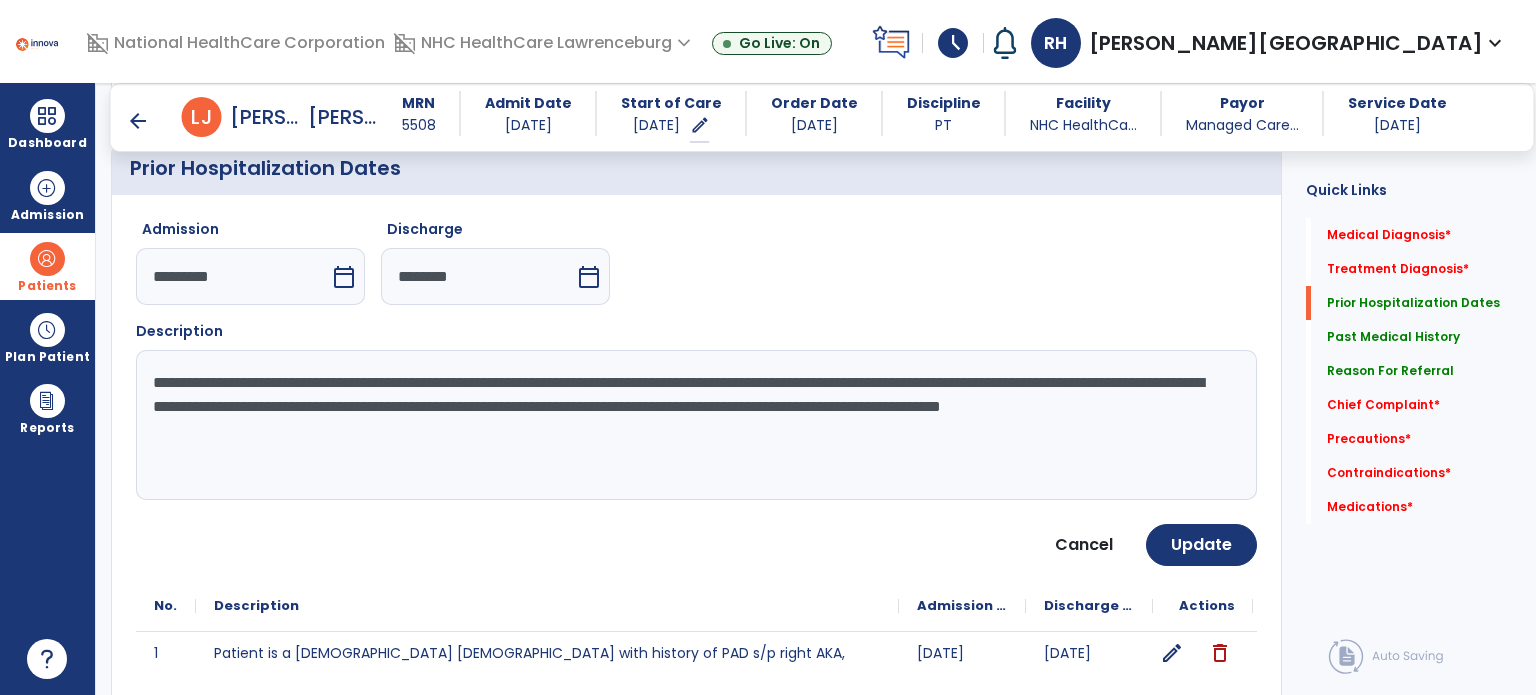 drag, startPoint x: 637, startPoint y: 433, endPoint x: 129, endPoint y: 366, distance: 512.39923 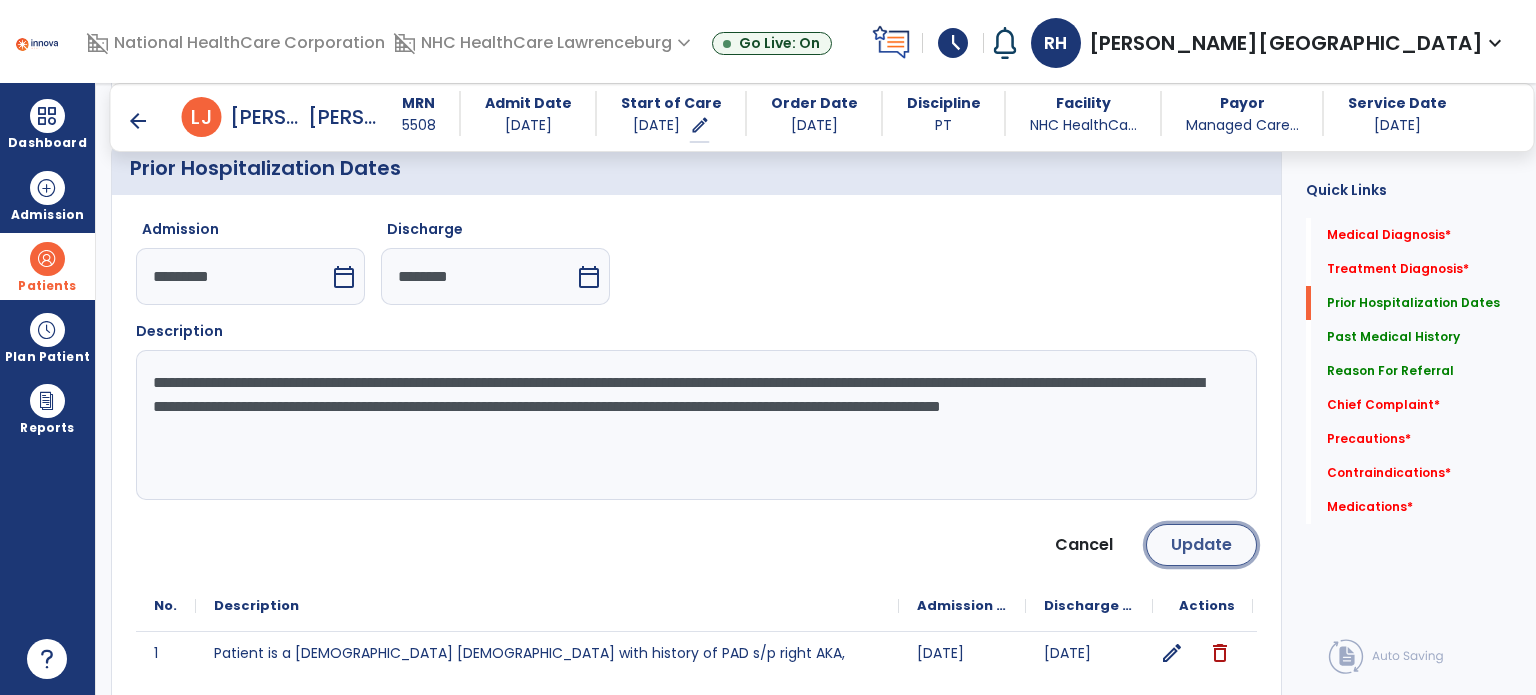click on "Update" 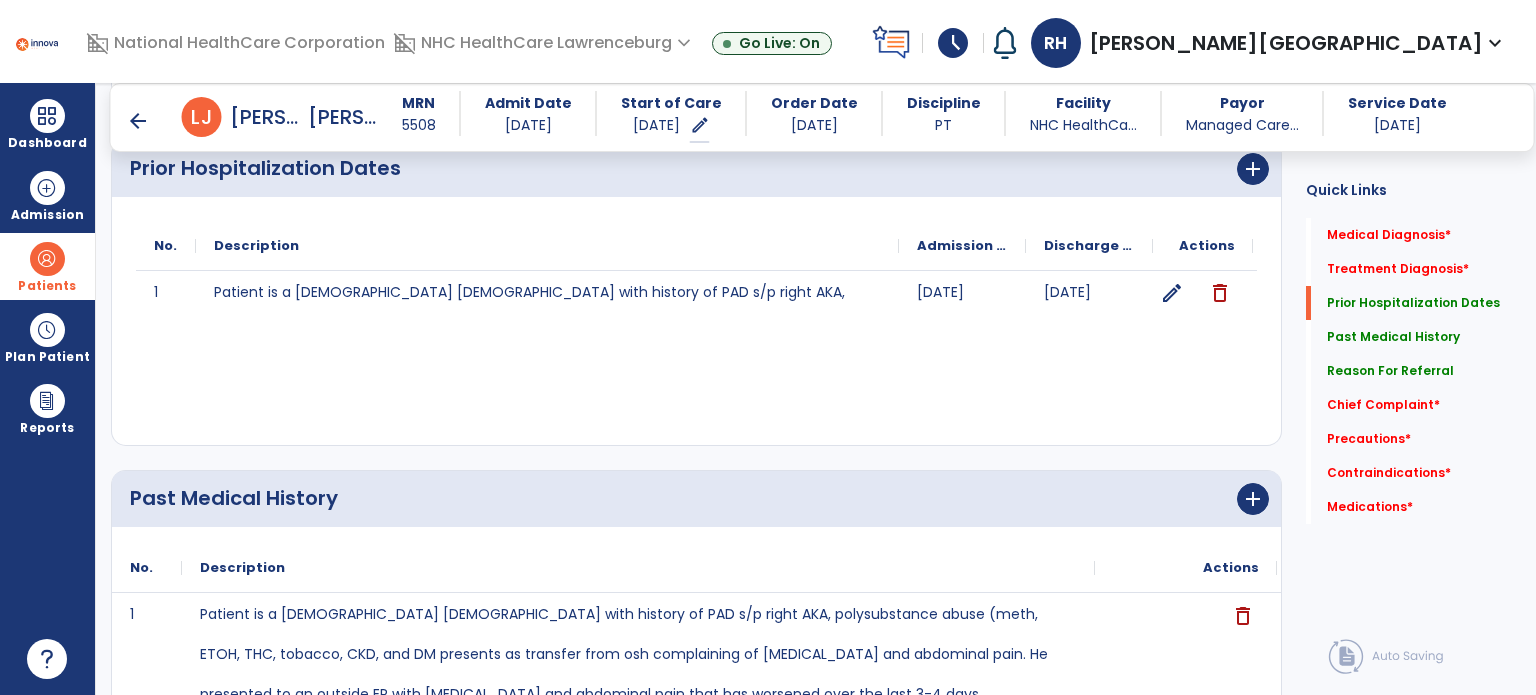 click at bounding box center (47, 259) 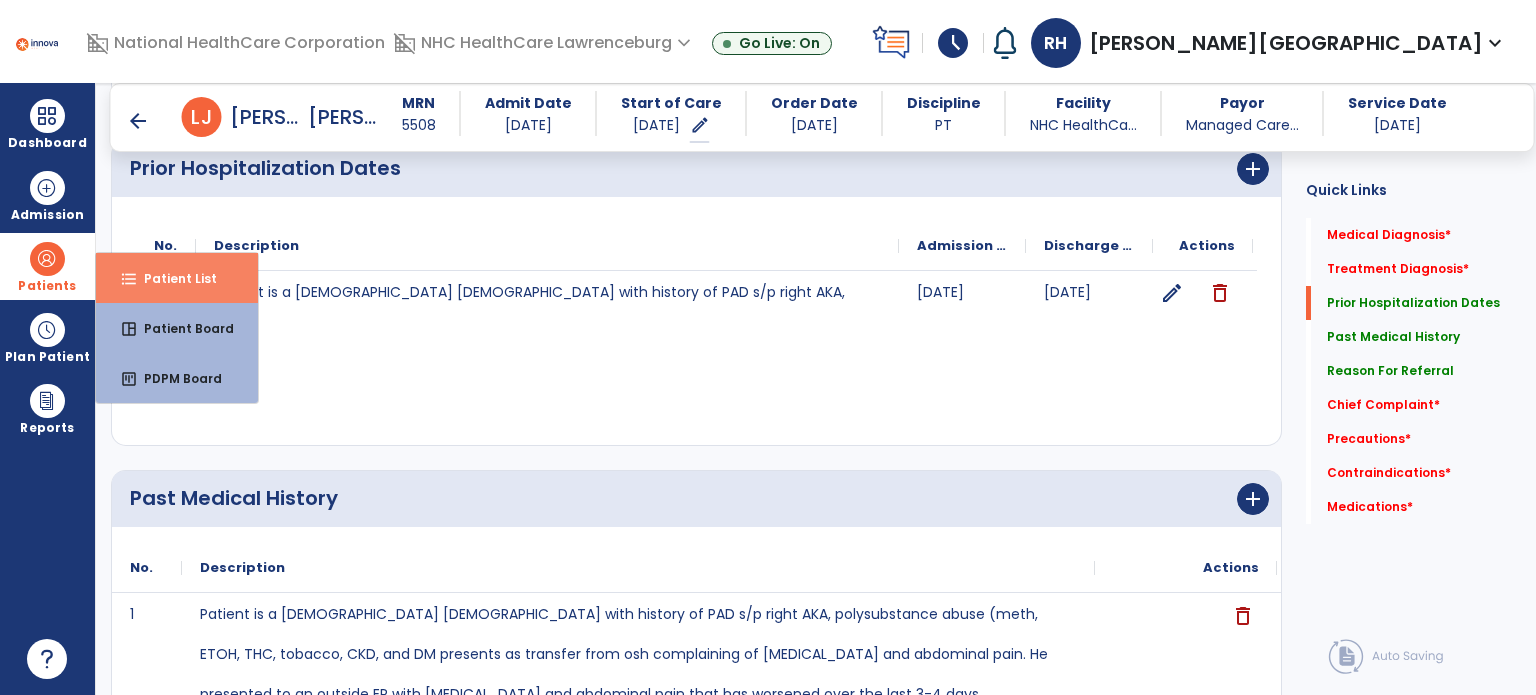 click on "Patient List" at bounding box center (172, 278) 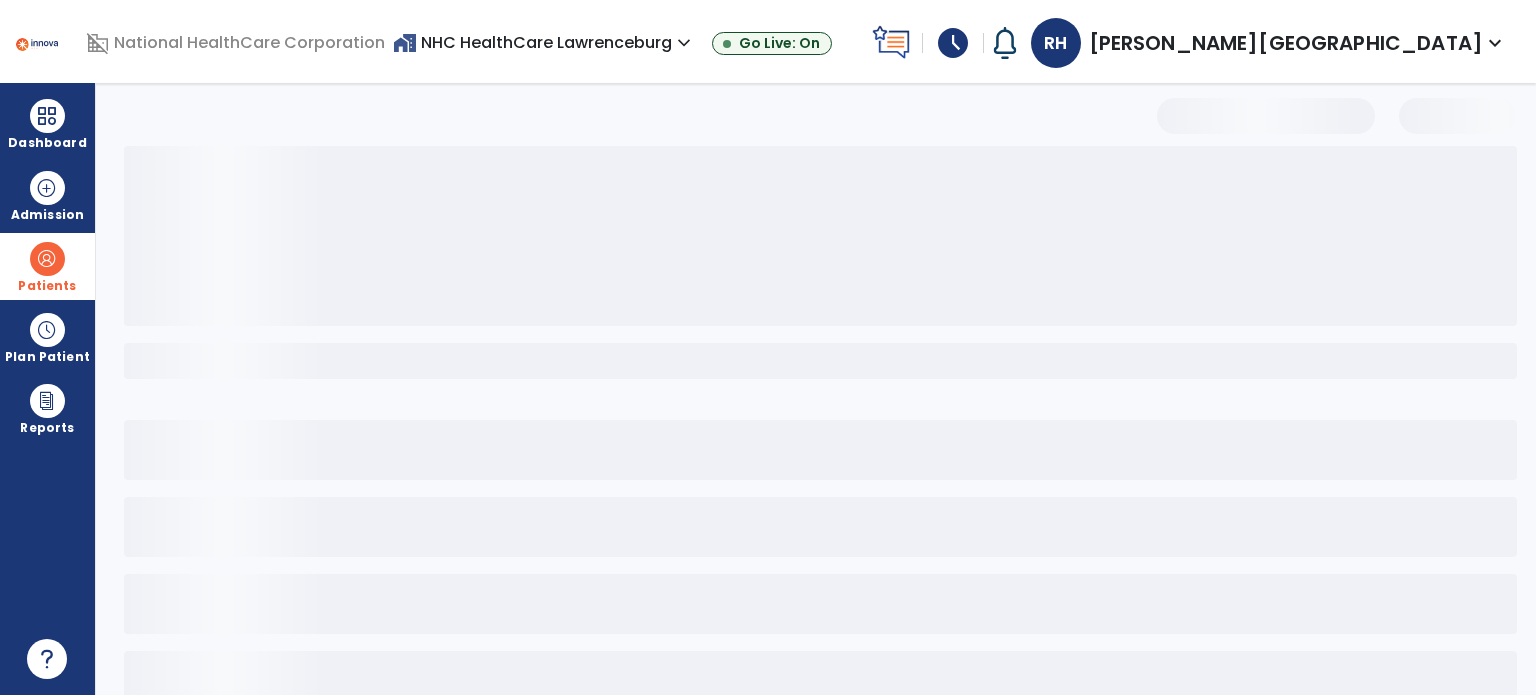 scroll, scrollTop: 46, scrollLeft: 0, axis: vertical 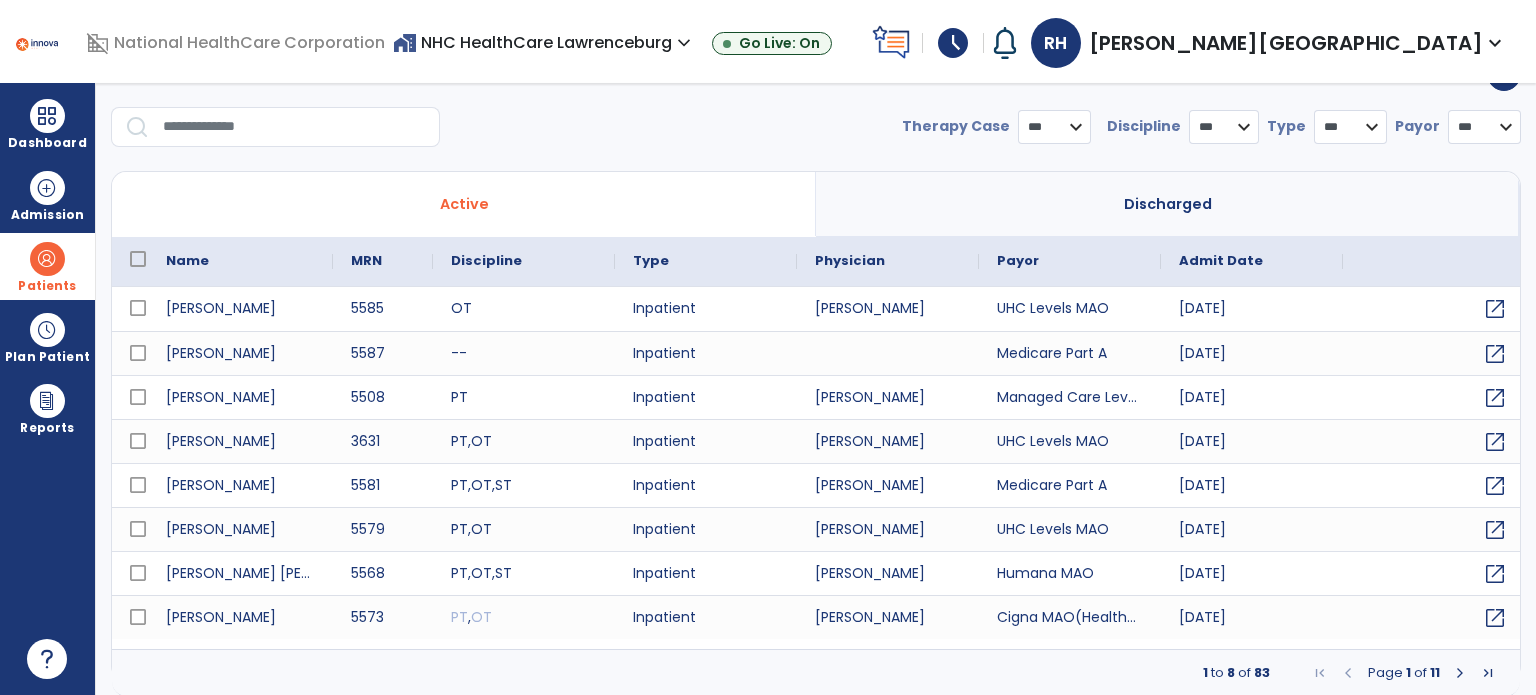 select on "***" 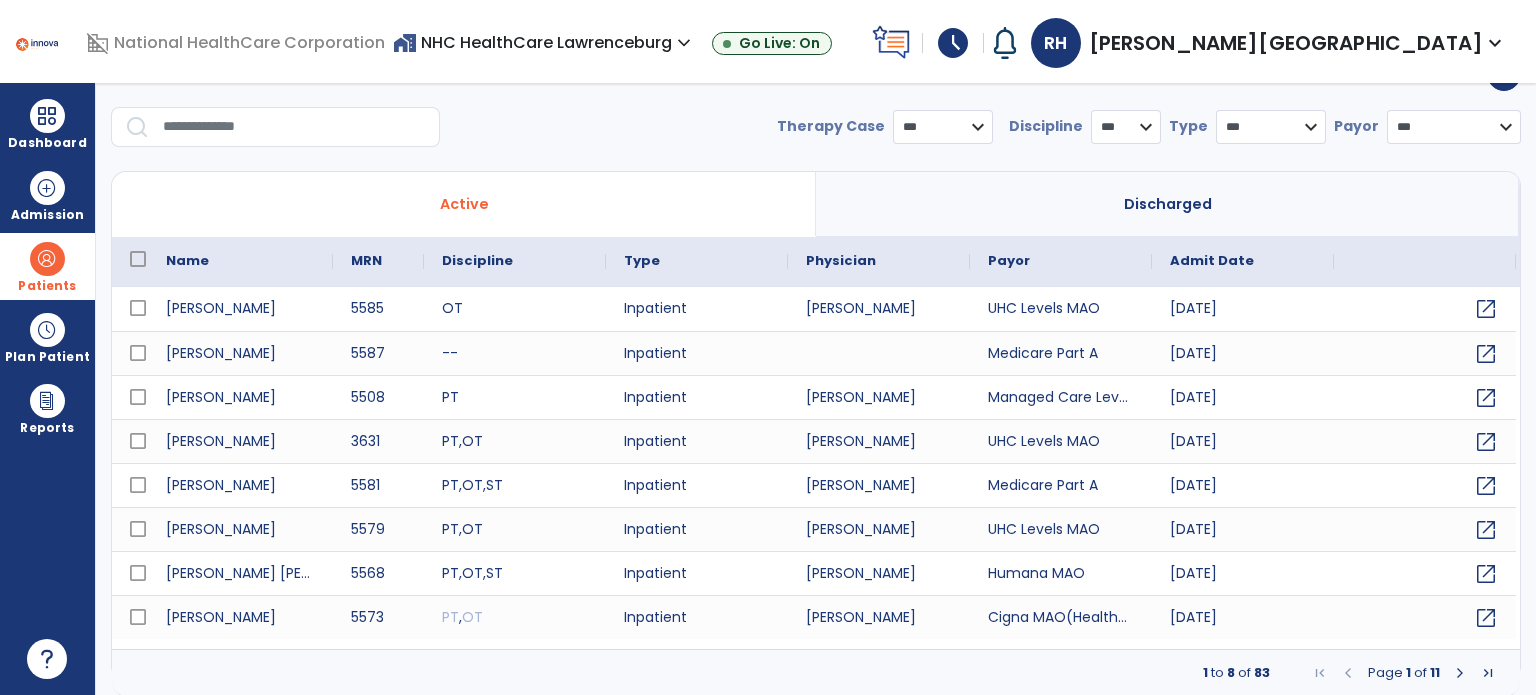 click at bounding box center (294, 127) 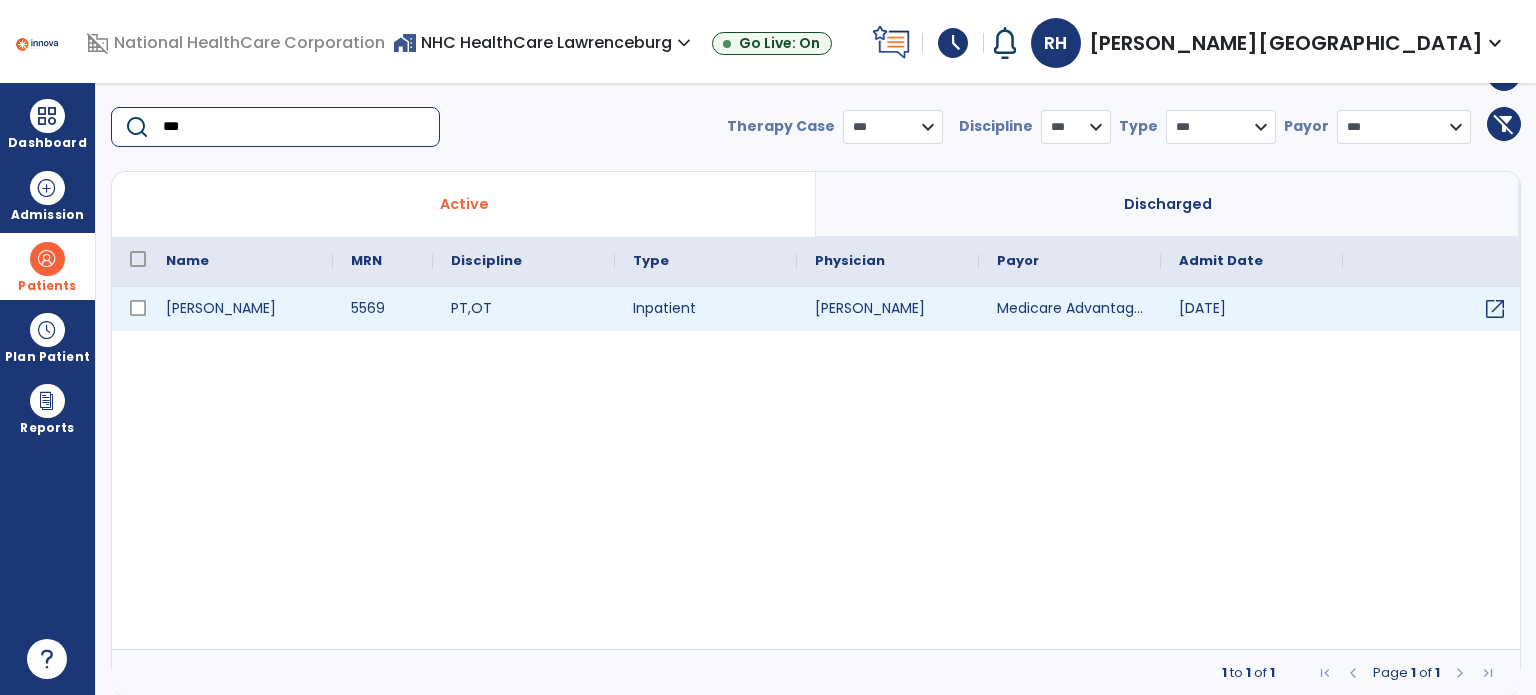 type on "***" 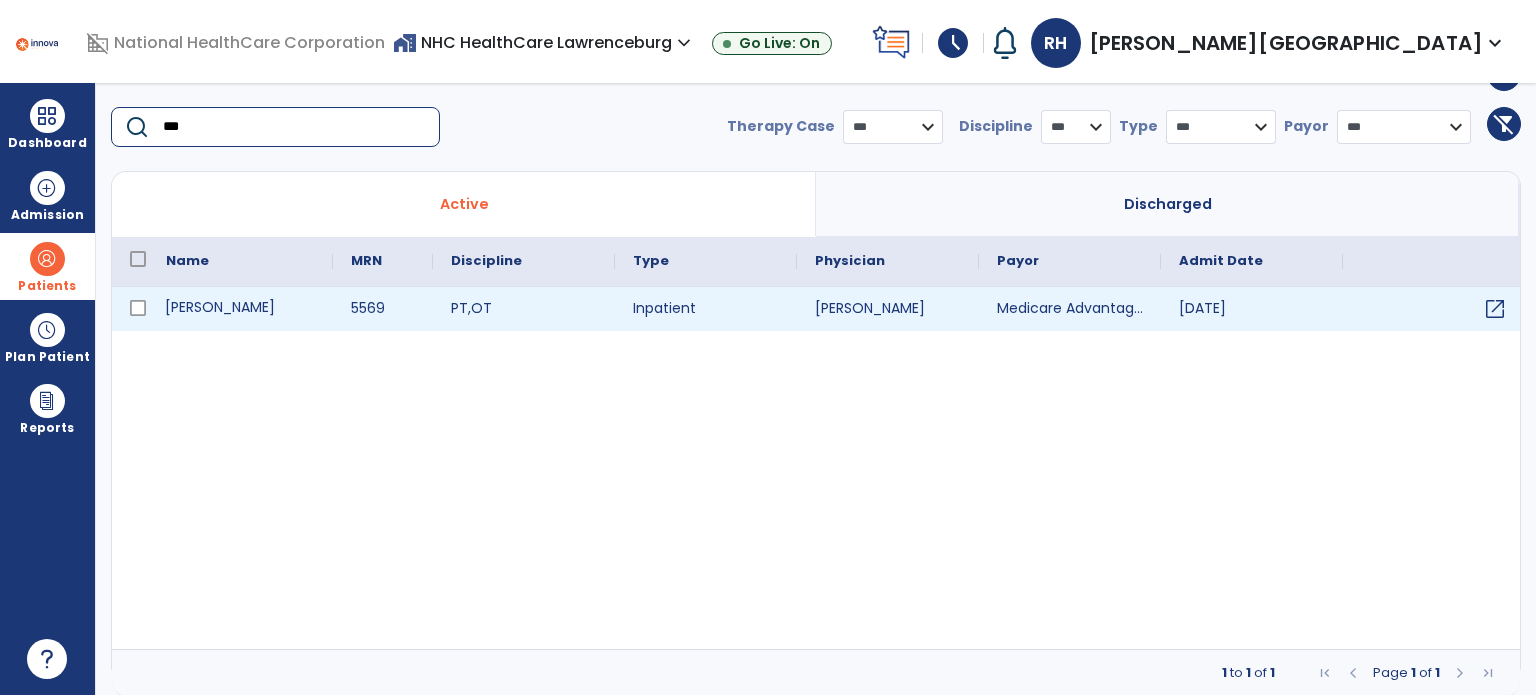 click on "[PERSON_NAME]" at bounding box center [240, 309] 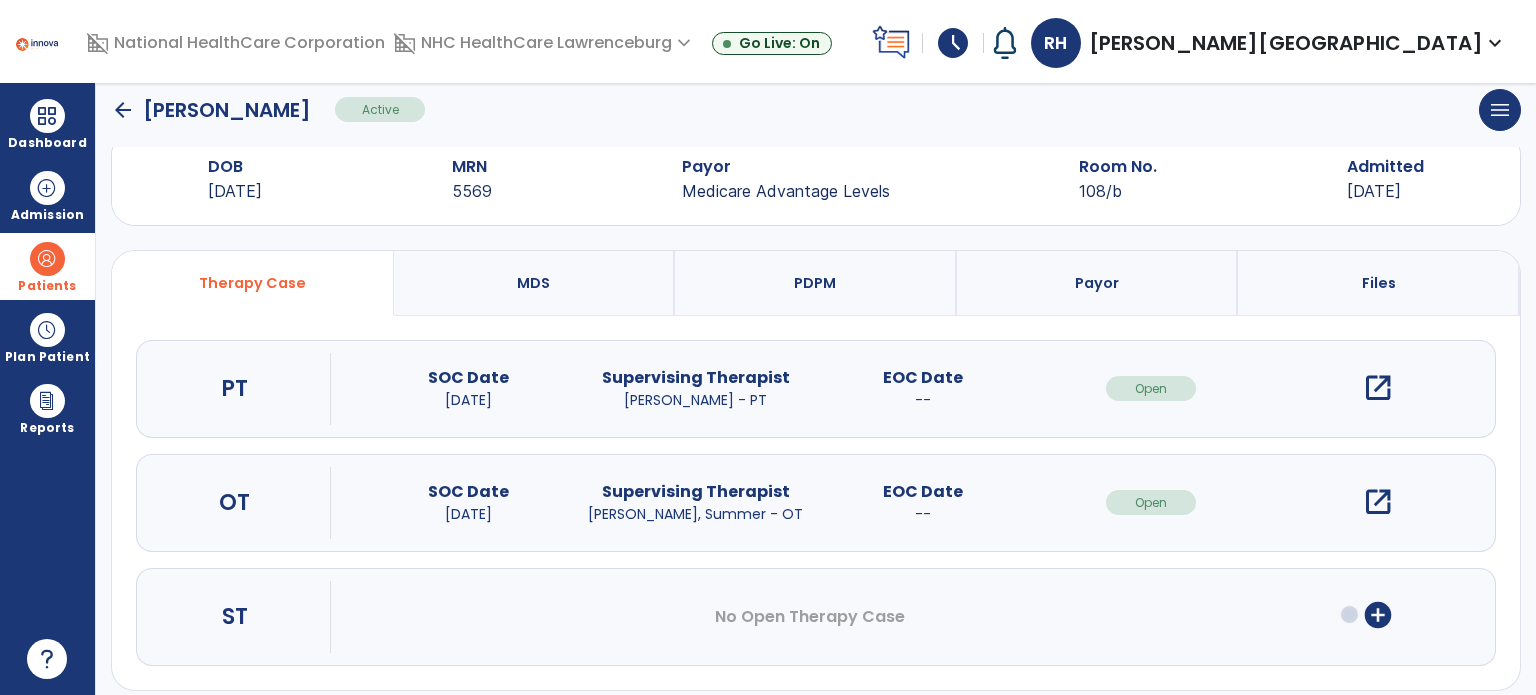 click on "Files" at bounding box center (1379, 283) 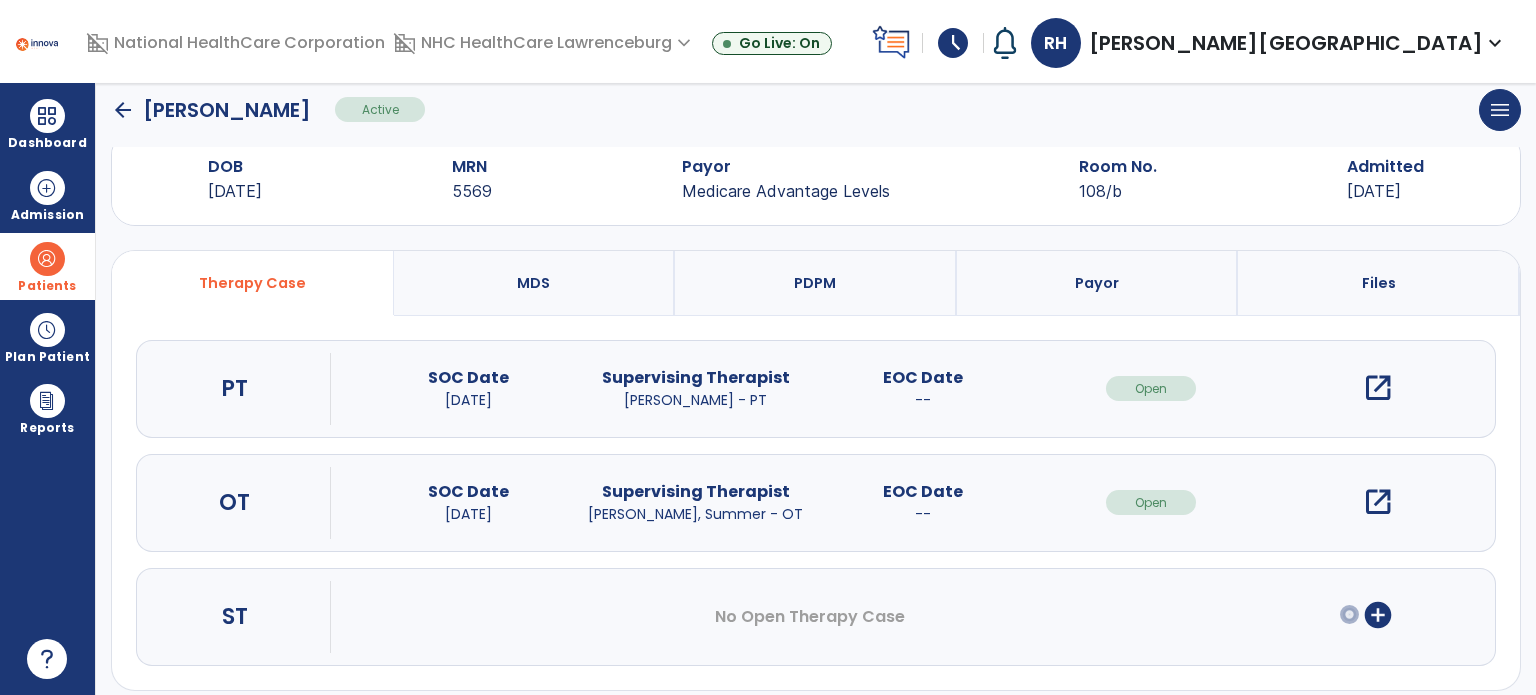 select on "**********" 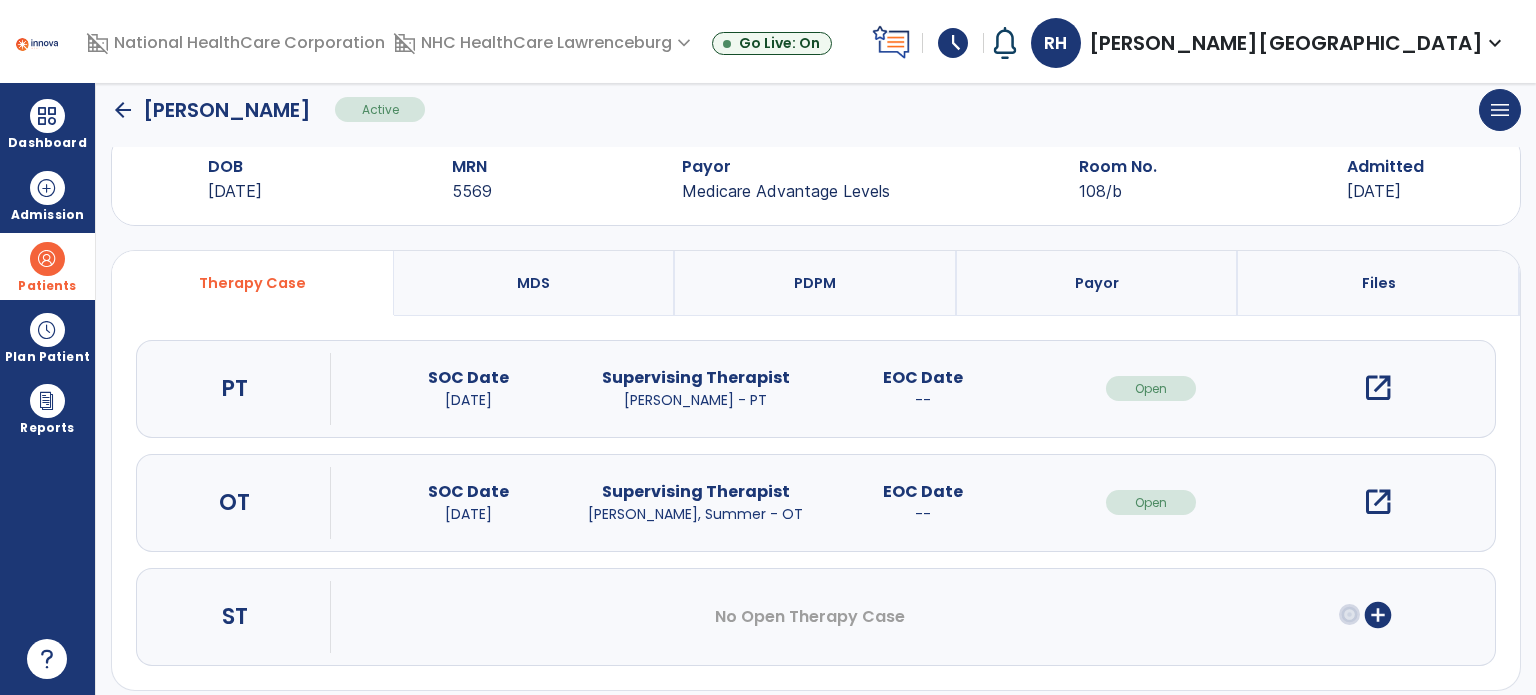 select on "***" 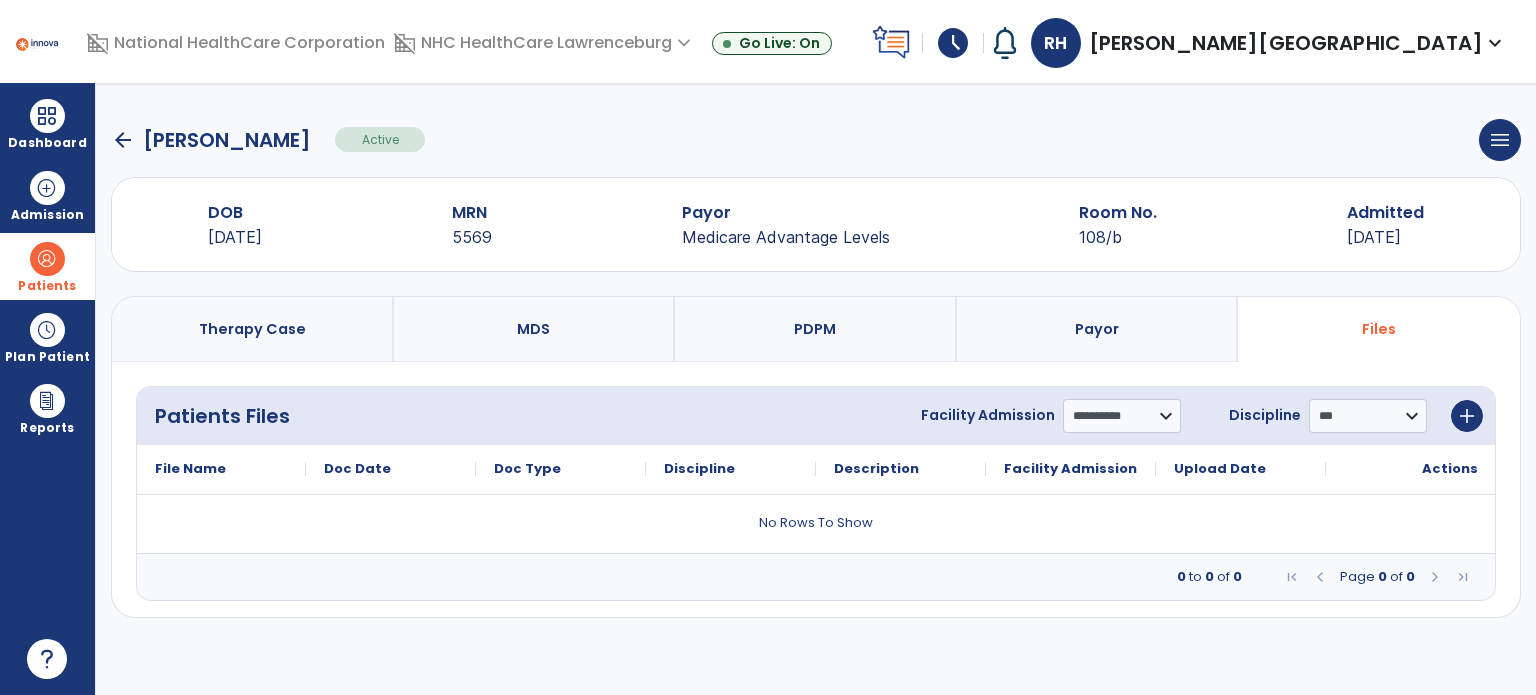scroll, scrollTop: 0, scrollLeft: 0, axis: both 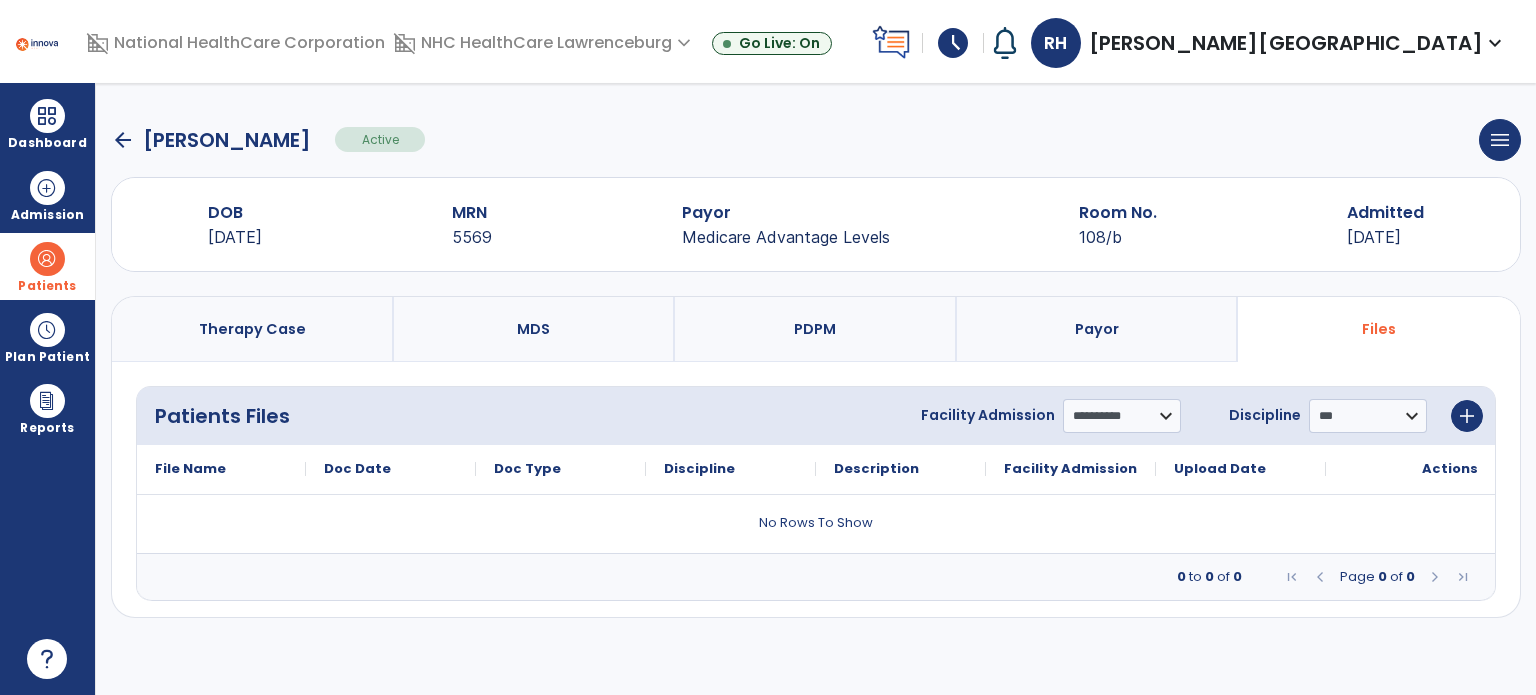 click on "arrow_back" 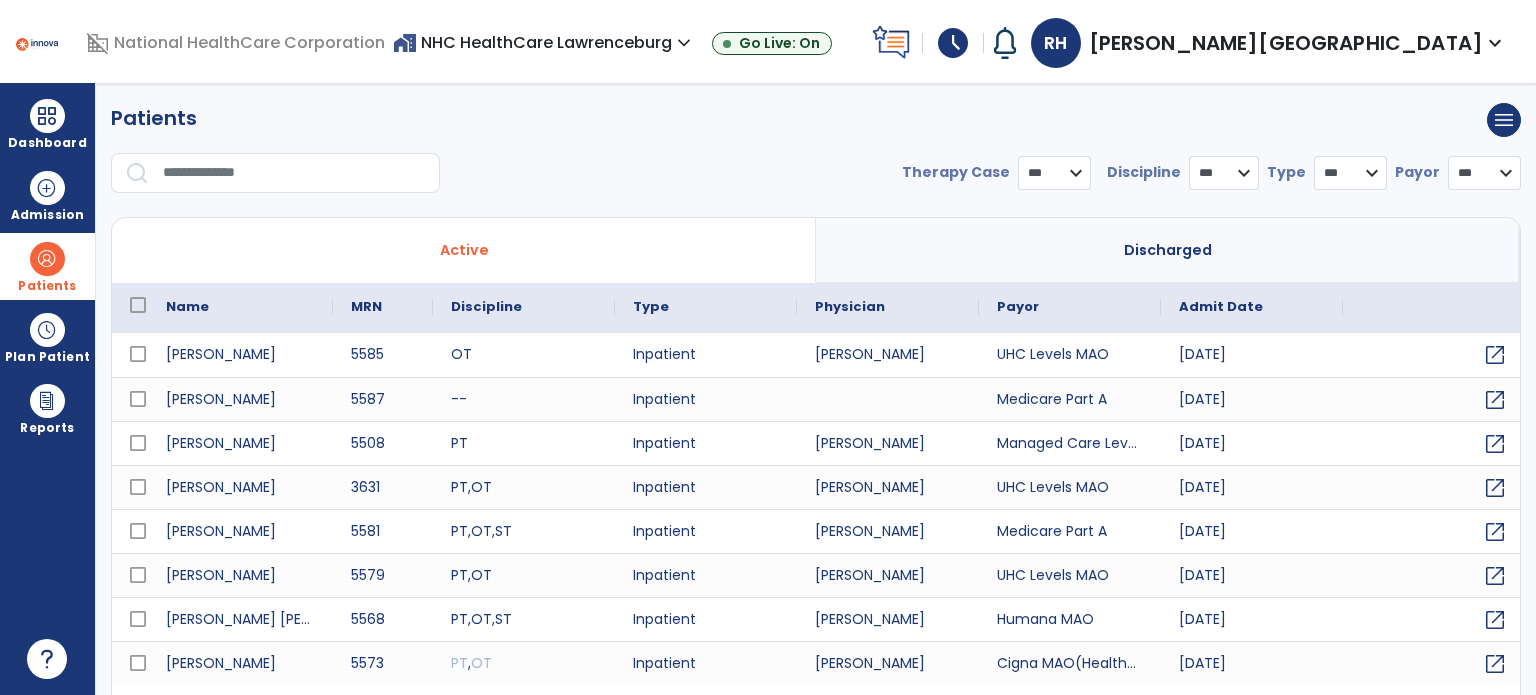 select on "***" 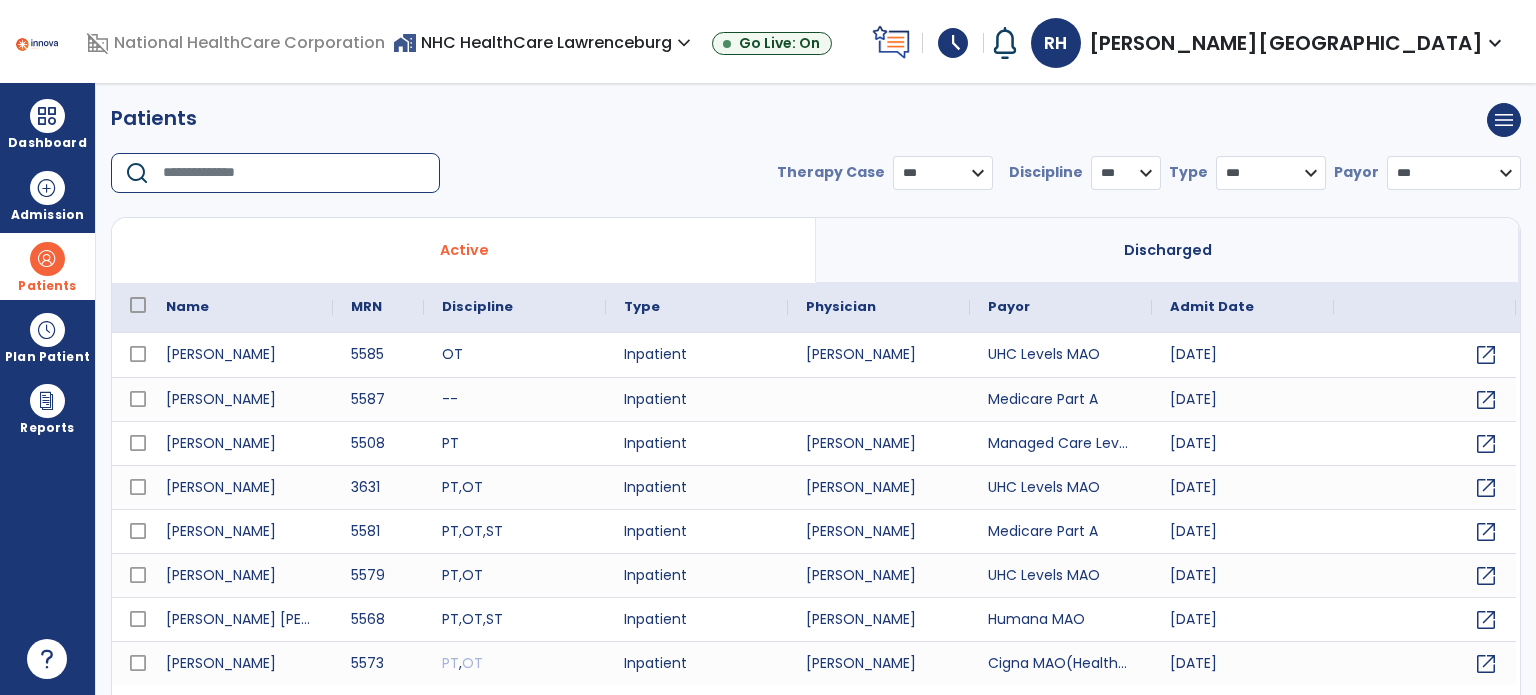 click at bounding box center [294, 173] 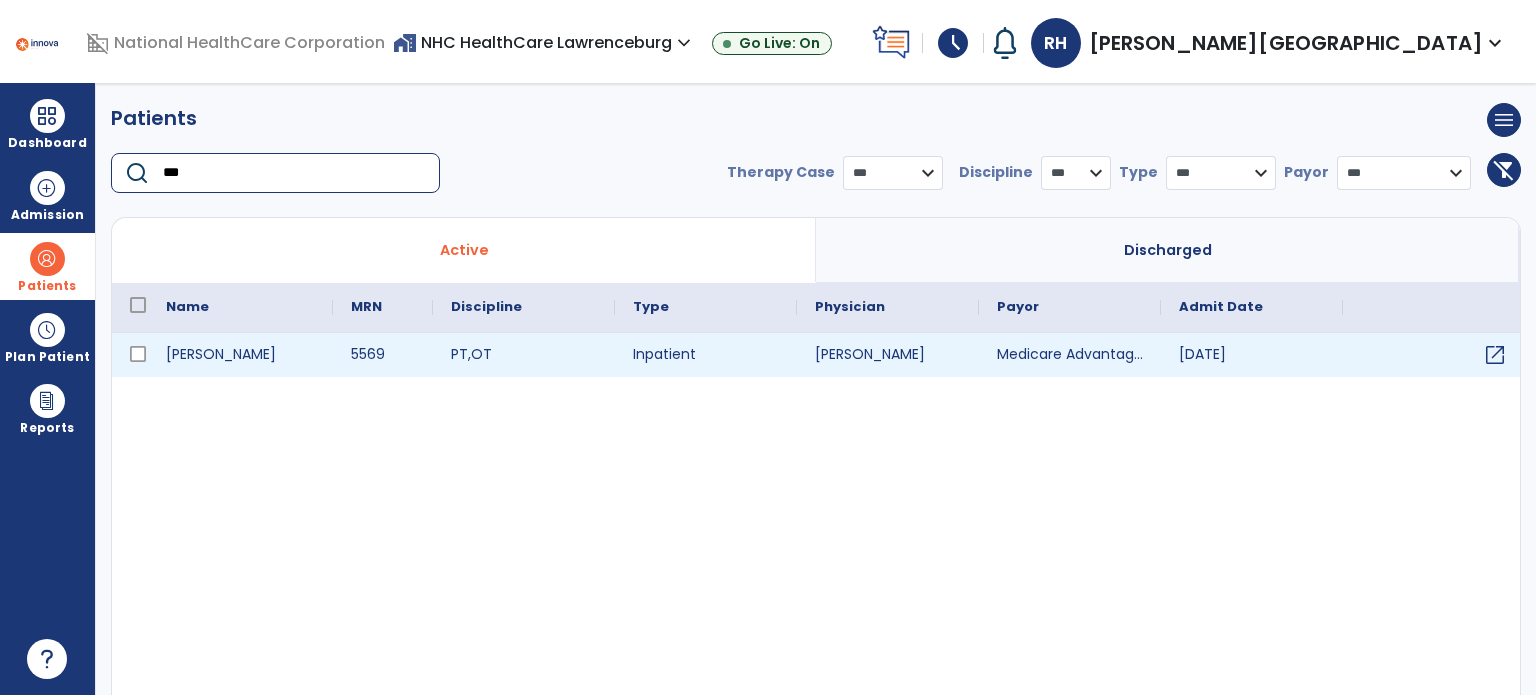 type on "***" 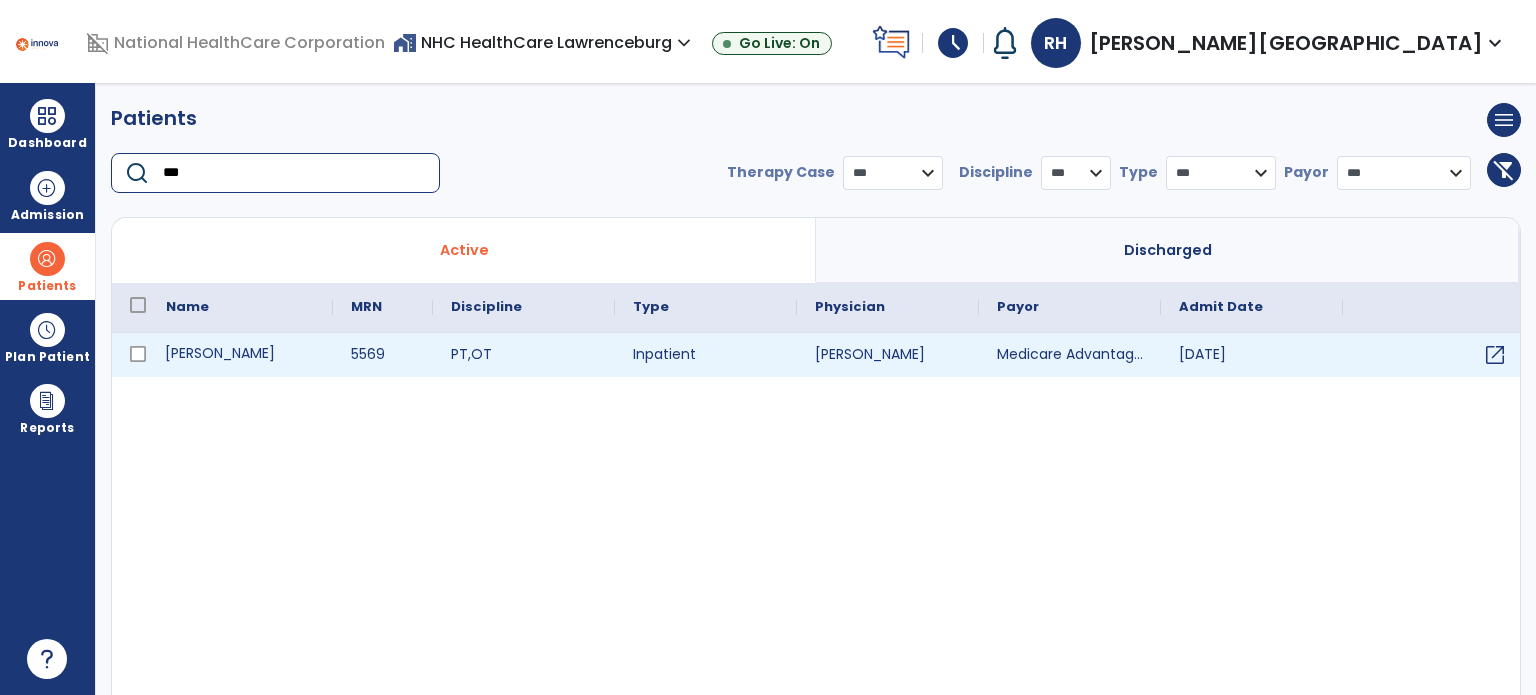 click on "[PERSON_NAME]" at bounding box center [240, 355] 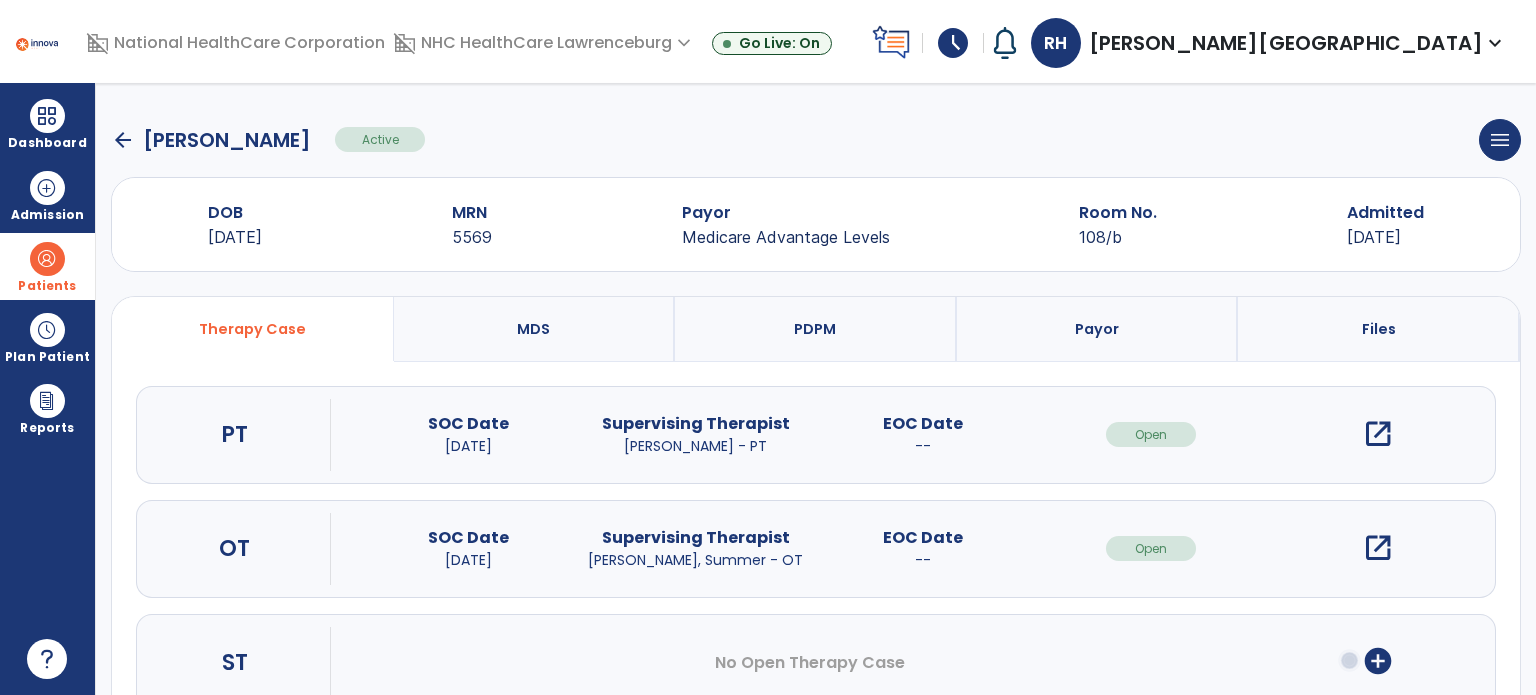click on "open_in_new" at bounding box center (1378, 434) 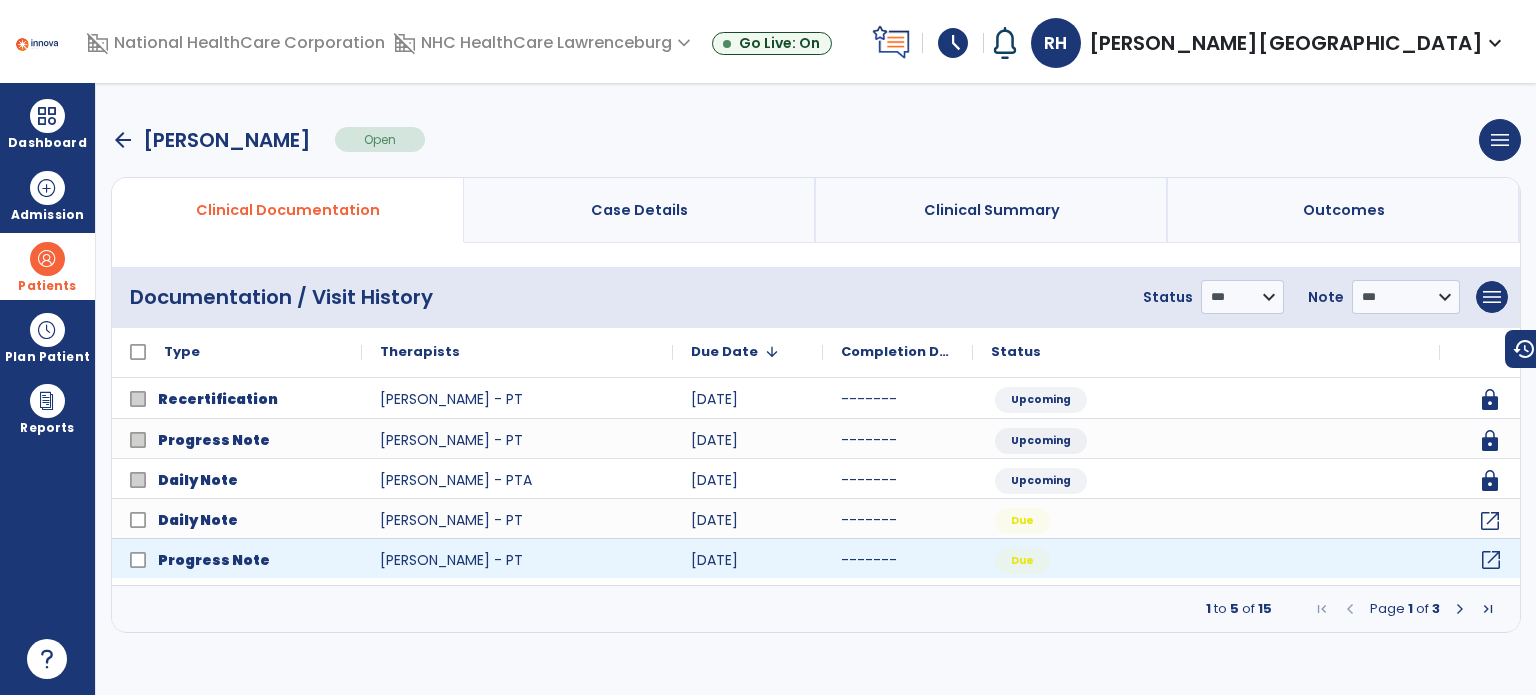 click on "open_in_new" 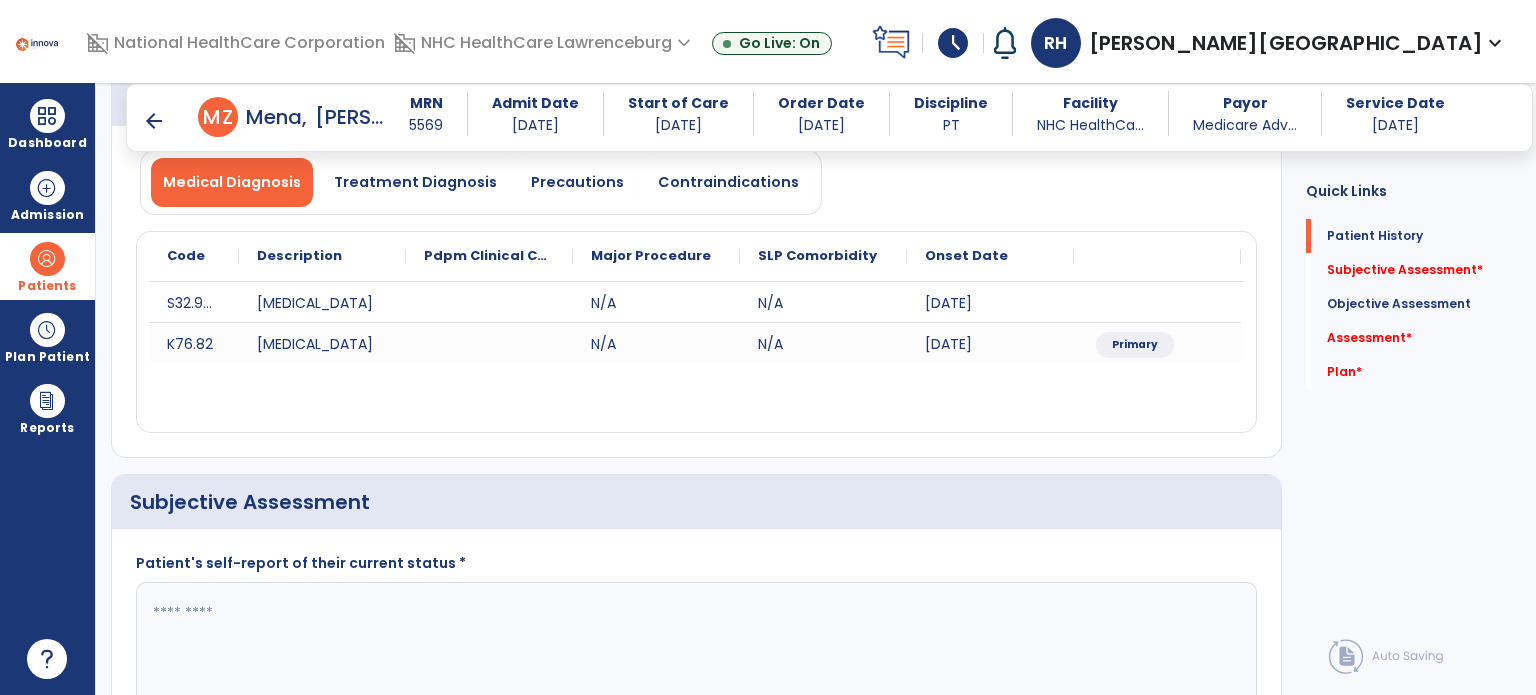 scroll, scrollTop: 260, scrollLeft: 0, axis: vertical 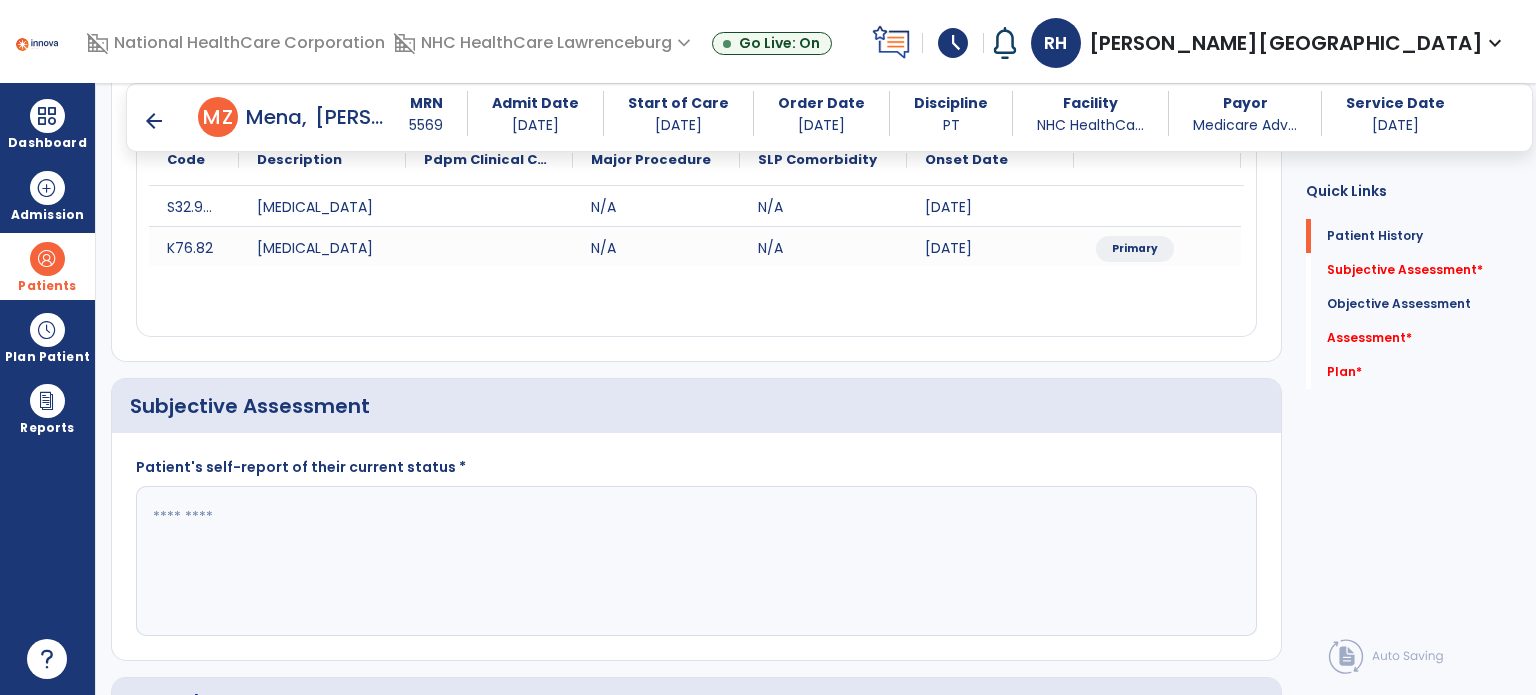 click 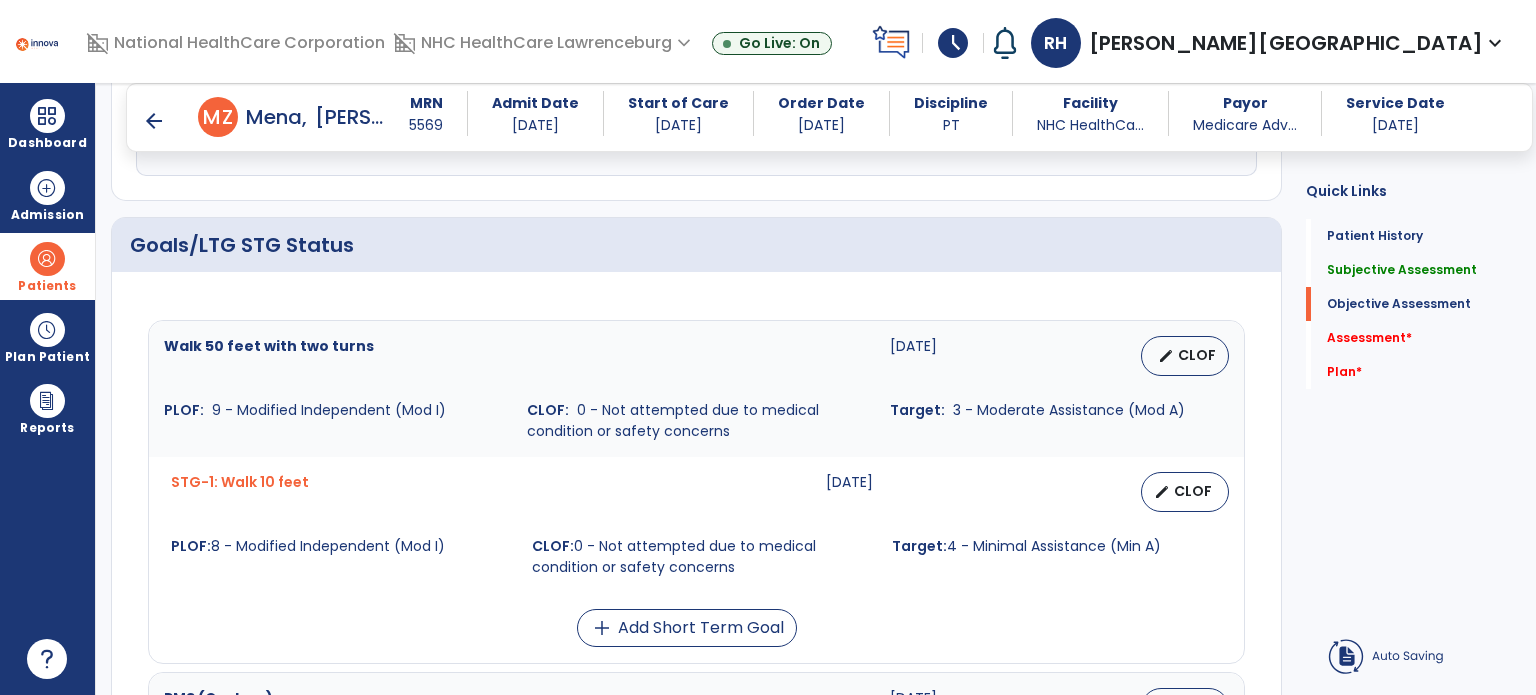 scroll, scrollTop: 720, scrollLeft: 0, axis: vertical 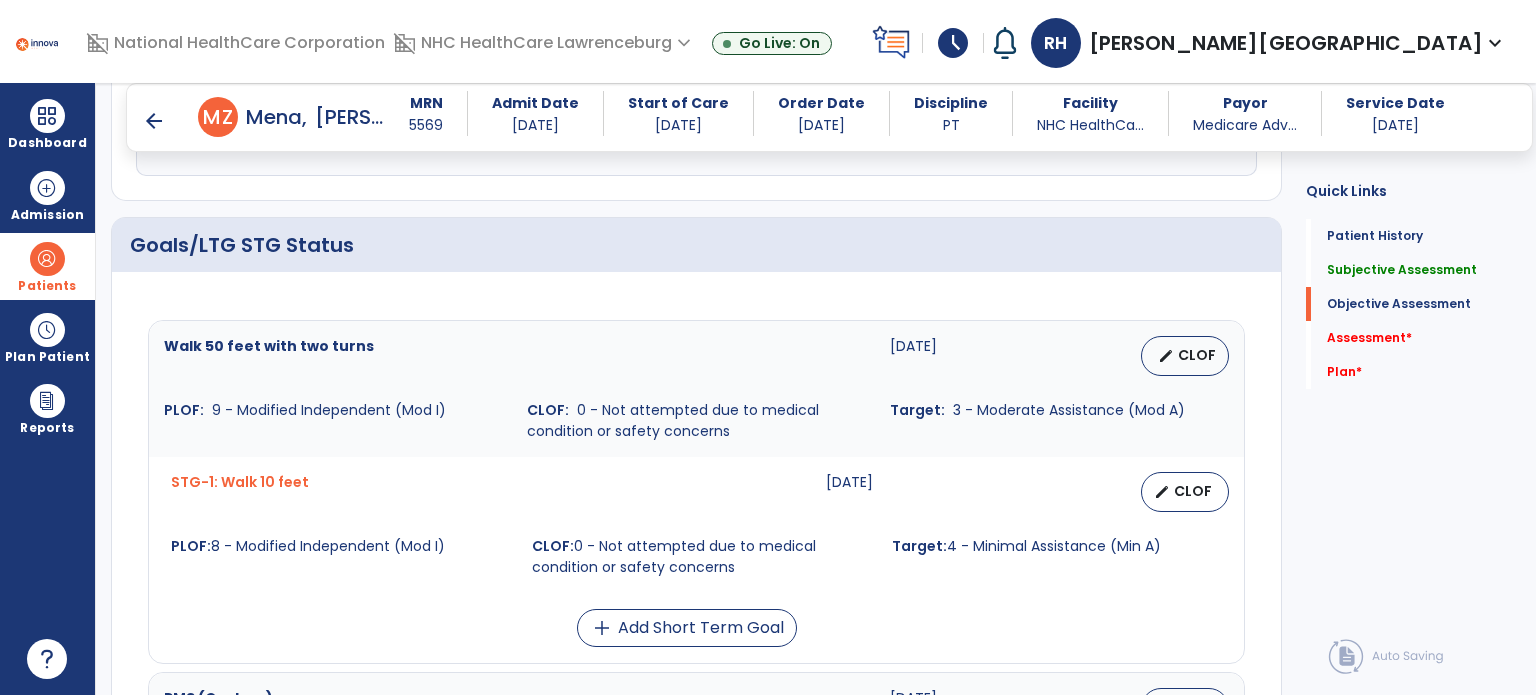 type on "**********" 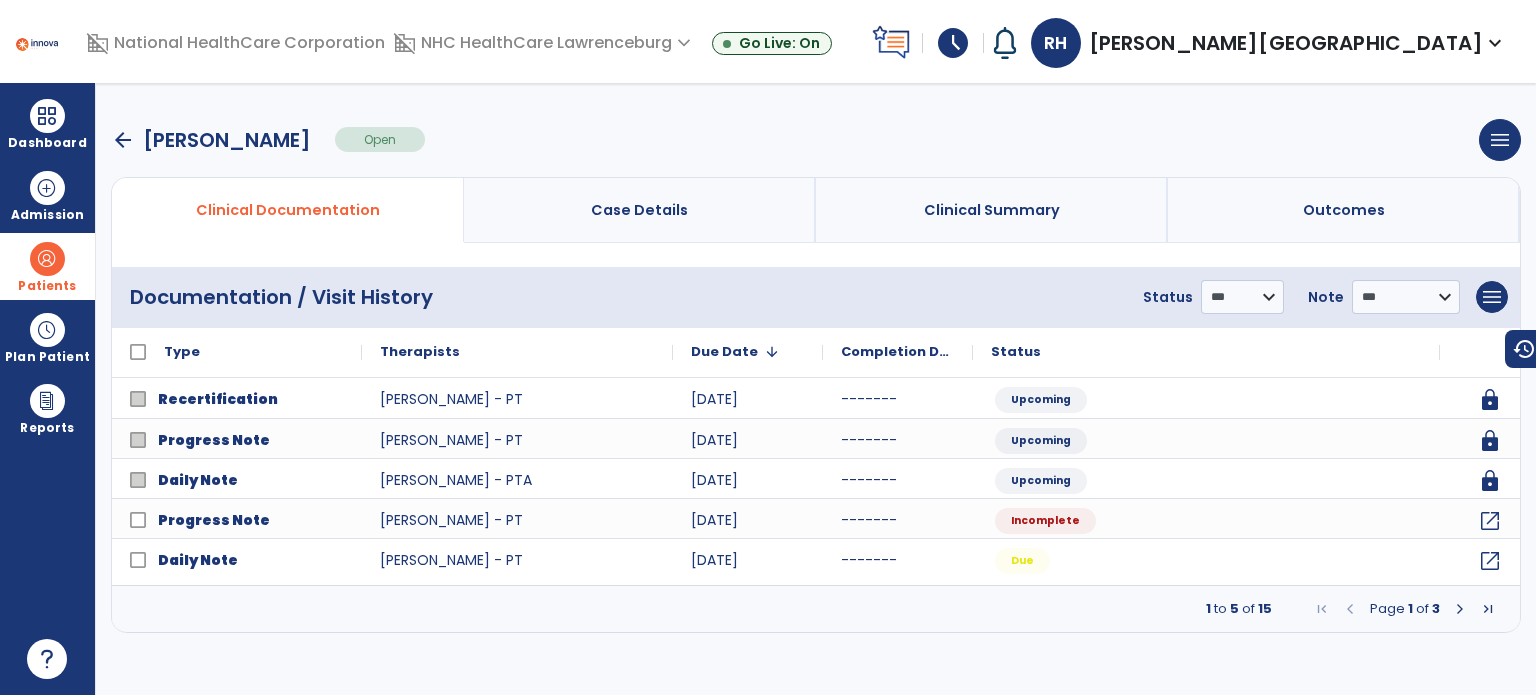 scroll, scrollTop: 0, scrollLeft: 0, axis: both 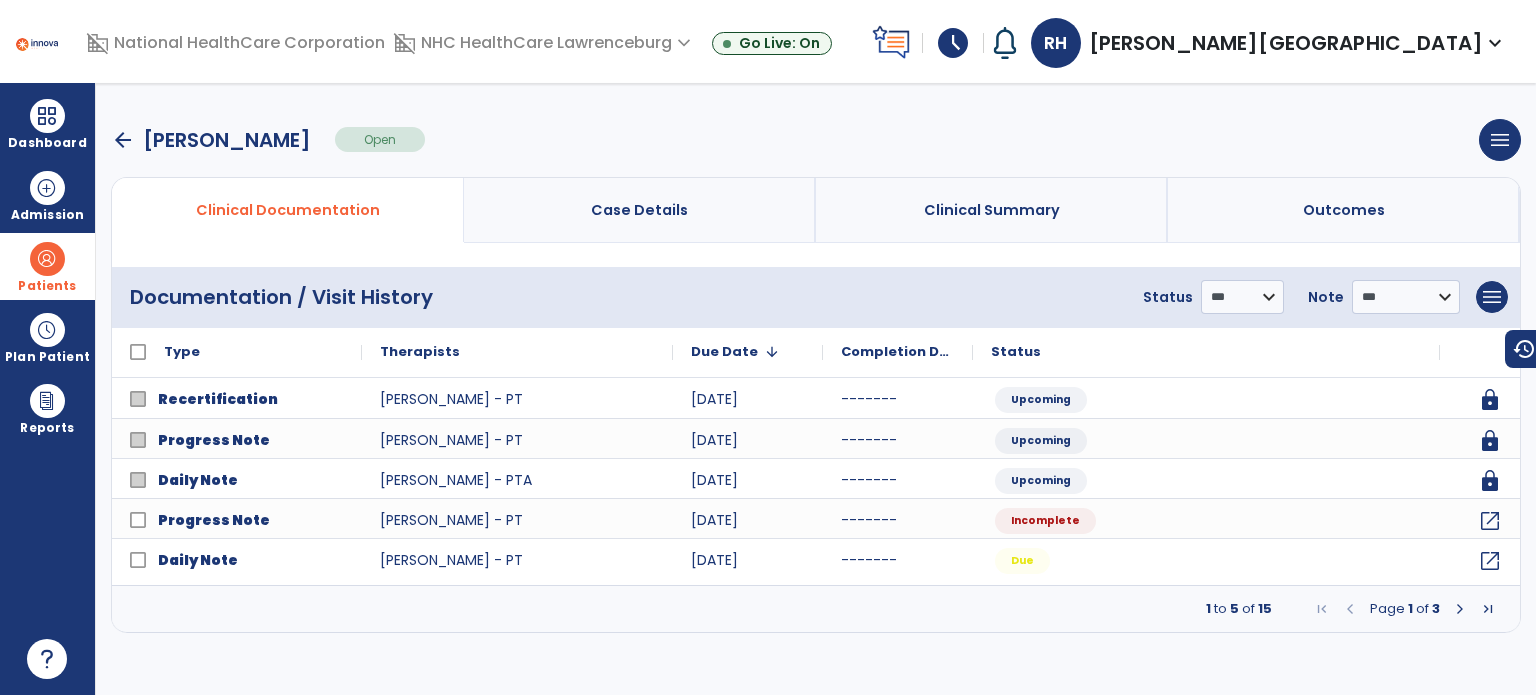 click at bounding box center (1460, 609) 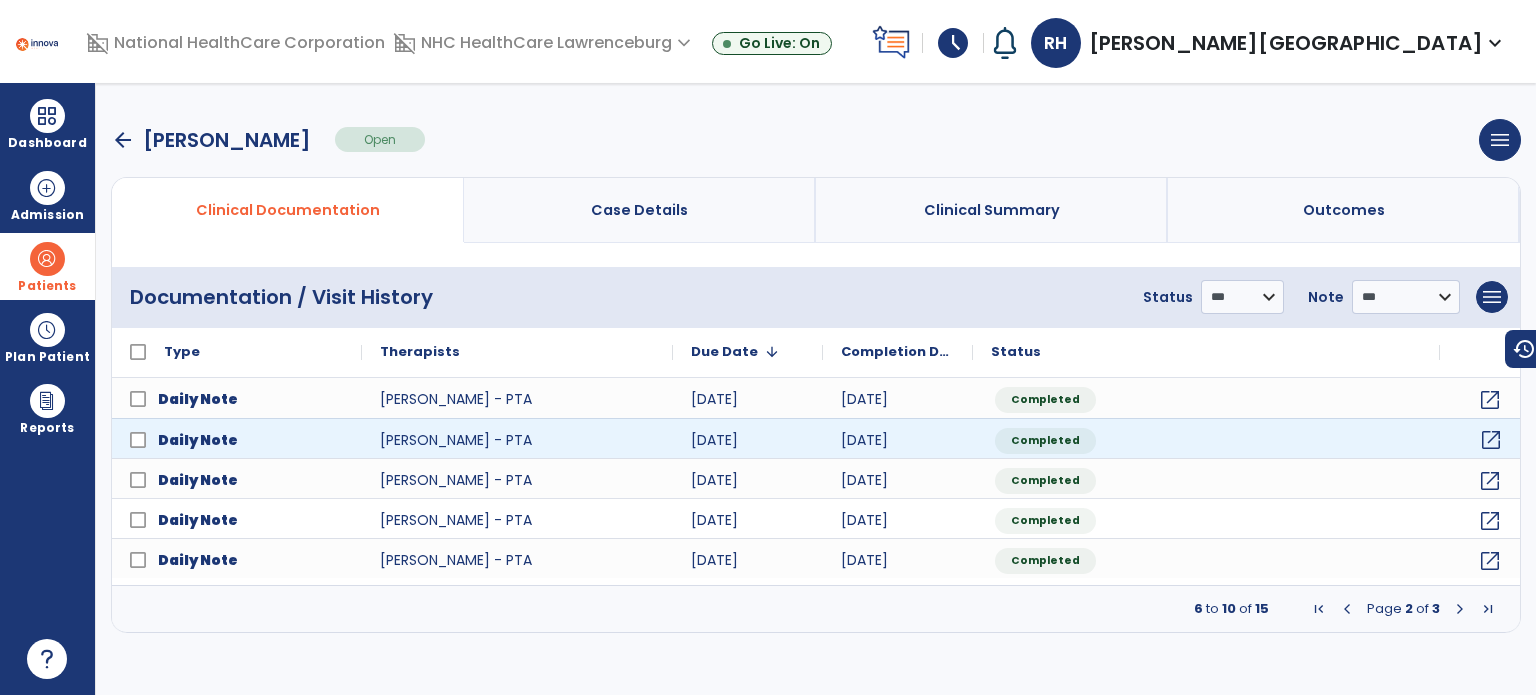 click on "open_in_new" 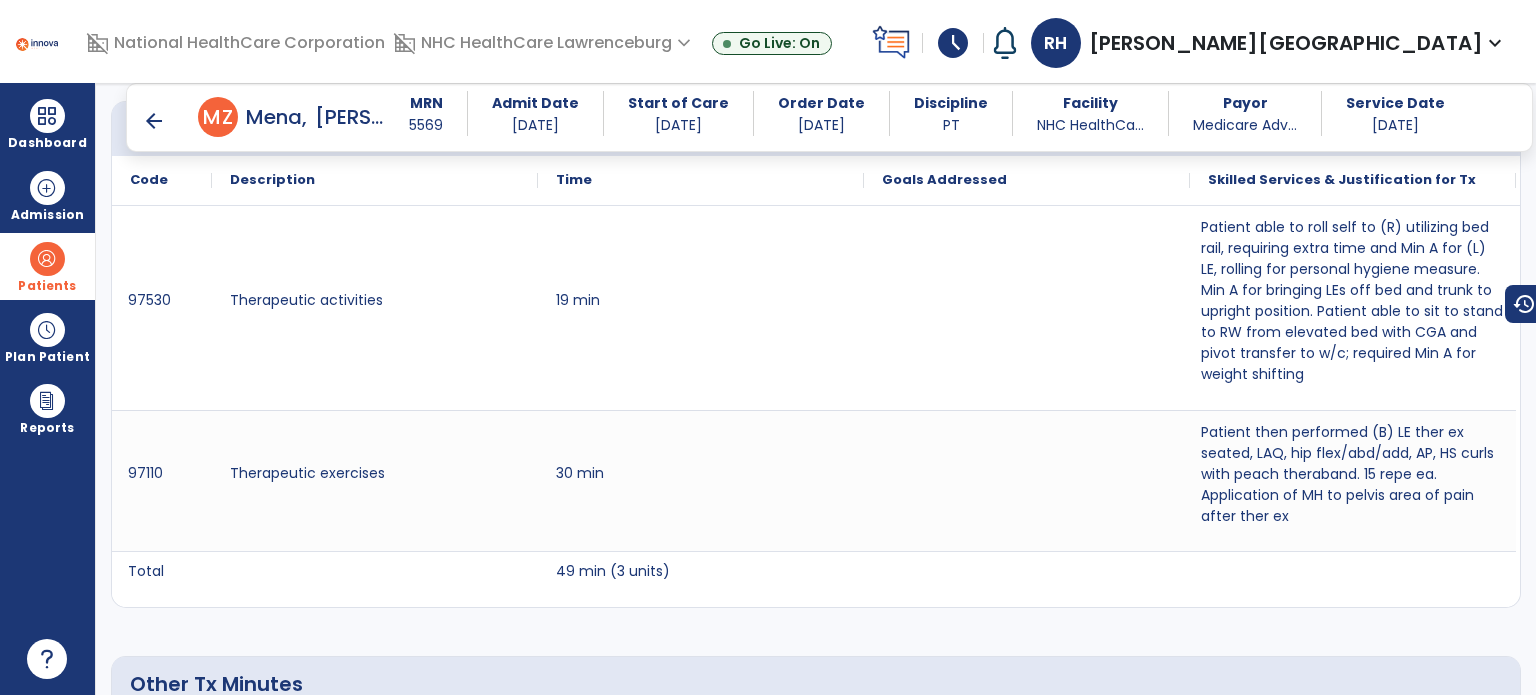 scroll, scrollTop: 1342, scrollLeft: 0, axis: vertical 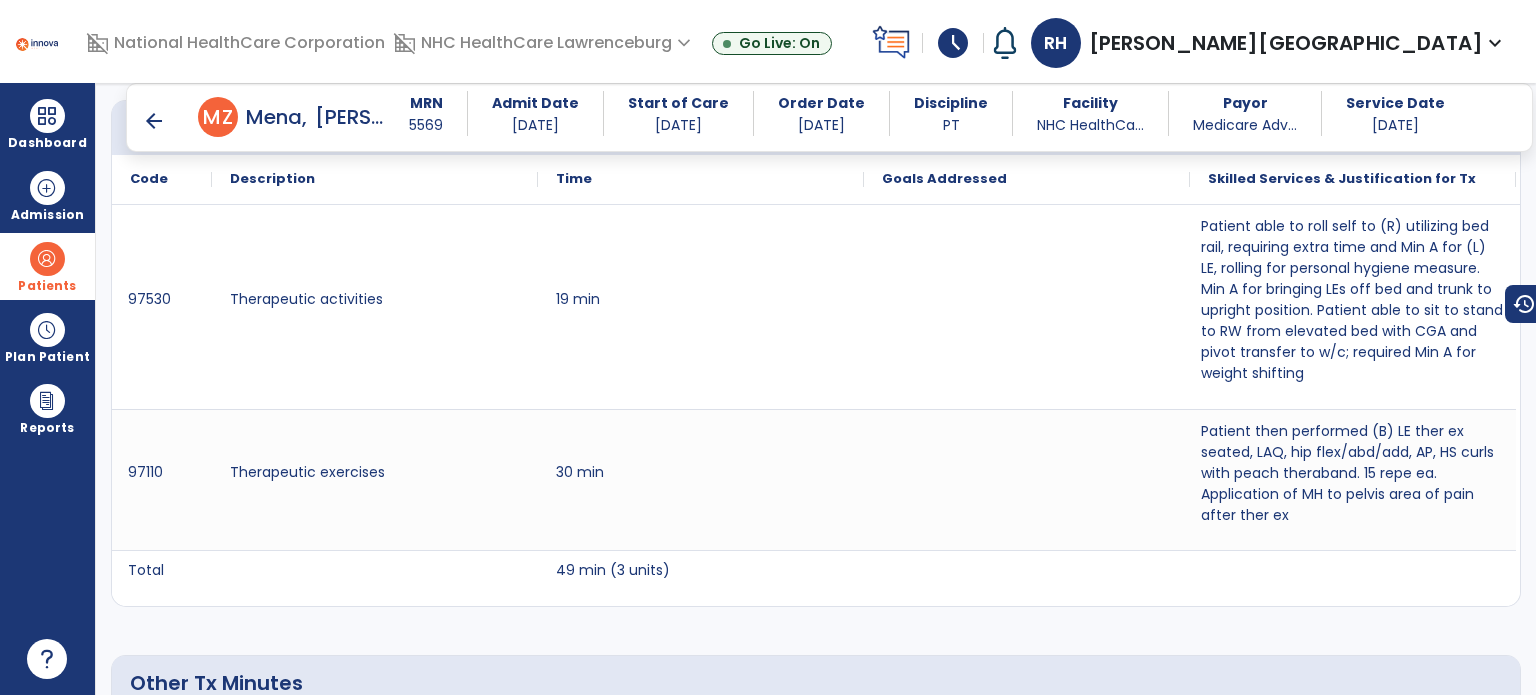 click on "arrow_back" at bounding box center (154, 121) 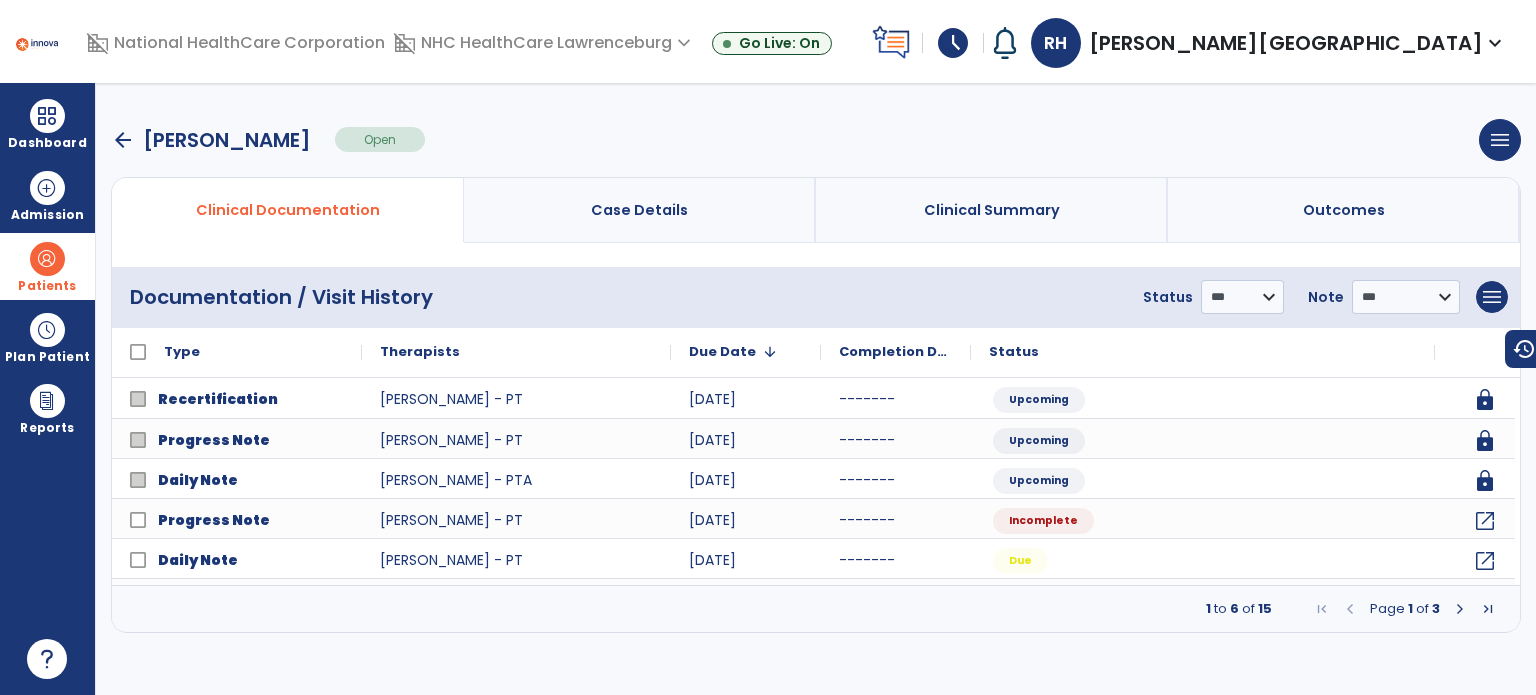 scroll, scrollTop: 0, scrollLeft: 0, axis: both 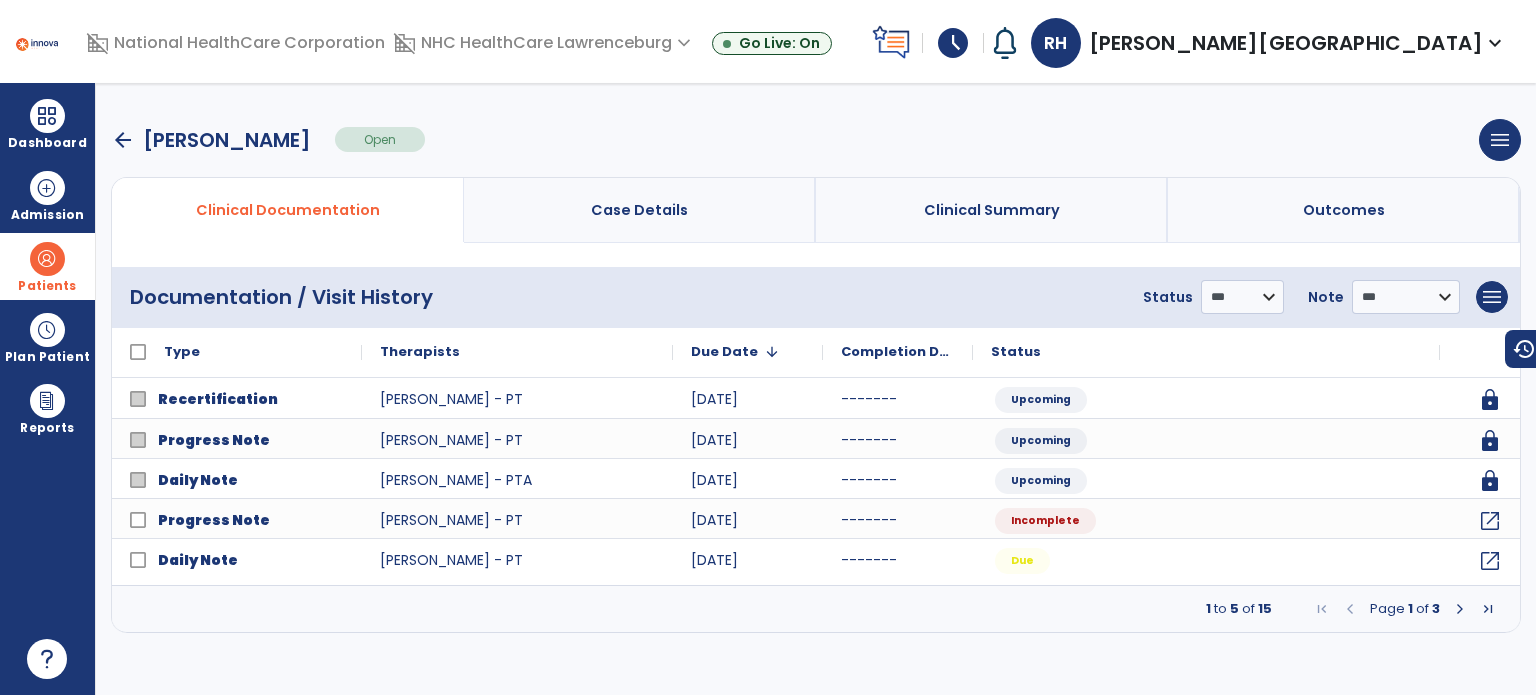 click at bounding box center (1460, 609) 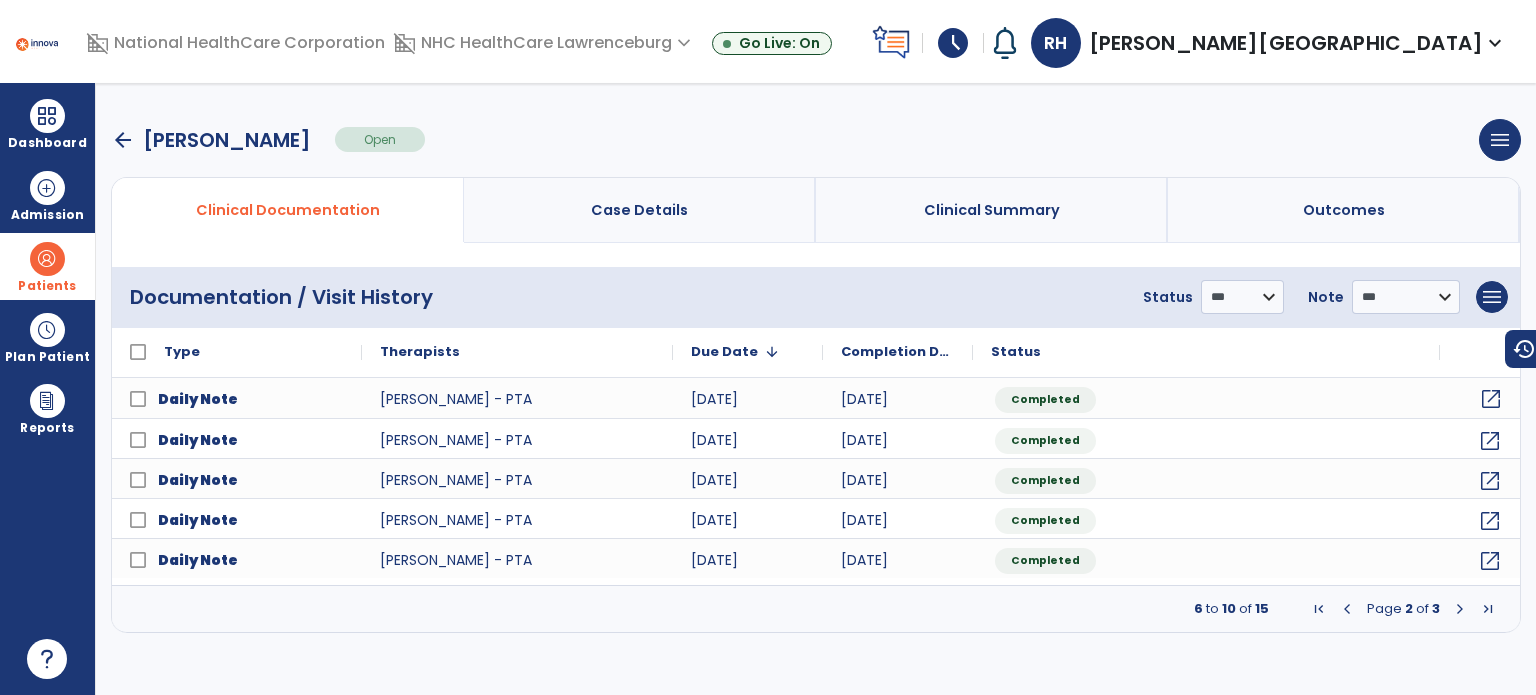 click on "open_in_new" 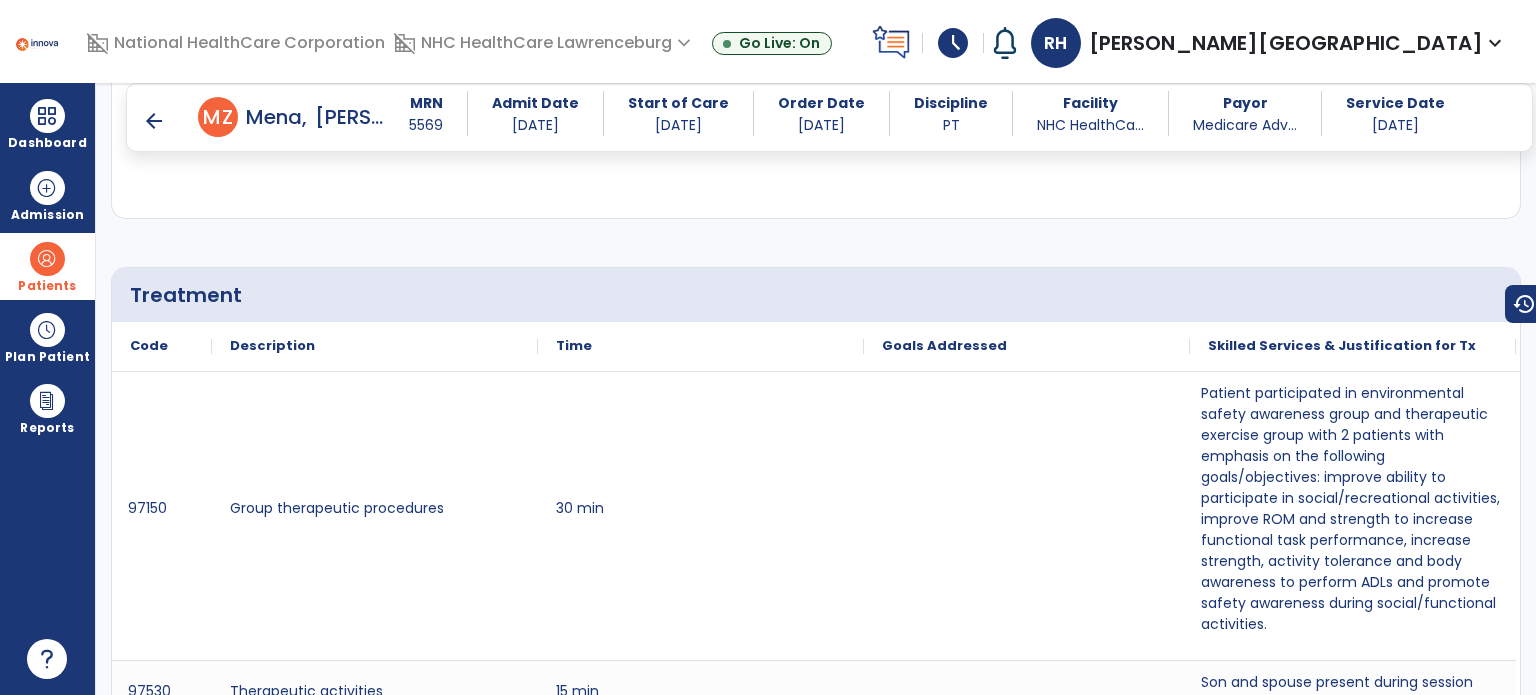 scroll, scrollTop: 1172, scrollLeft: 0, axis: vertical 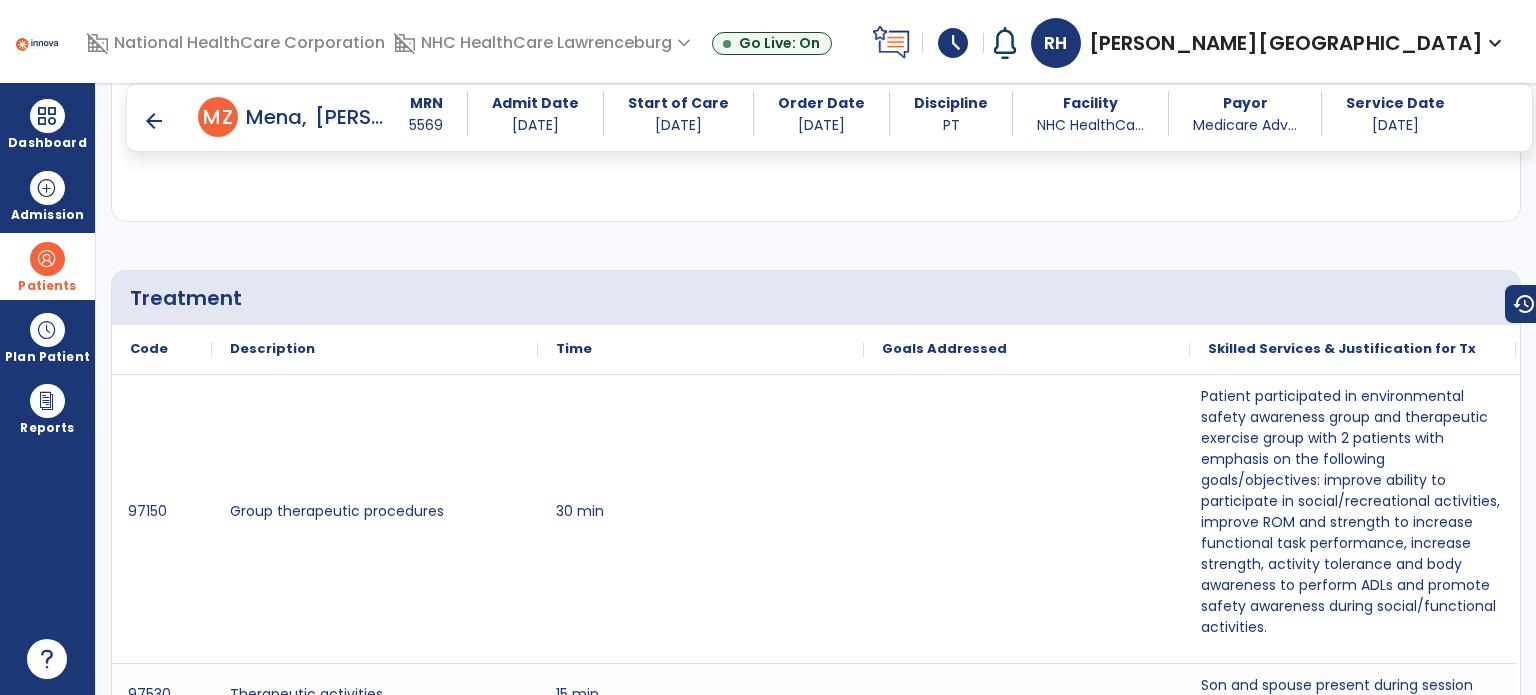 click on "arrow_back" at bounding box center (154, 121) 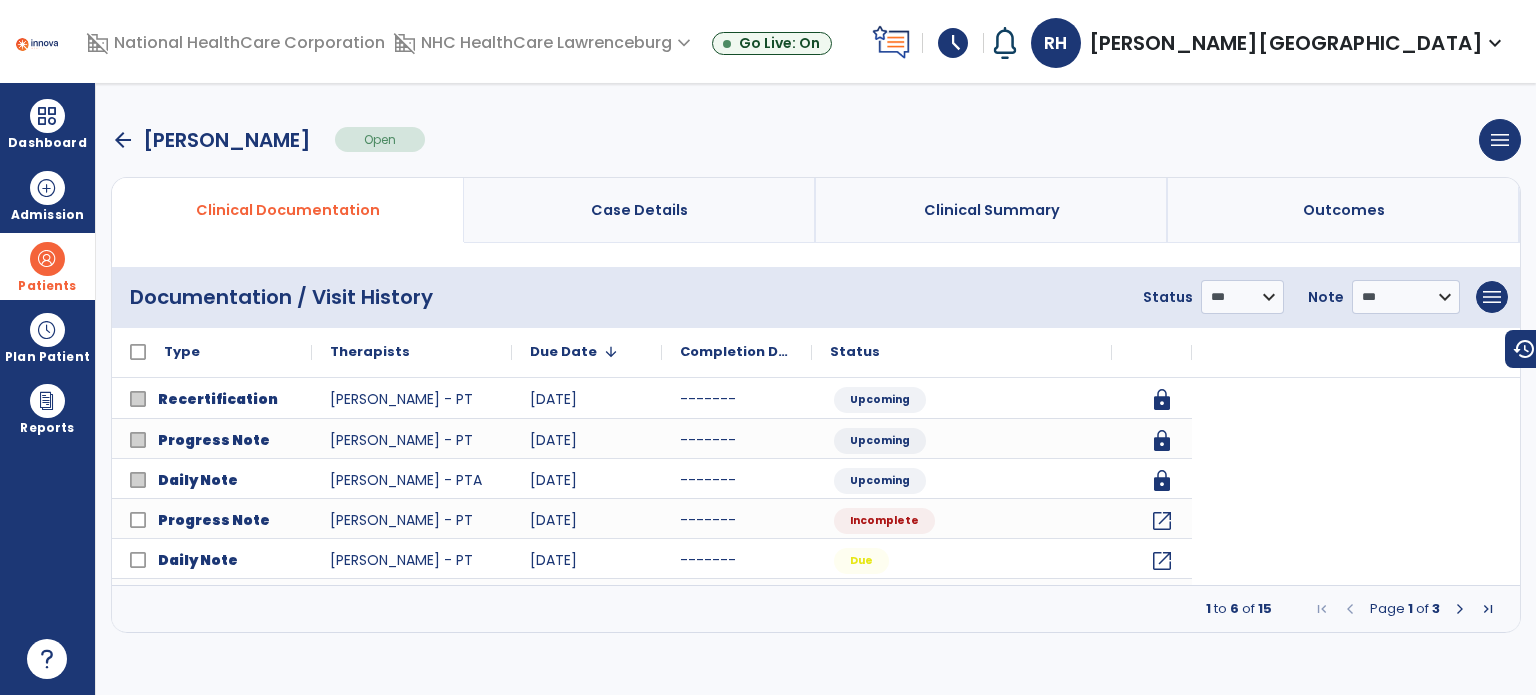 scroll, scrollTop: 0, scrollLeft: 0, axis: both 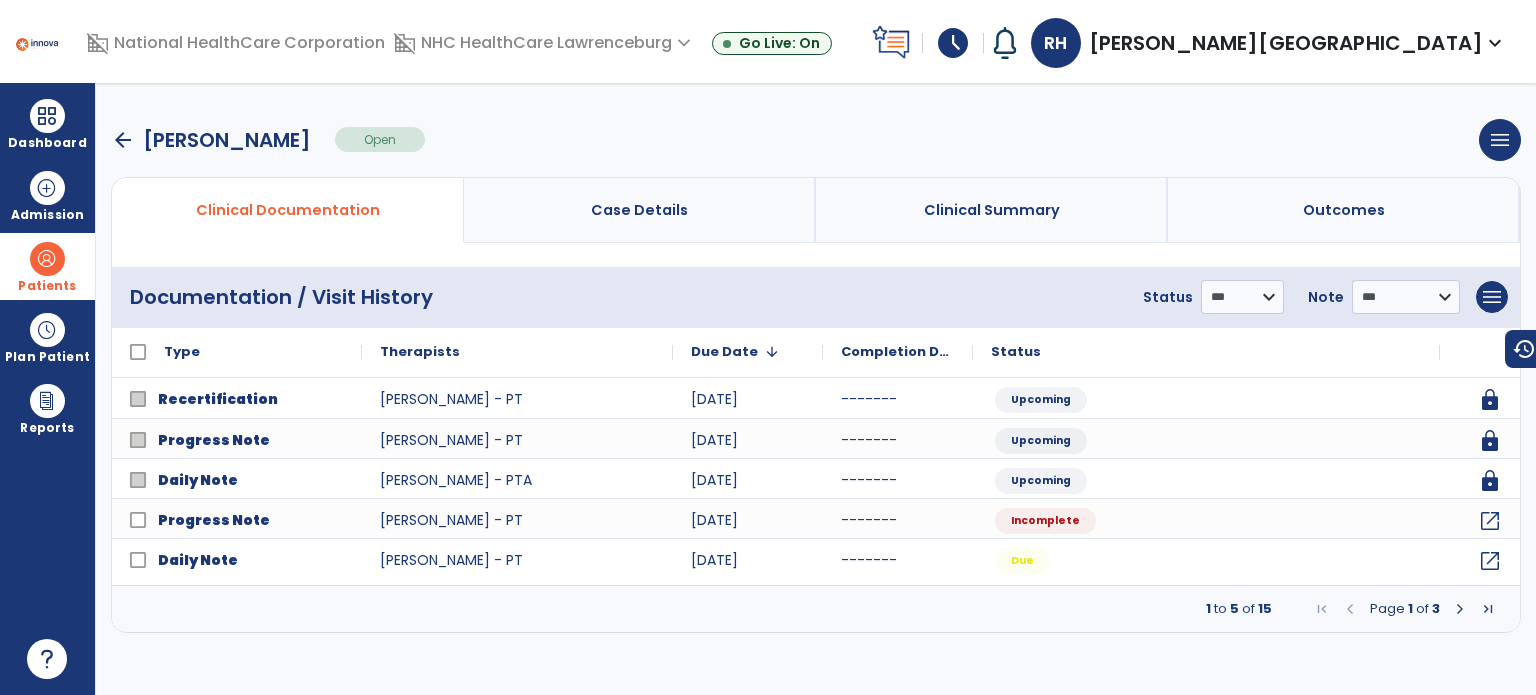 click at bounding box center [1460, 609] 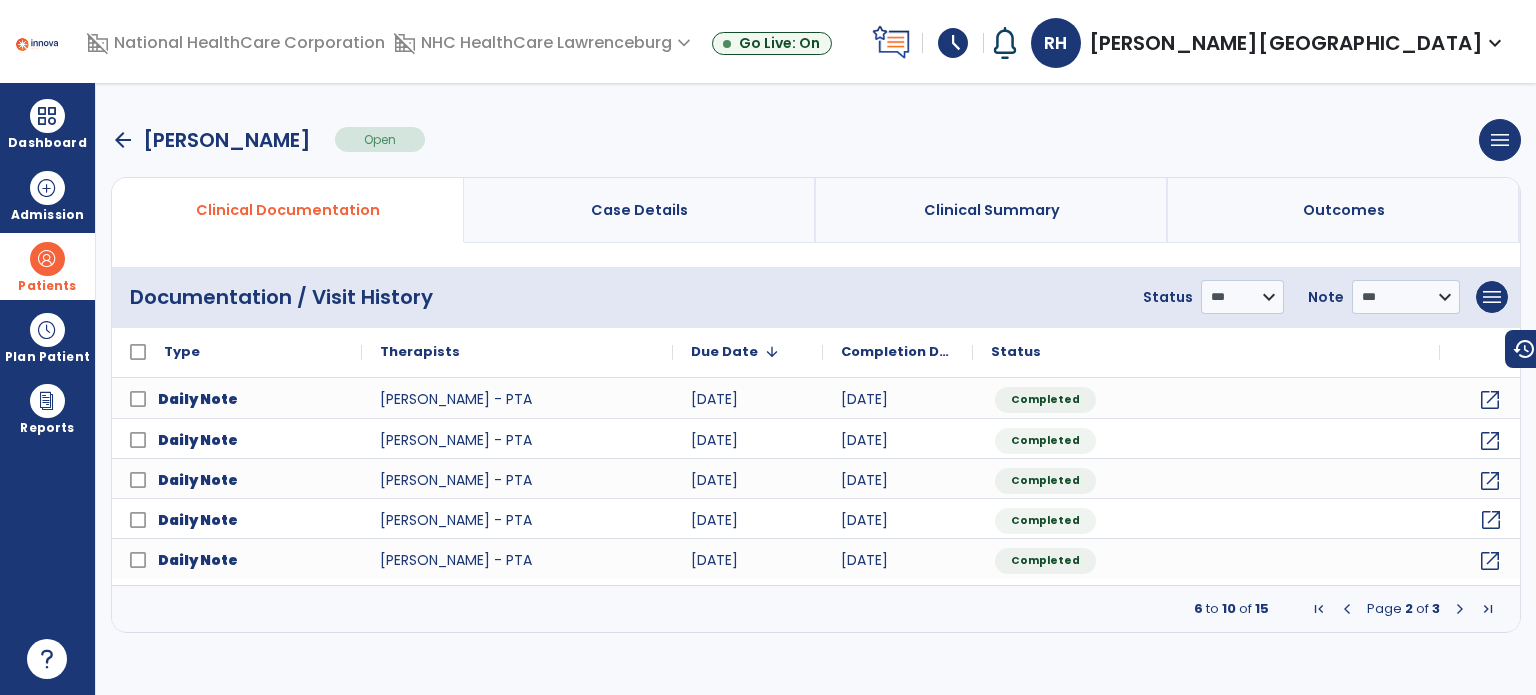 click on "open_in_new" 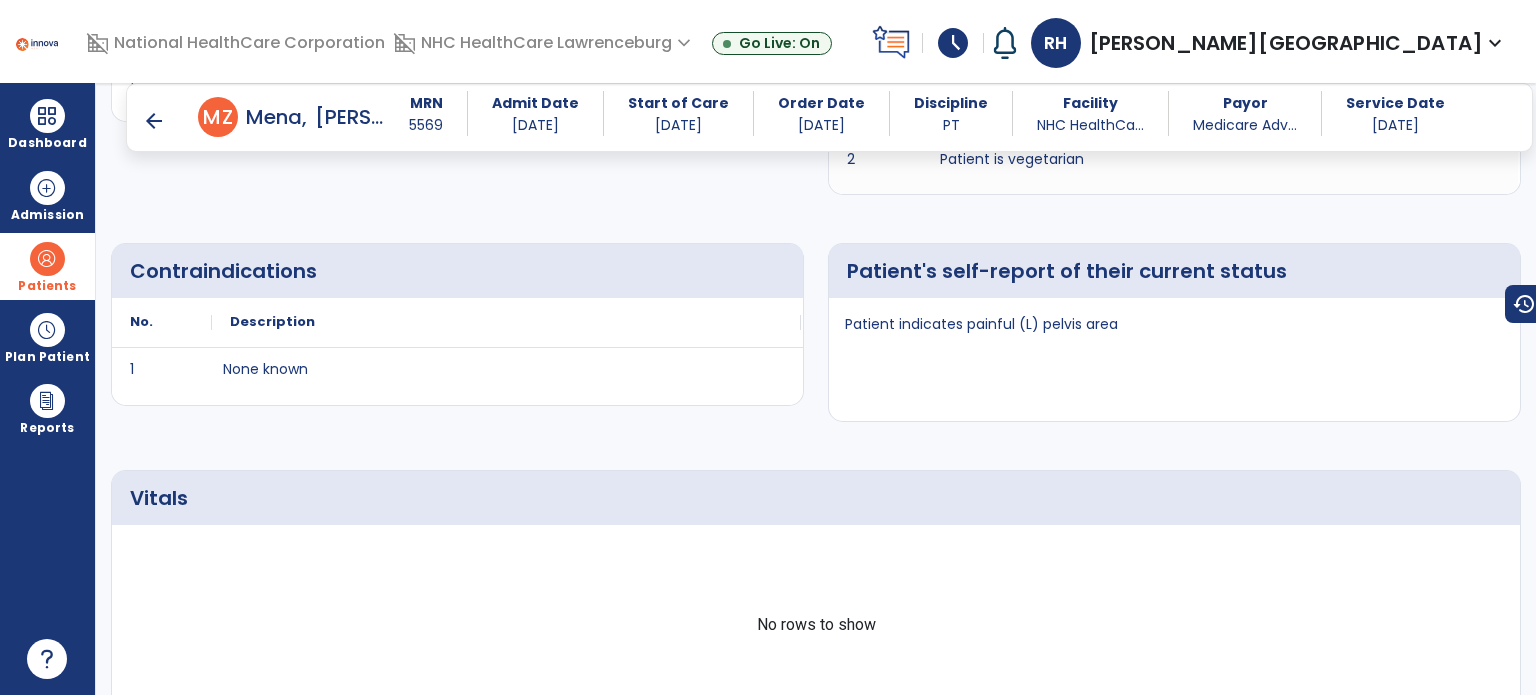 scroll, scrollTop: 664, scrollLeft: 0, axis: vertical 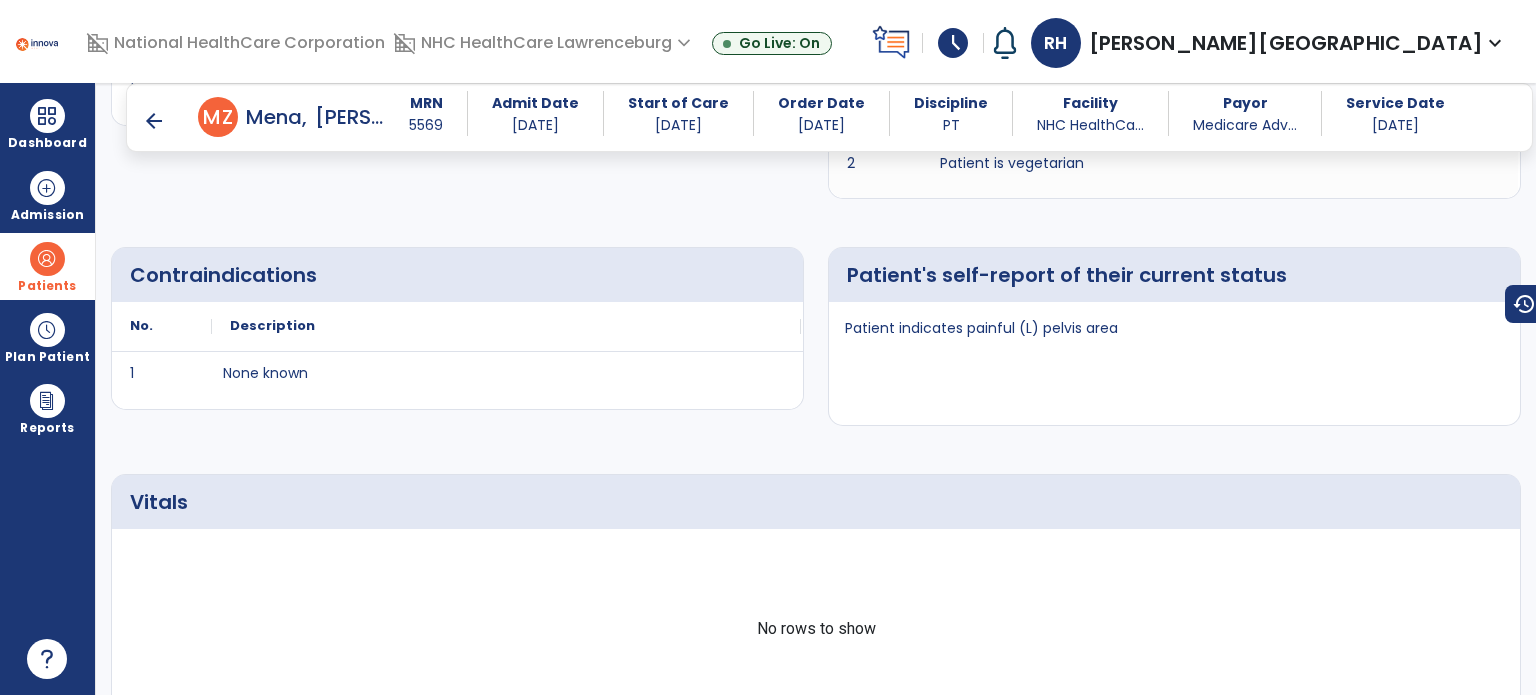 click on "arrow_back      M  Z  [PERSON_NAME]  MRN 5569 Admit Date [DATE] Start of Care [DATE] Order Date [DATE] Discipline PT Facility NHC HealthCa... Payor Medicare Adv... Service Date [DATE]" at bounding box center (829, 117) 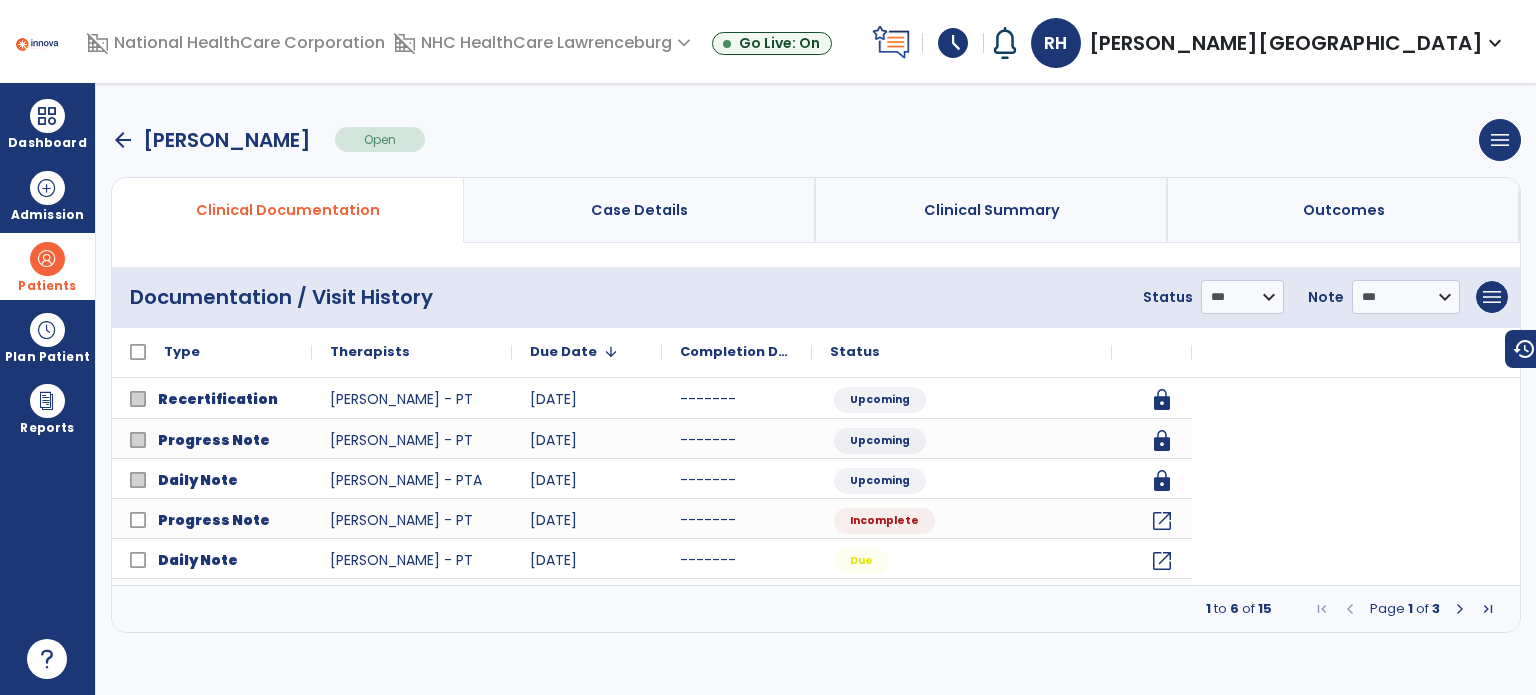 scroll, scrollTop: 0, scrollLeft: 0, axis: both 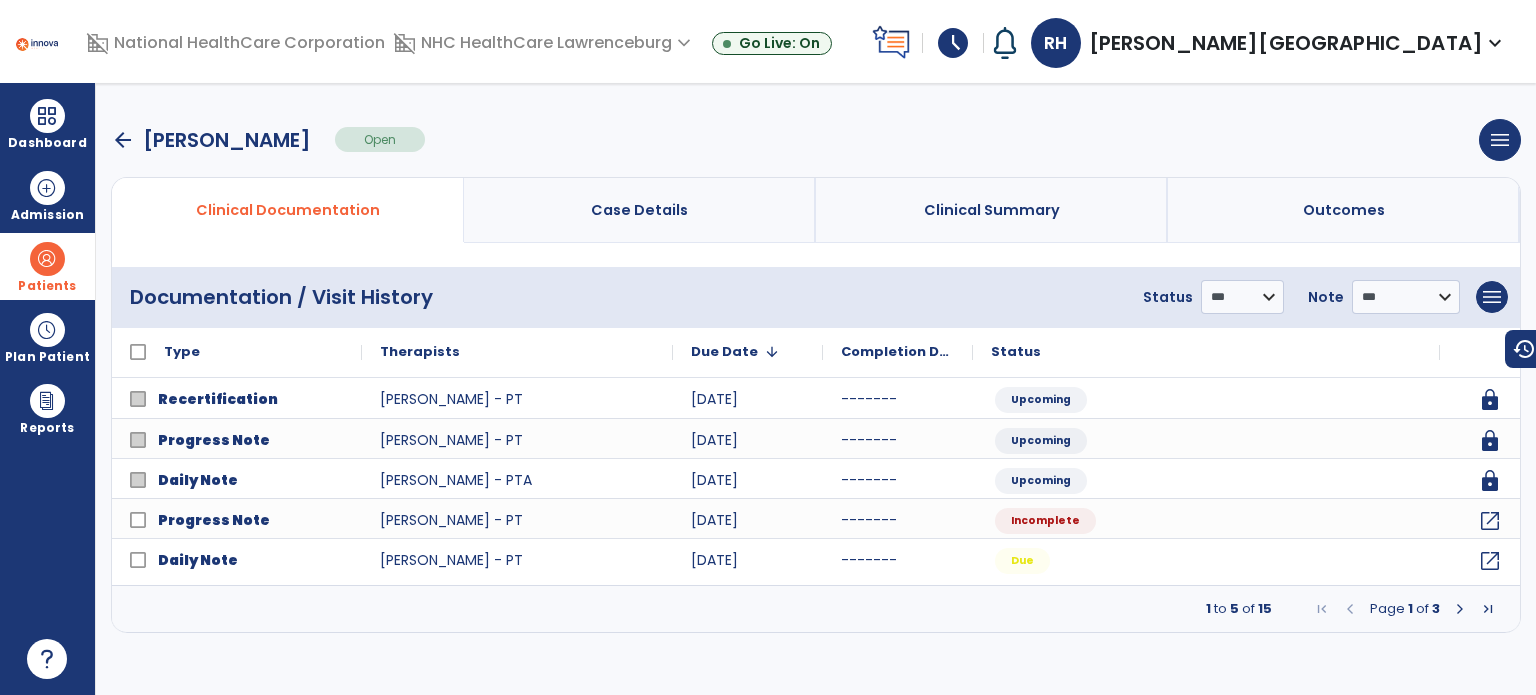 click at bounding box center (1460, 609) 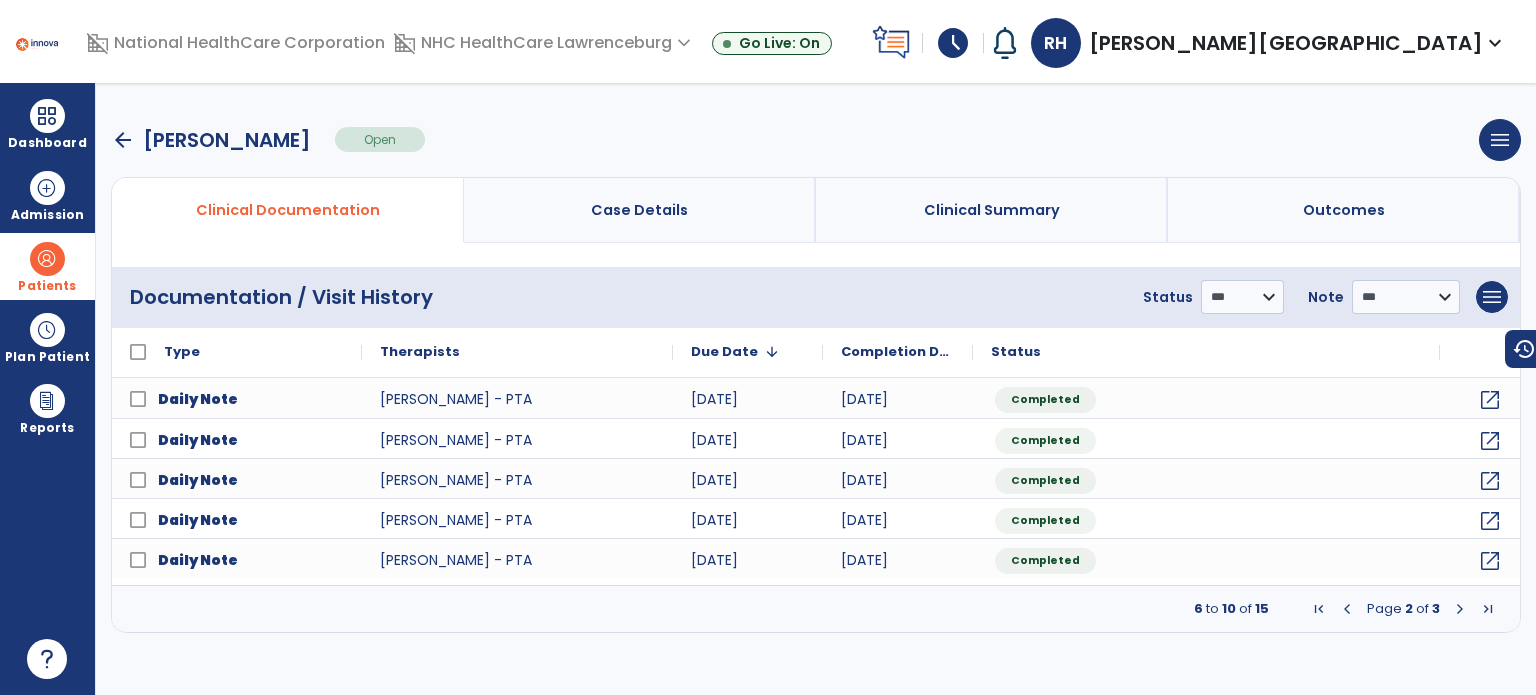 click at bounding box center [1460, 609] 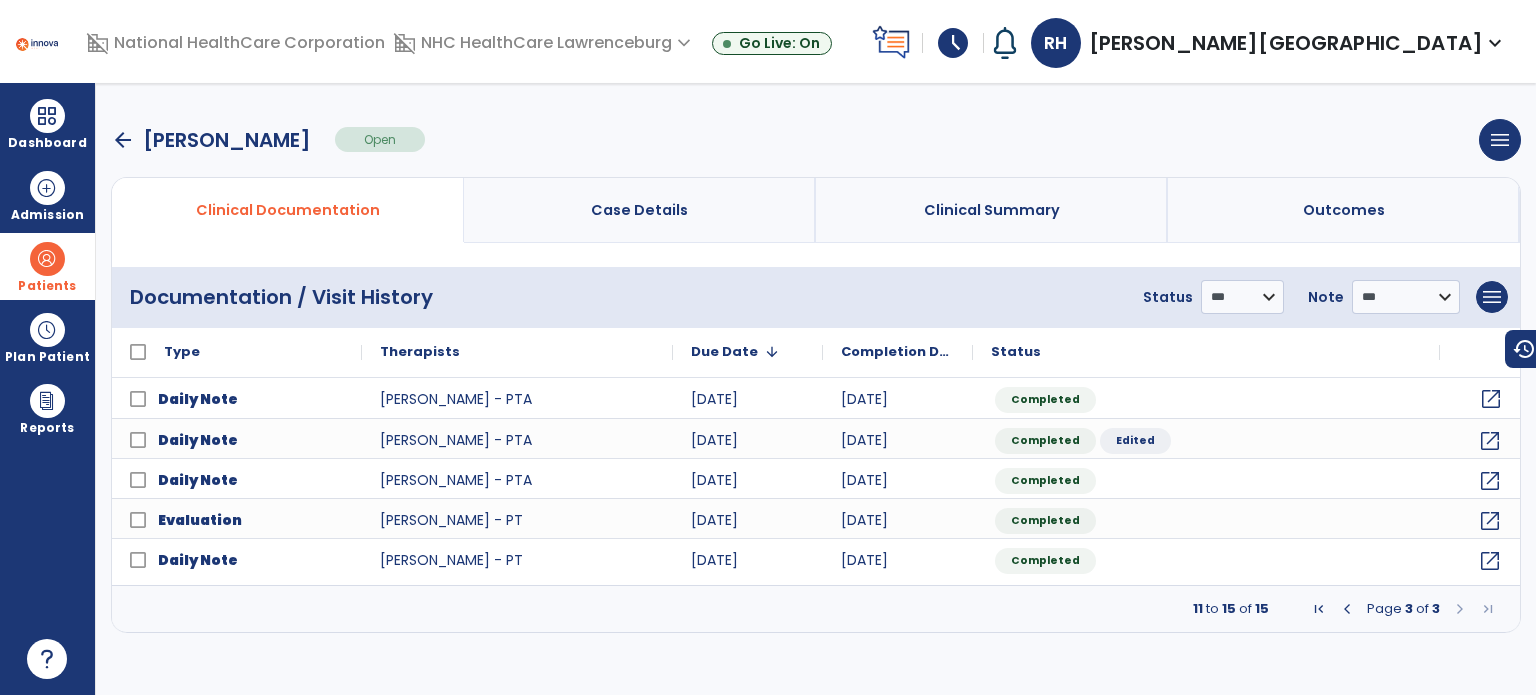 click on "open_in_new" 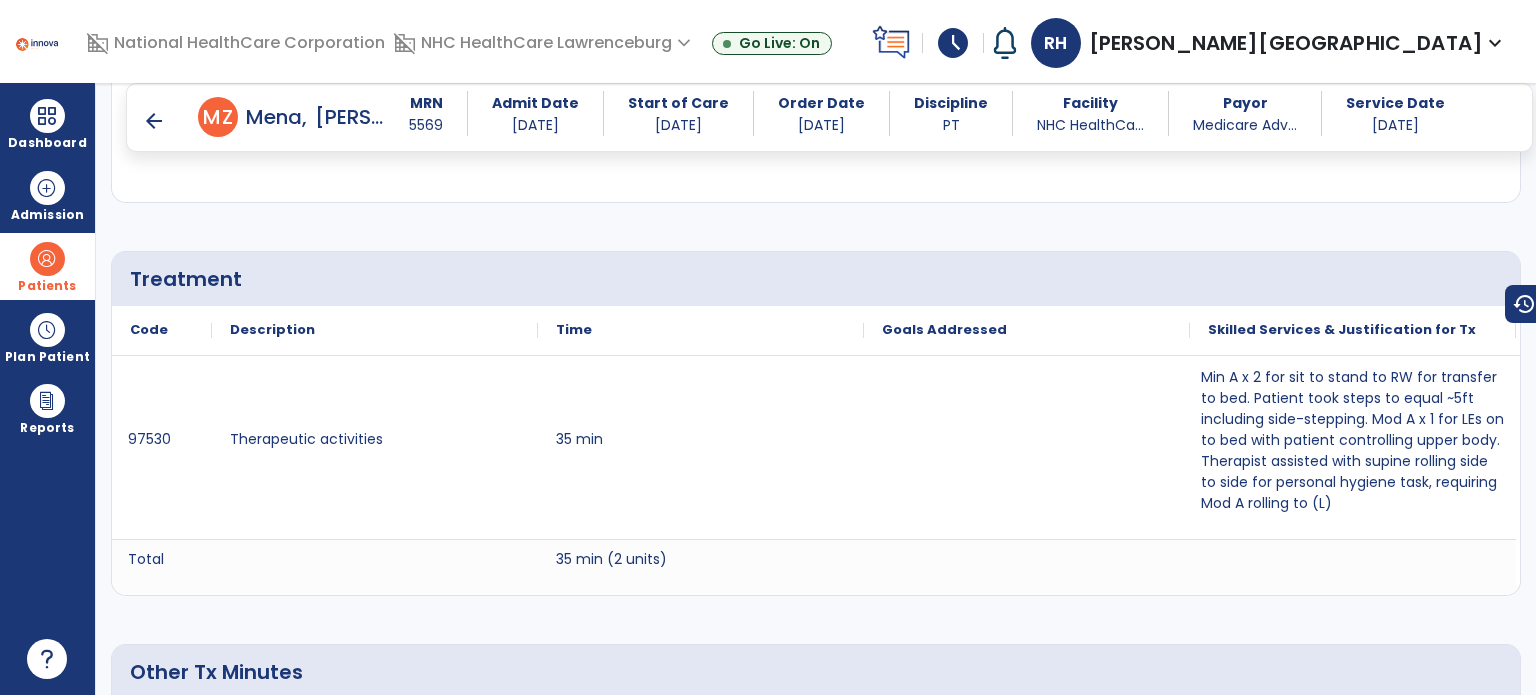 scroll, scrollTop: 1192, scrollLeft: 0, axis: vertical 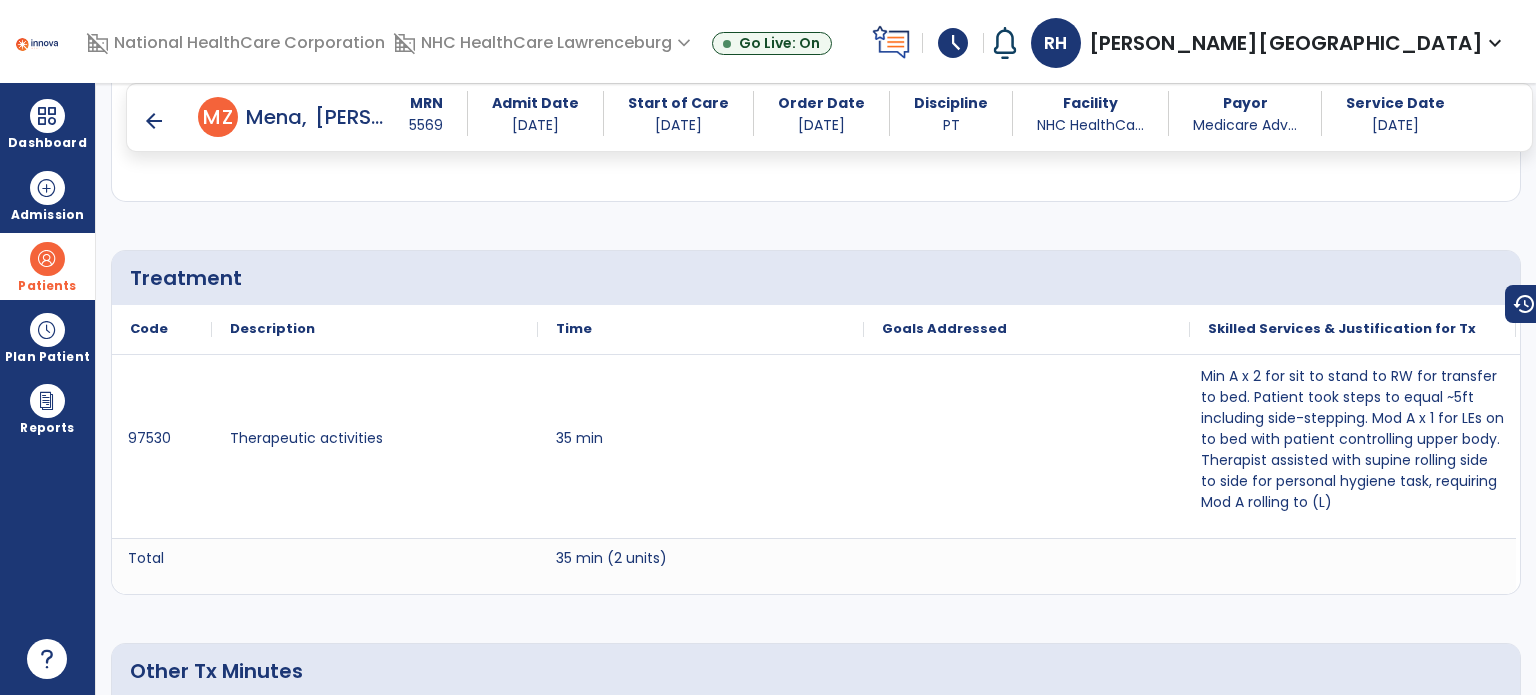 click on "arrow_back" at bounding box center (154, 121) 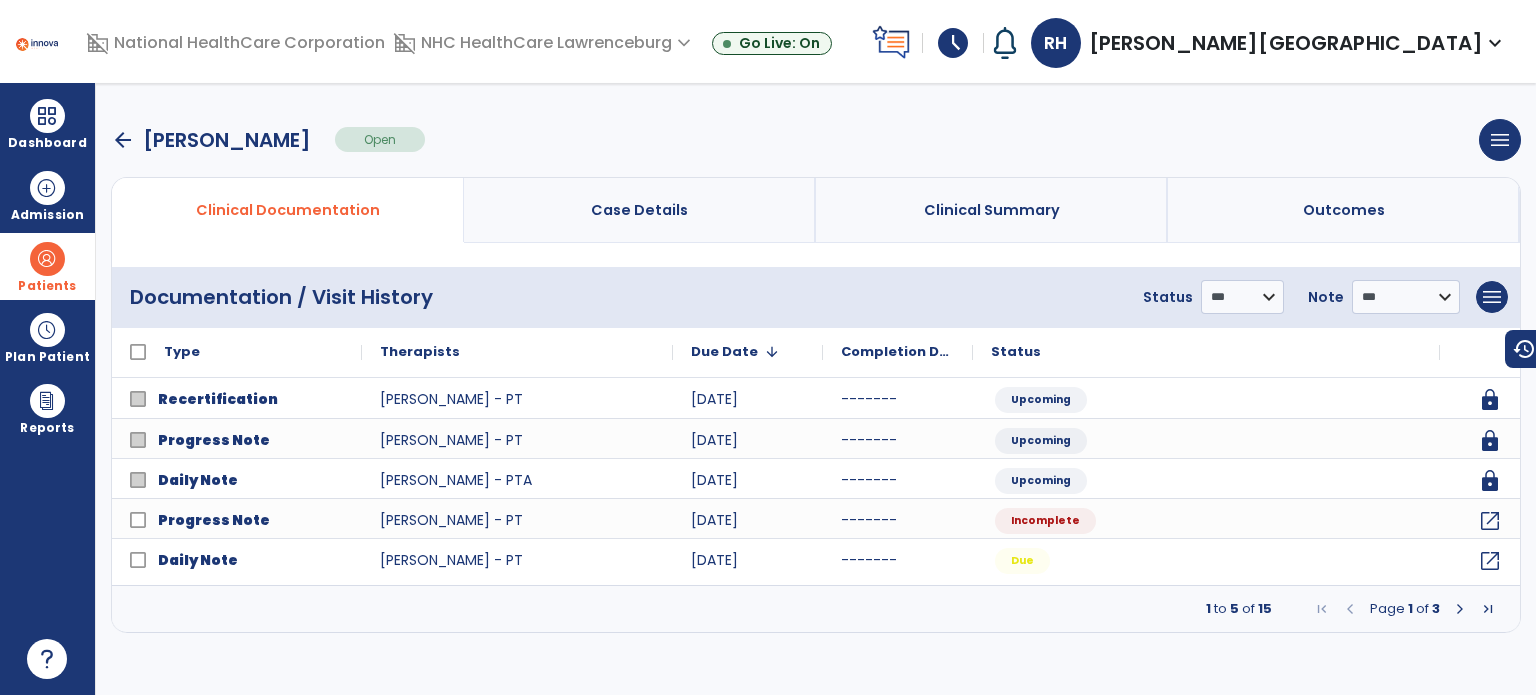 click at bounding box center [1460, 609] 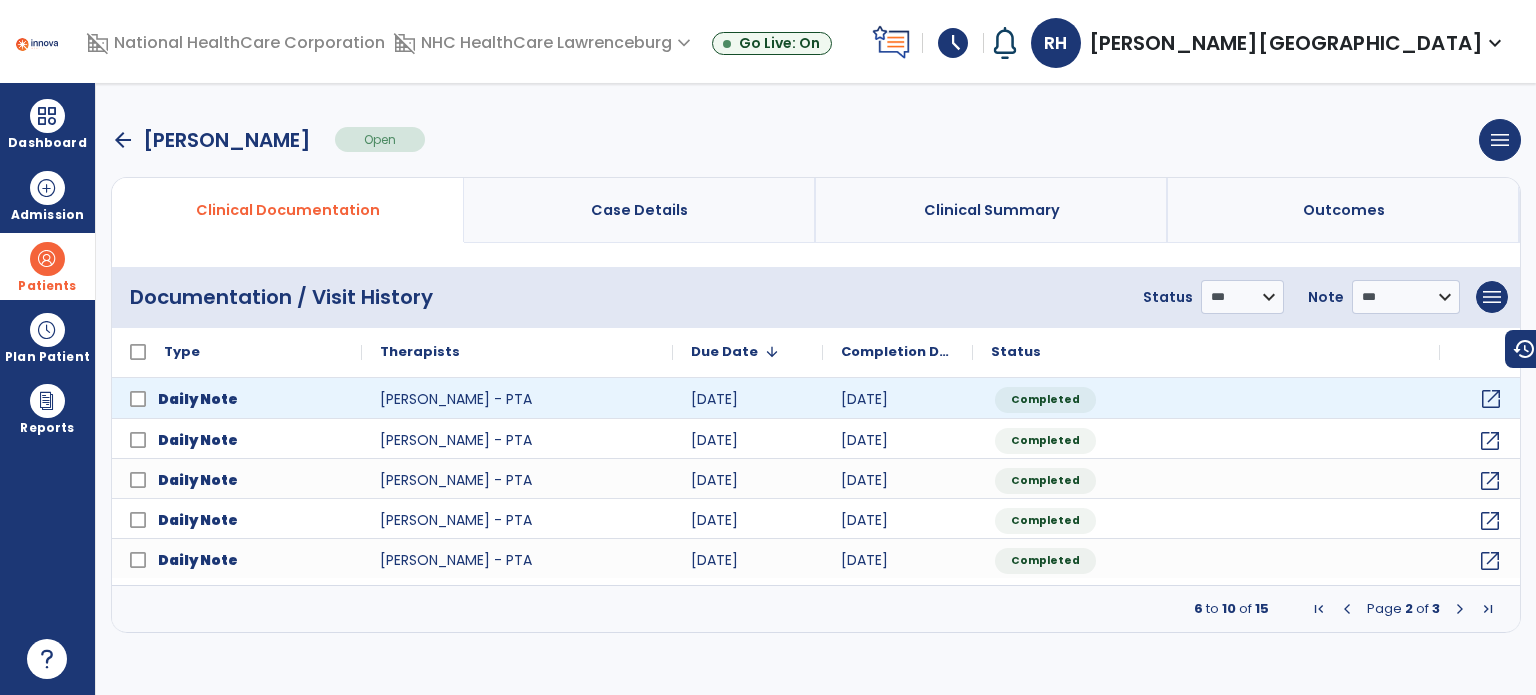 click on "open_in_new" 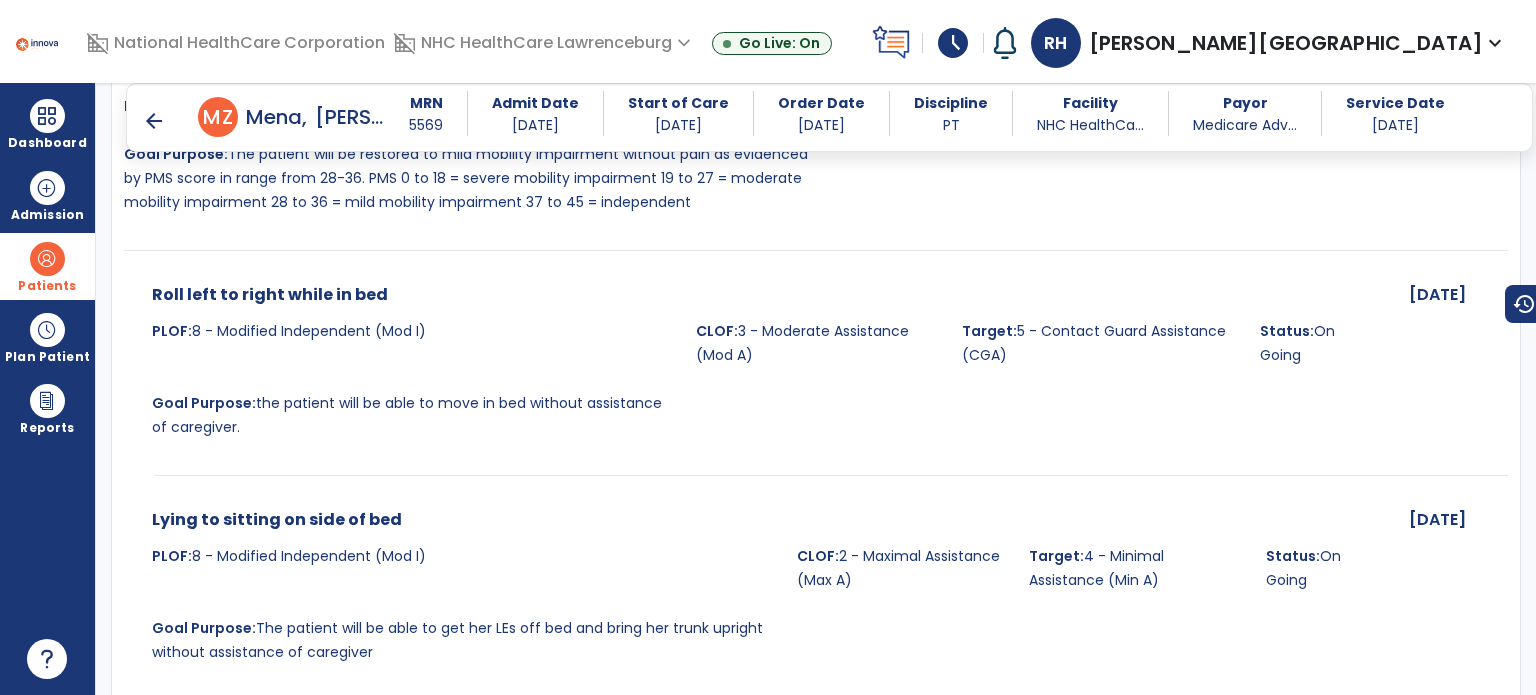 scroll, scrollTop: 2833, scrollLeft: 0, axis: vertical 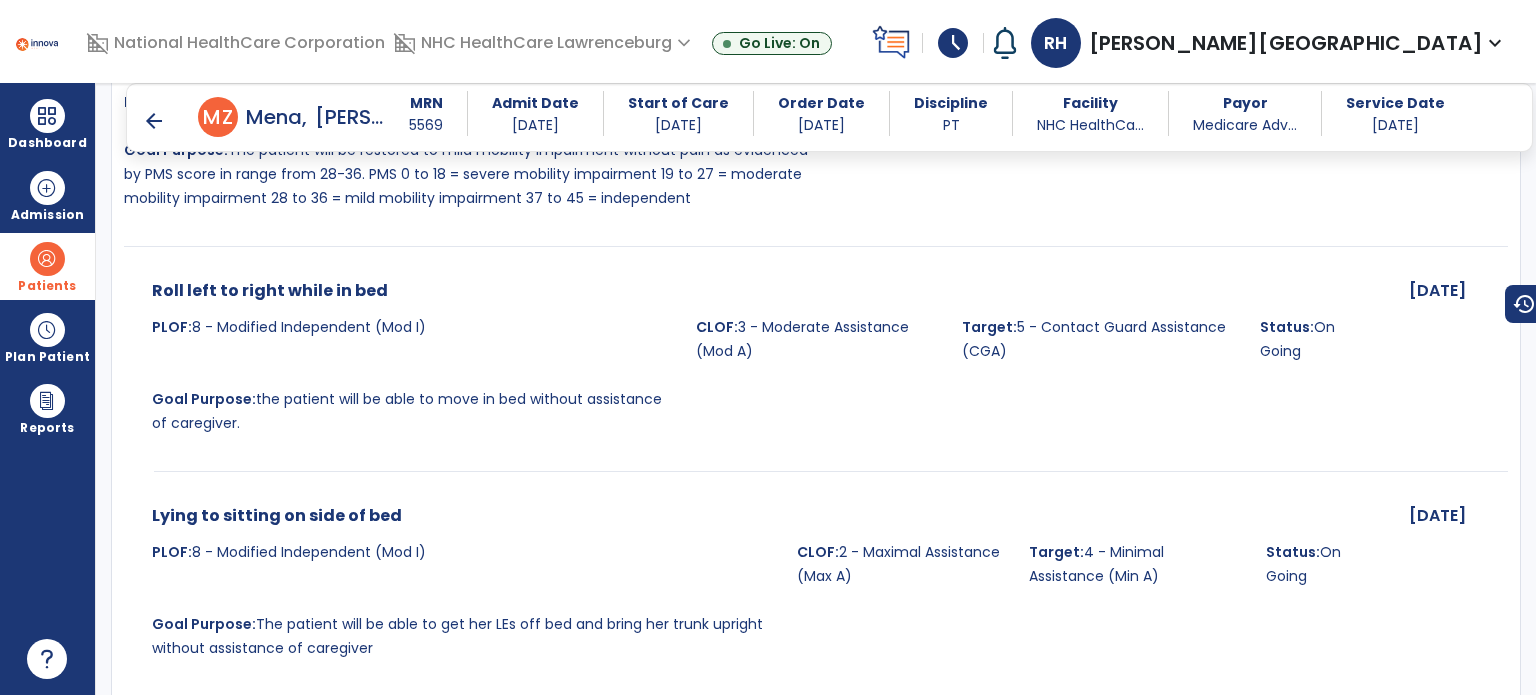 click on "arrow_back" at bounding box center [154, 121] 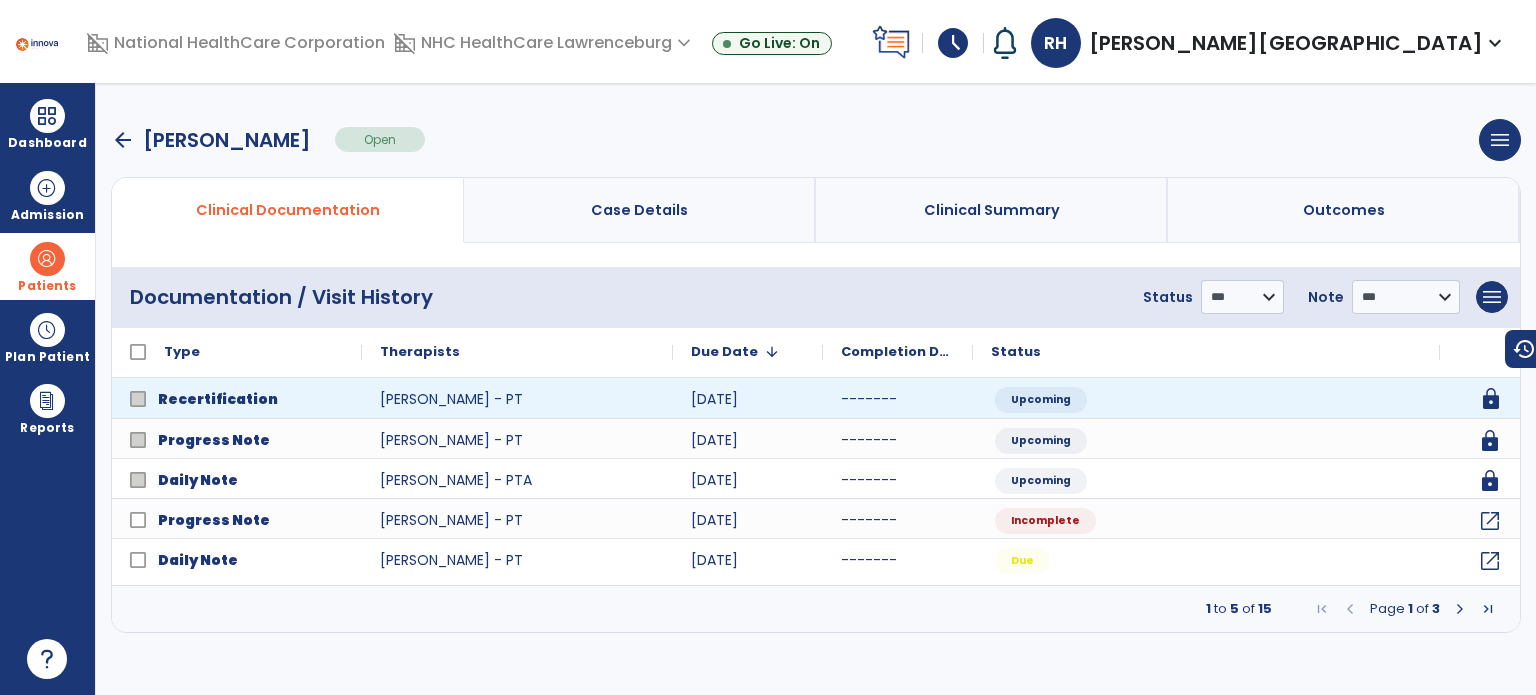 click on "lock" 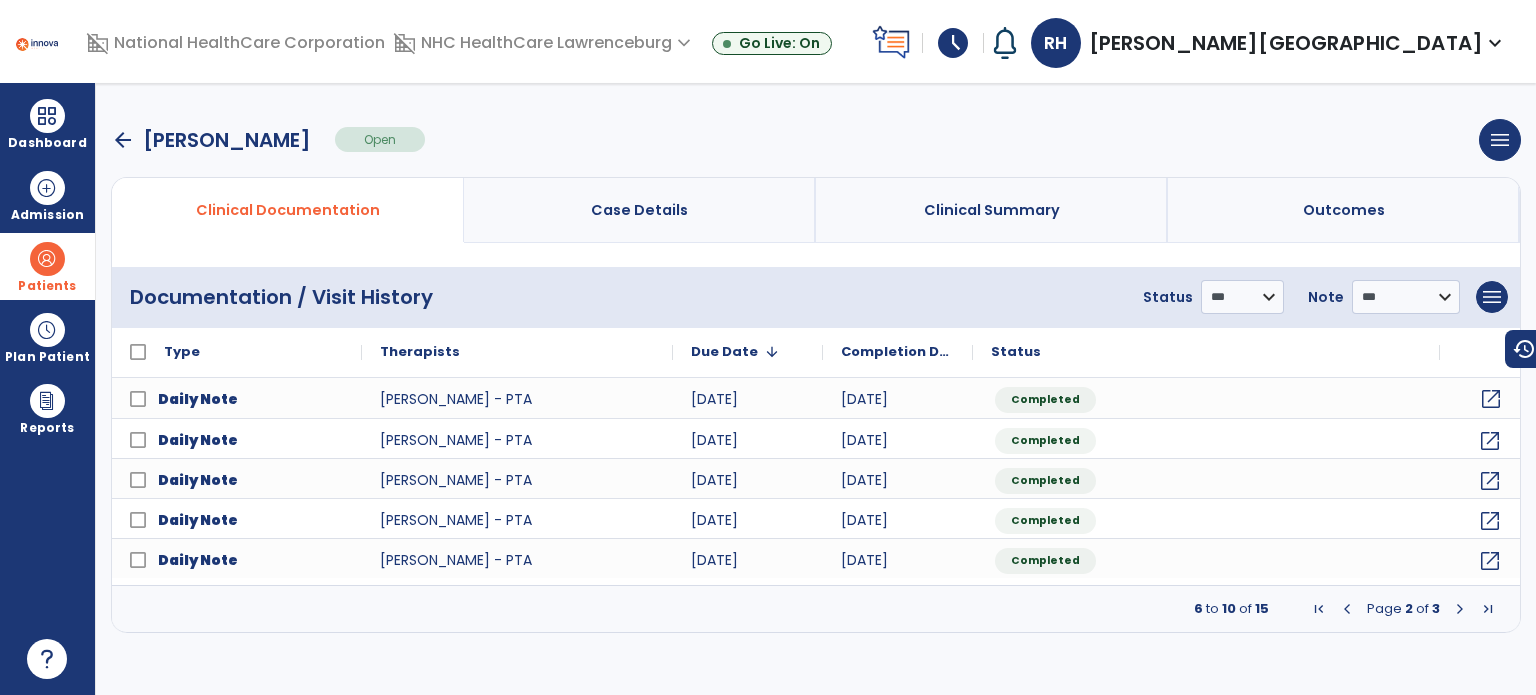 click on "open_in_new" 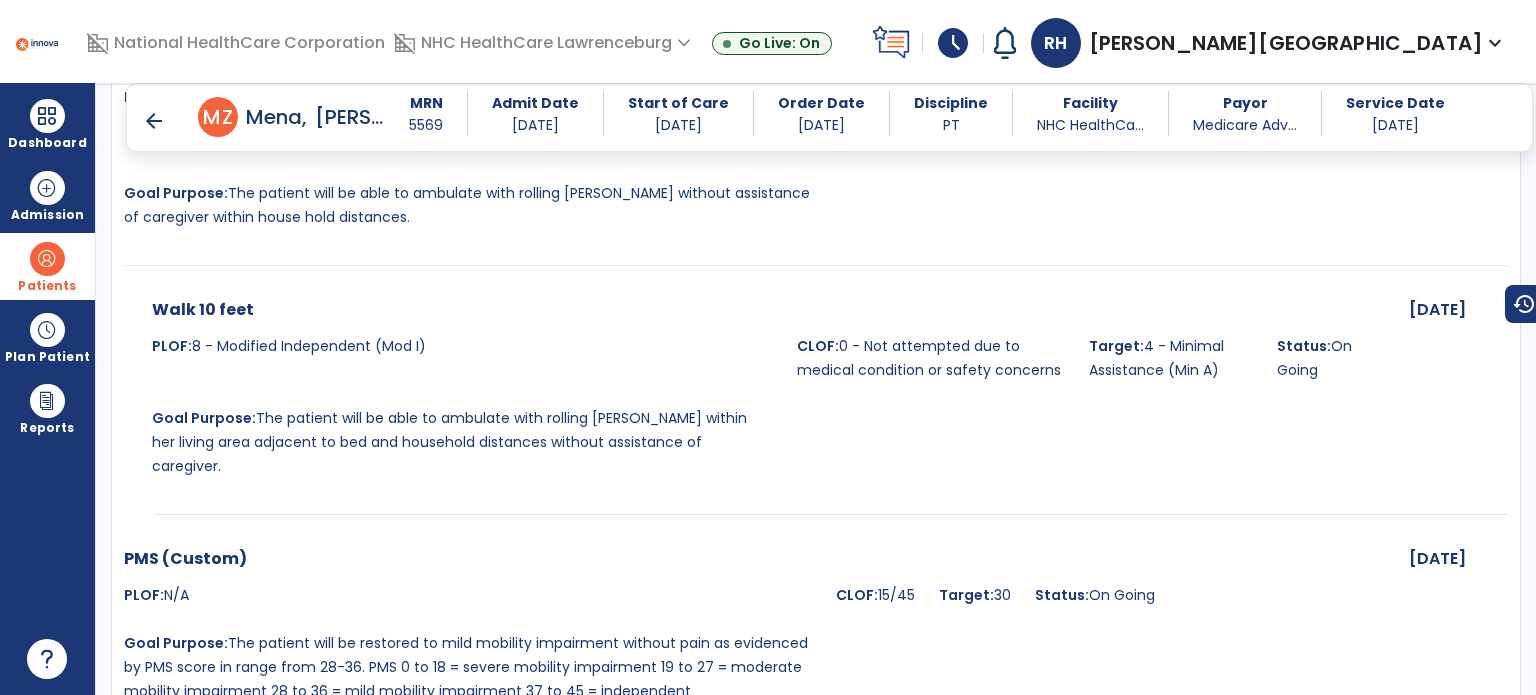 scroll, scrollTop: 2336, scrollLeft: 0, axis: vertical 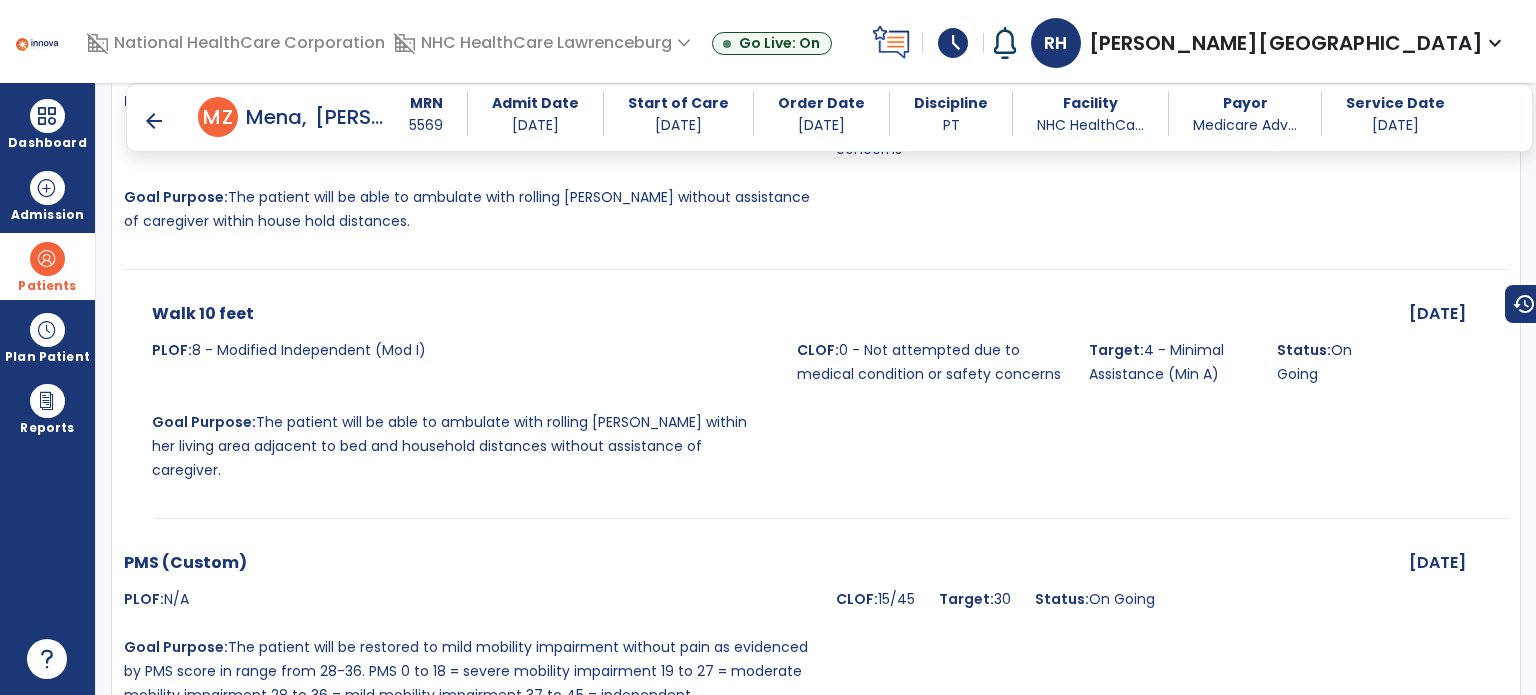 click on "PLOF:  8 - Modified Independent (Mod I)" at bounding box center [468, 362] 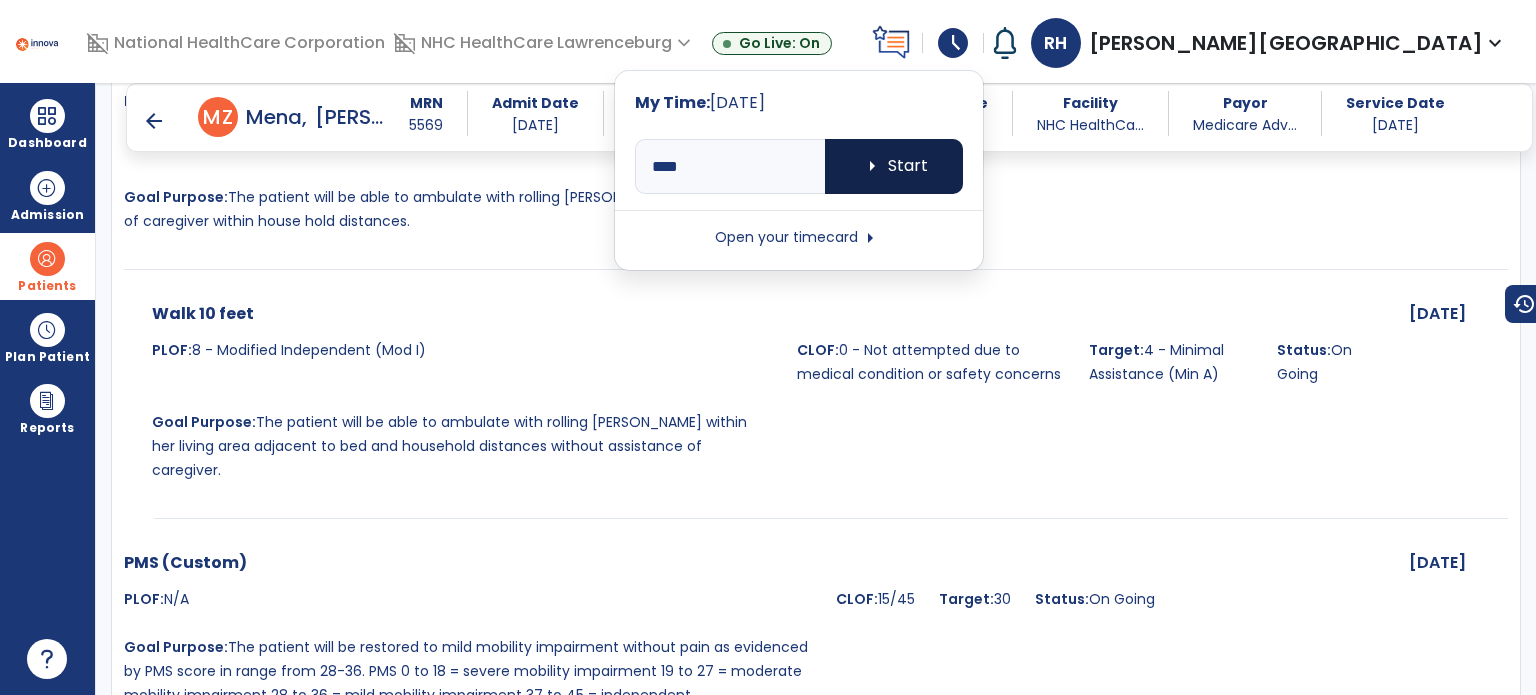 click on "arrow_right  Start" at bounding box center (894, 166) 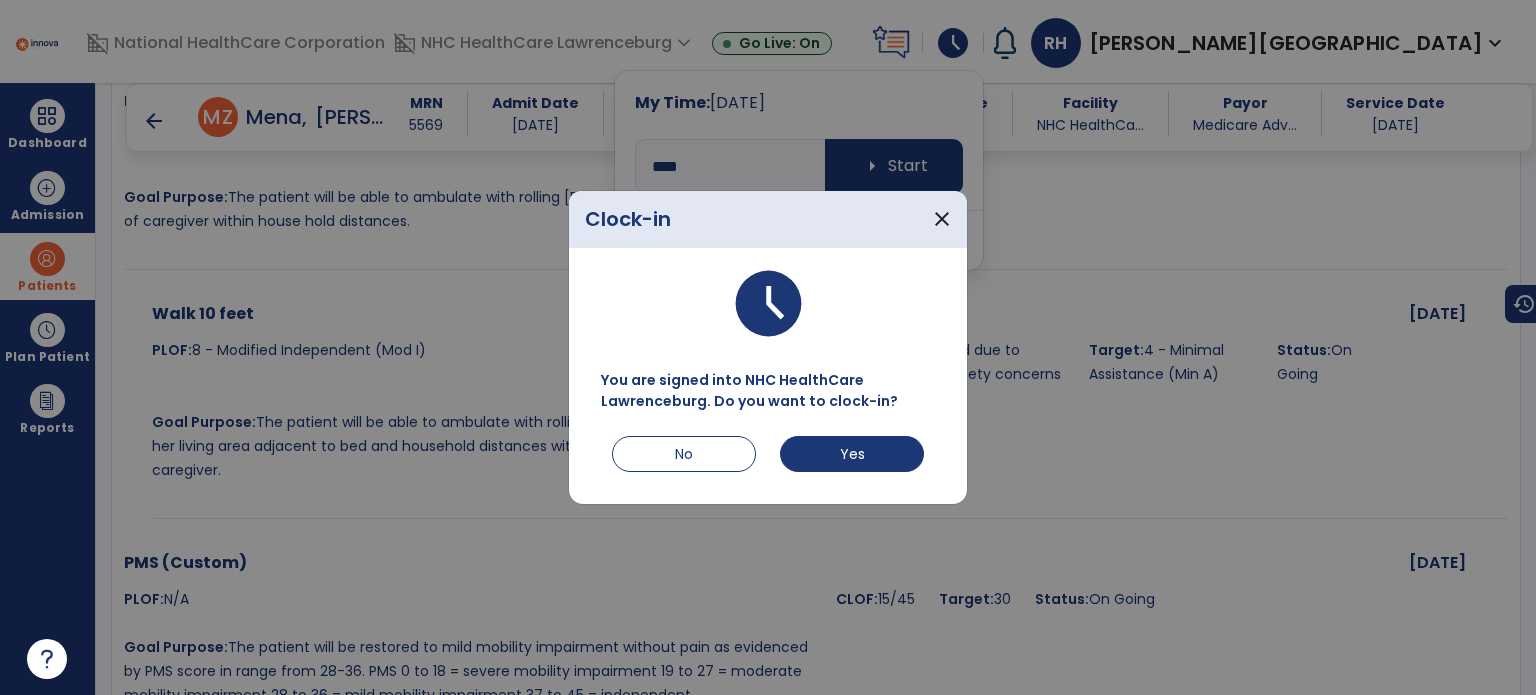 click at bounding box center (768, 347) 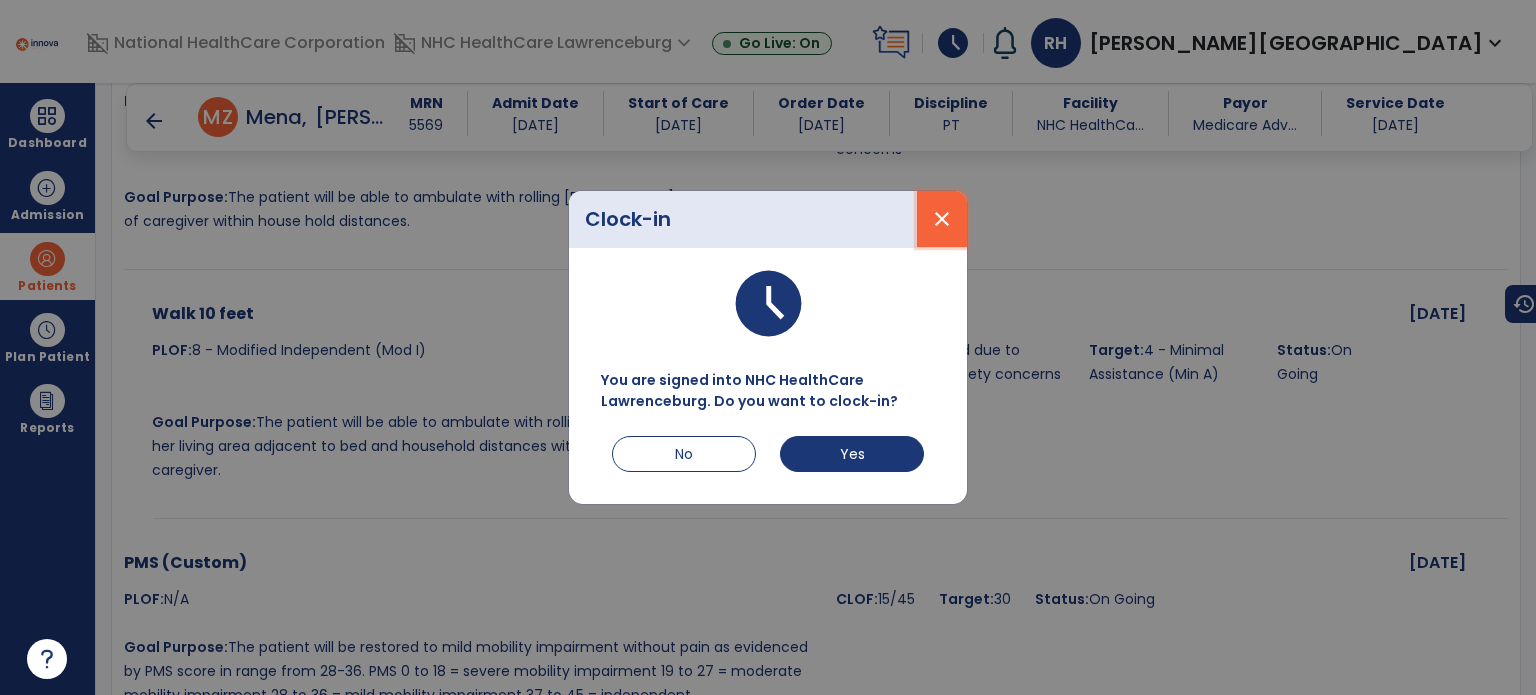 click on "close" at bounding box center (942, 219) 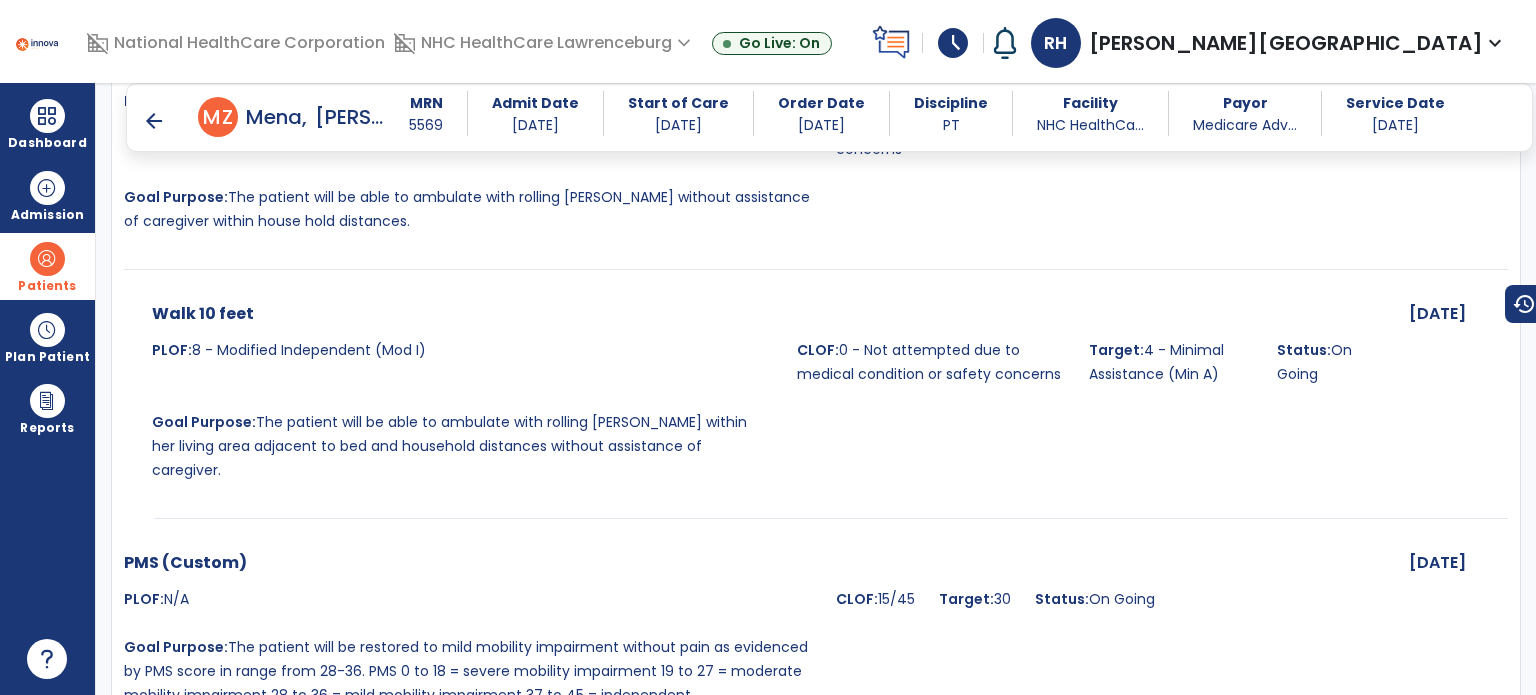 click on "schedule" at bounding box center (953, 43) 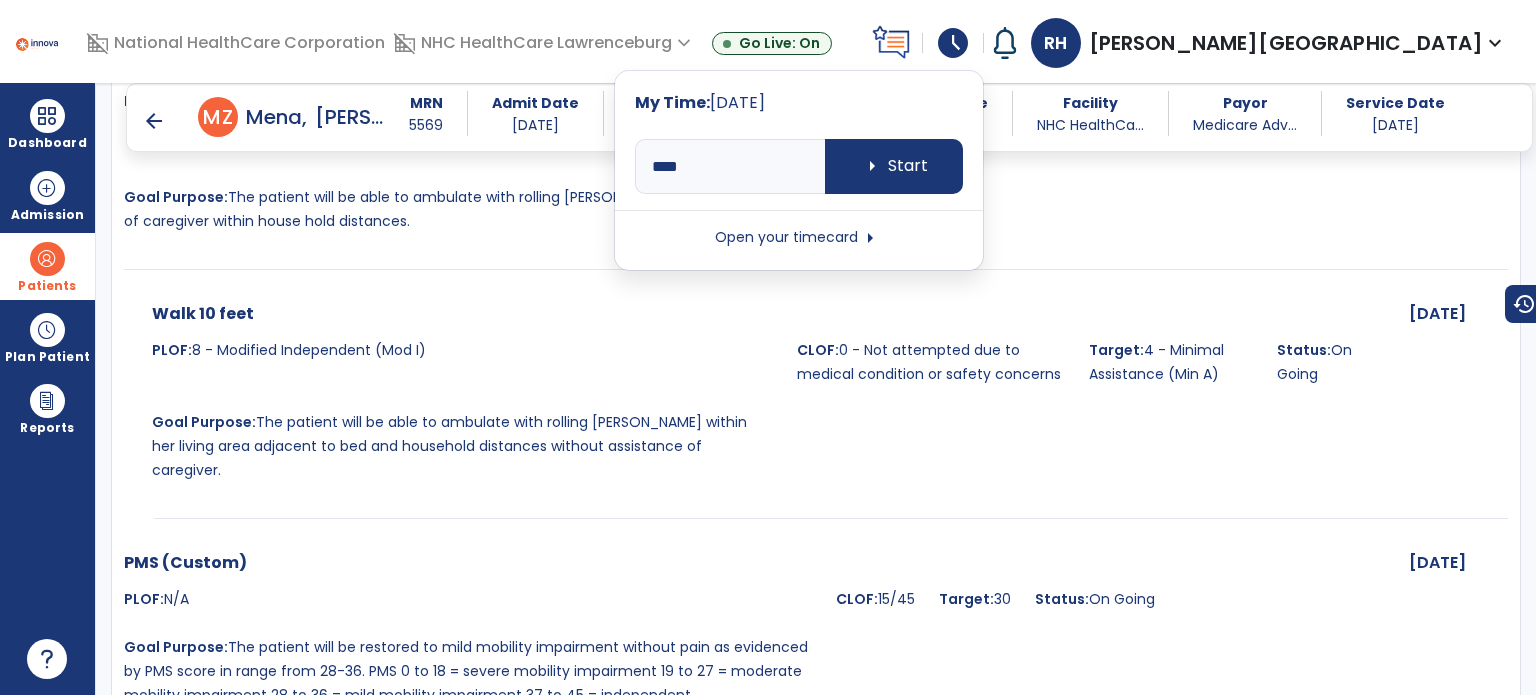 click on "Open your timecard  arrow_right" at bounding box center (799, 238) 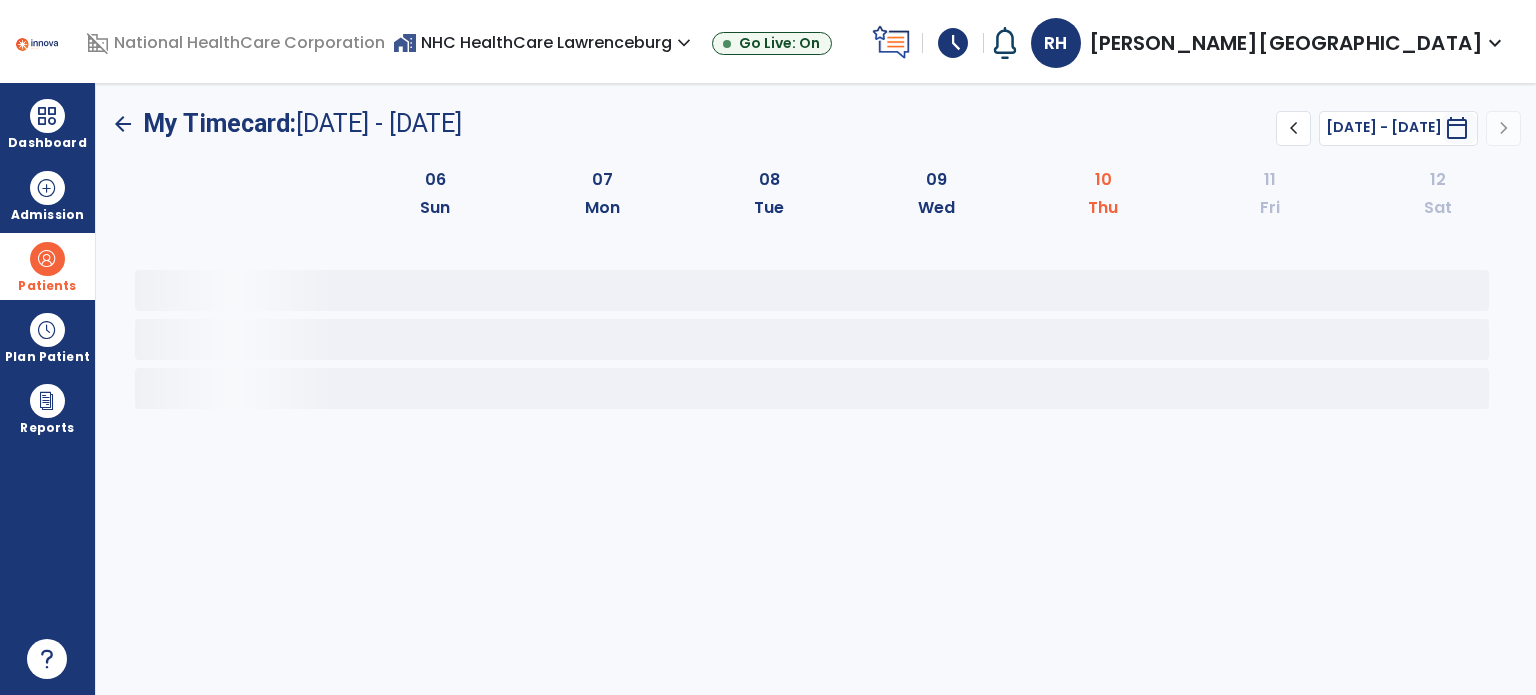 scroll, scrollTop: 0, scrollLeft: 0, axis: both 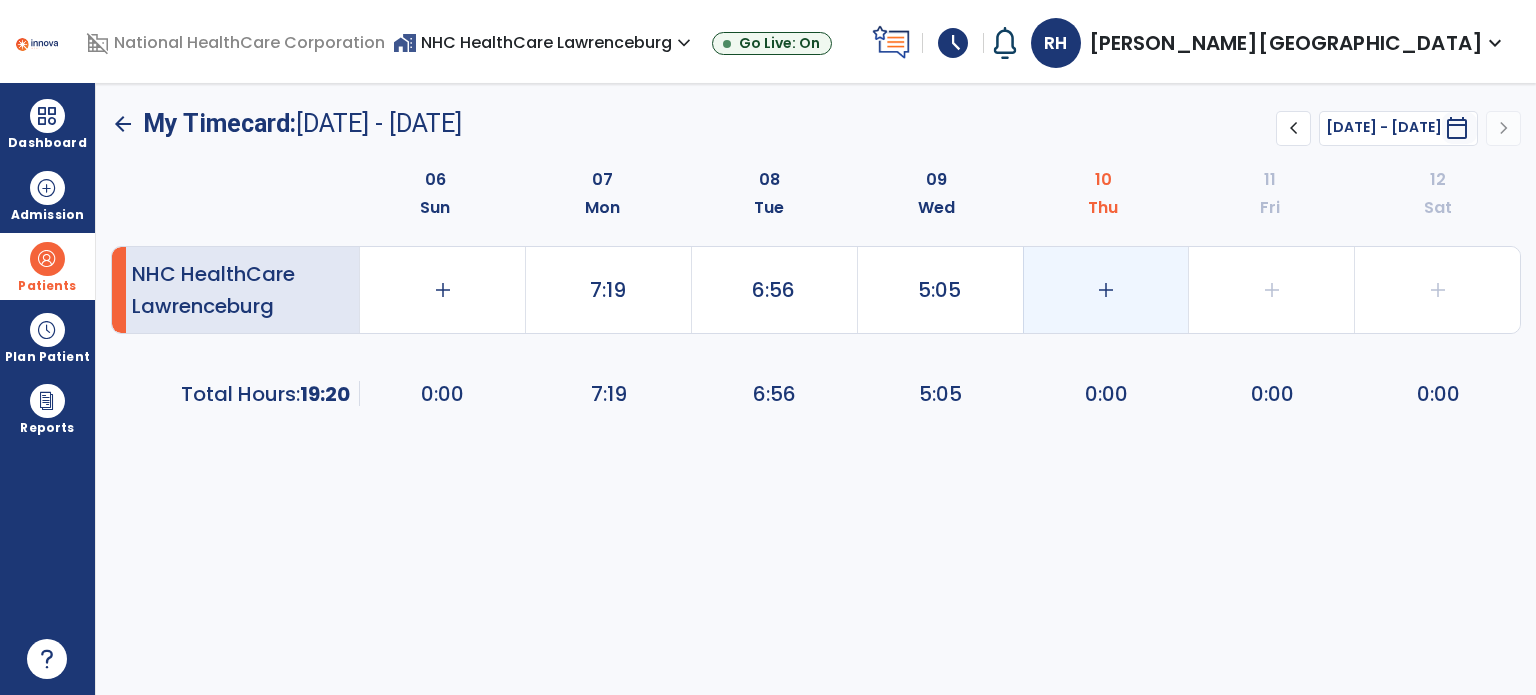 click on "add" 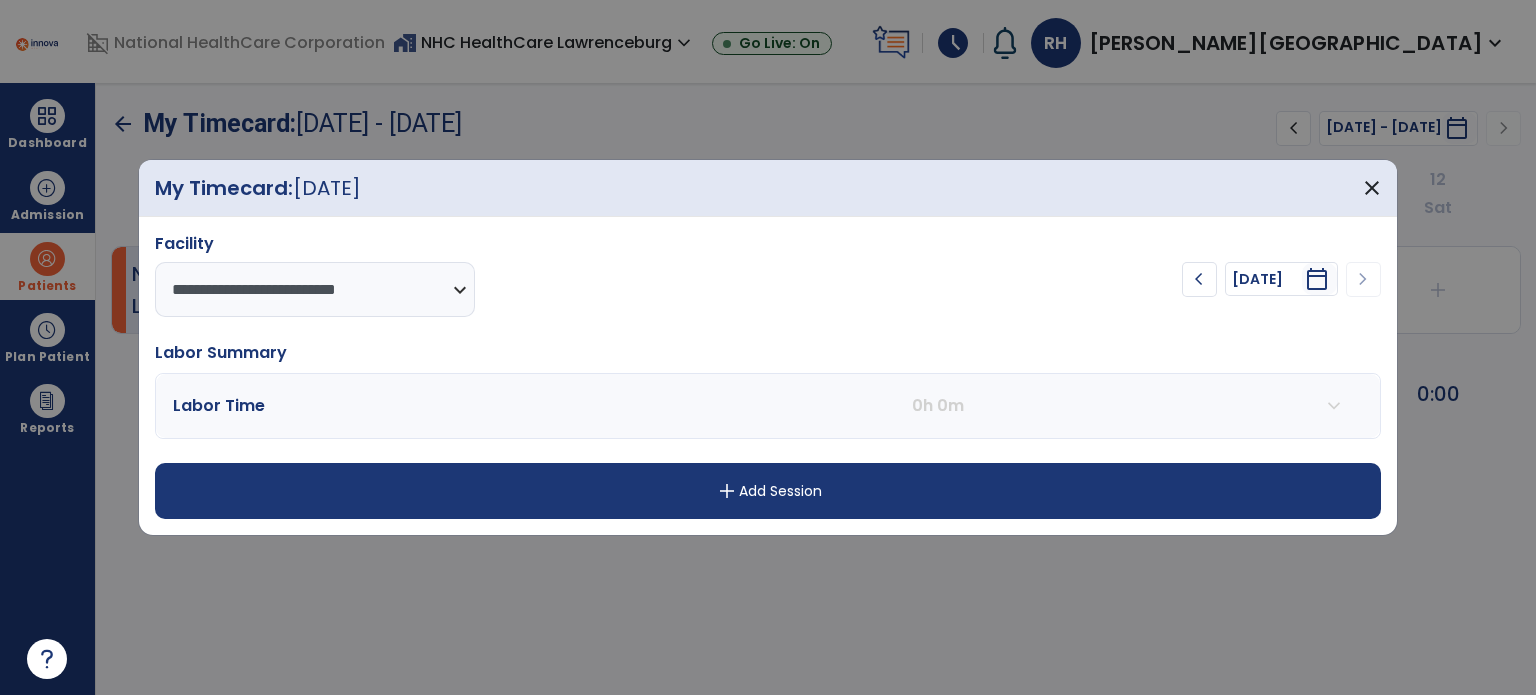 click at bounding box center (768, 347) 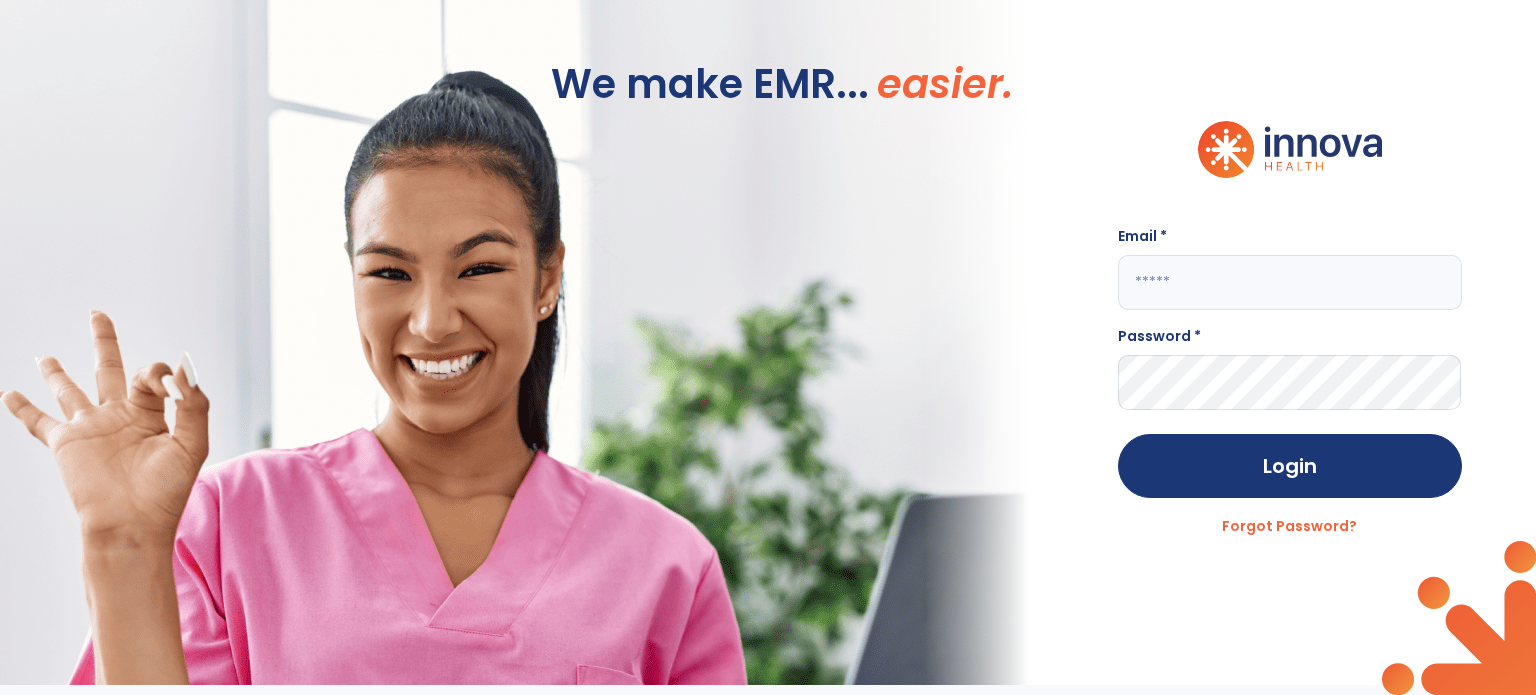 type on "**********" 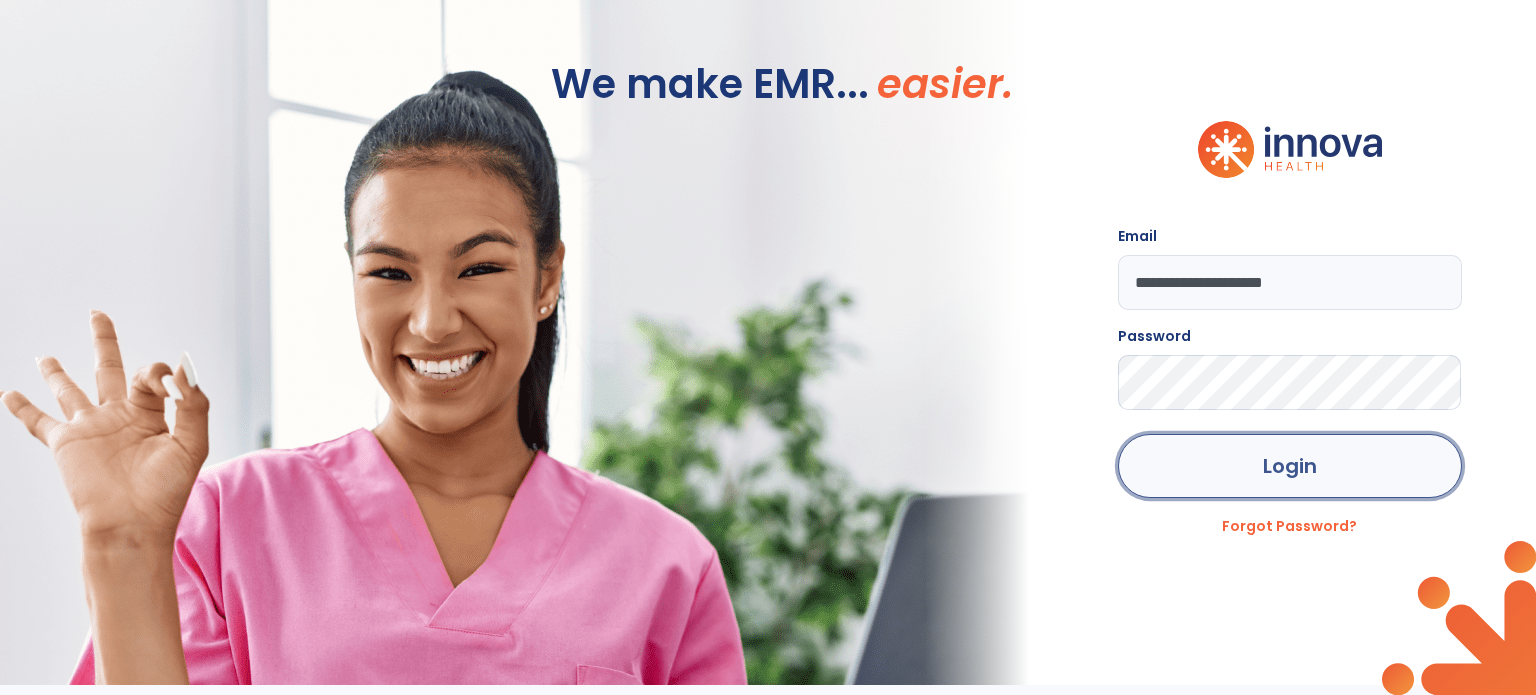 click on "Login" 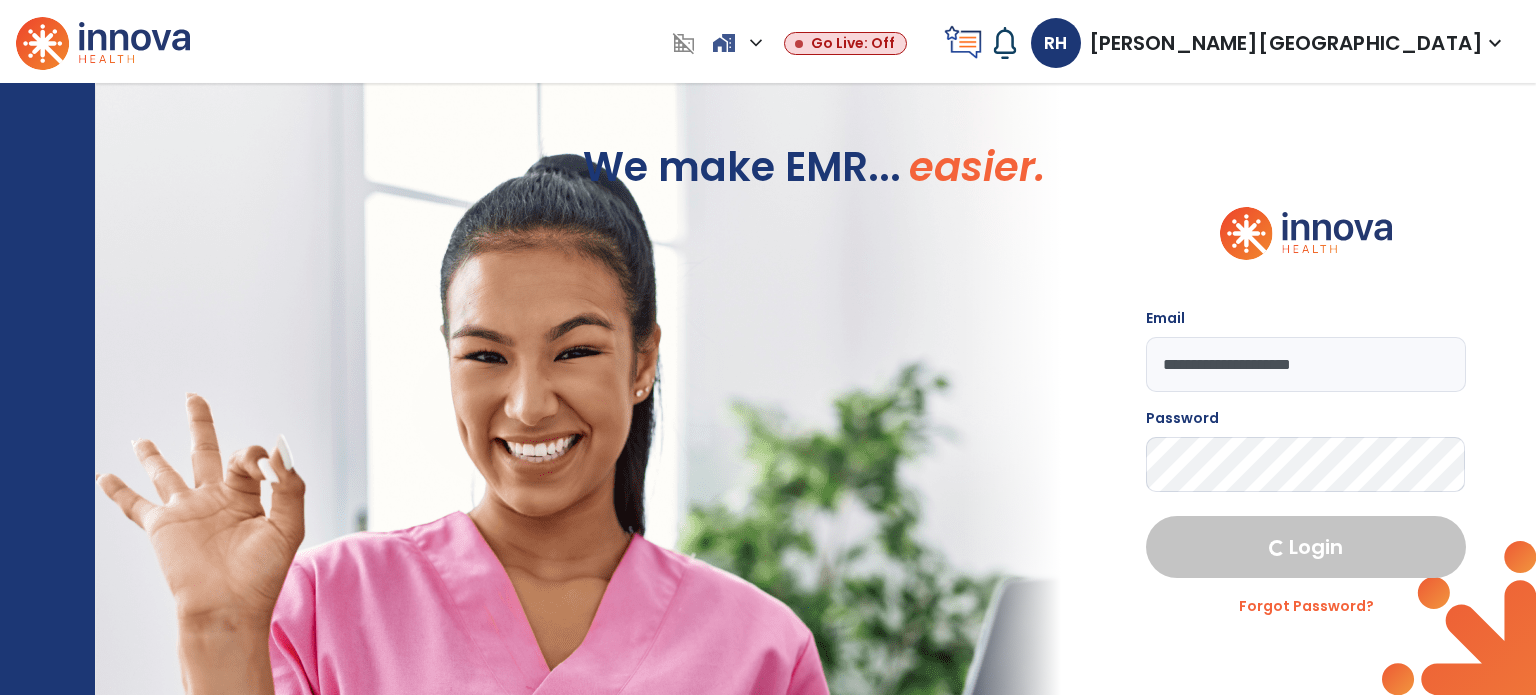 select on "****" 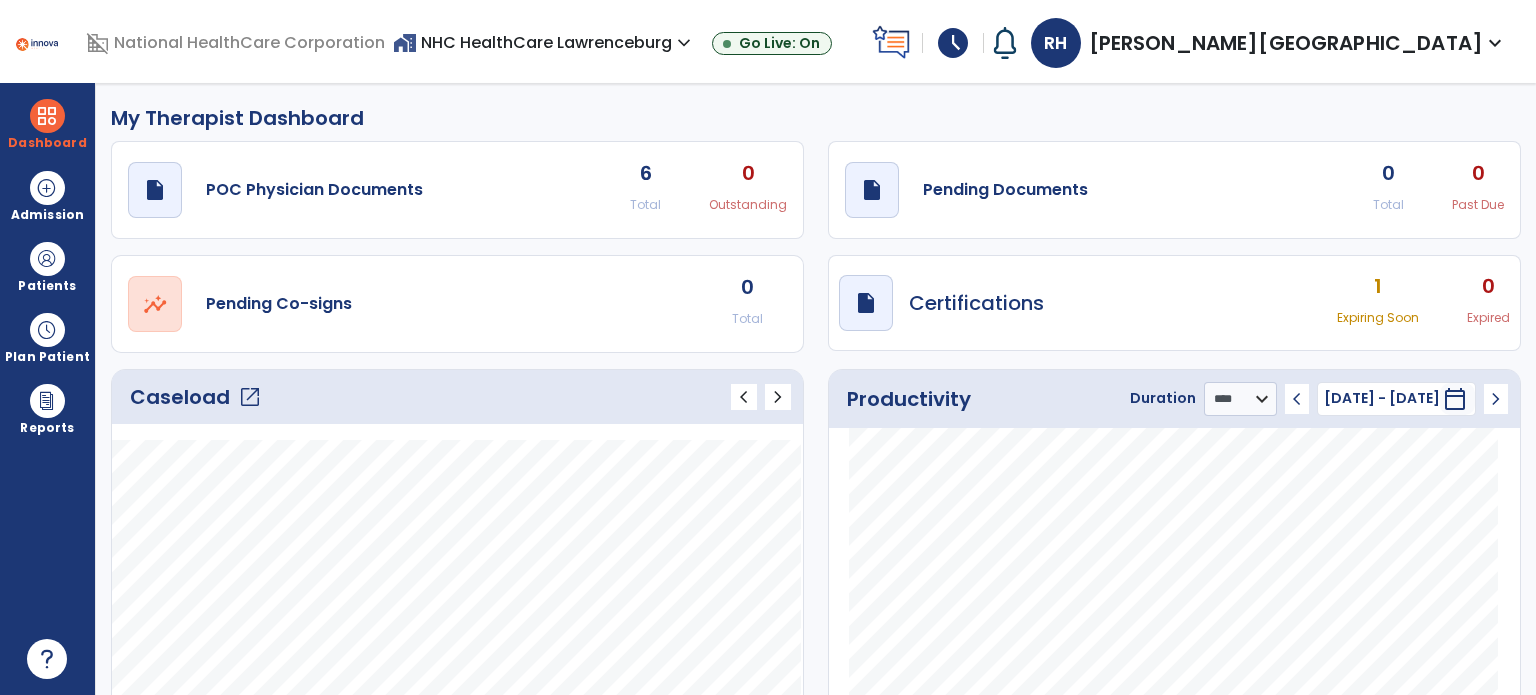 click on "schedule" at bounding box center (953, 43) 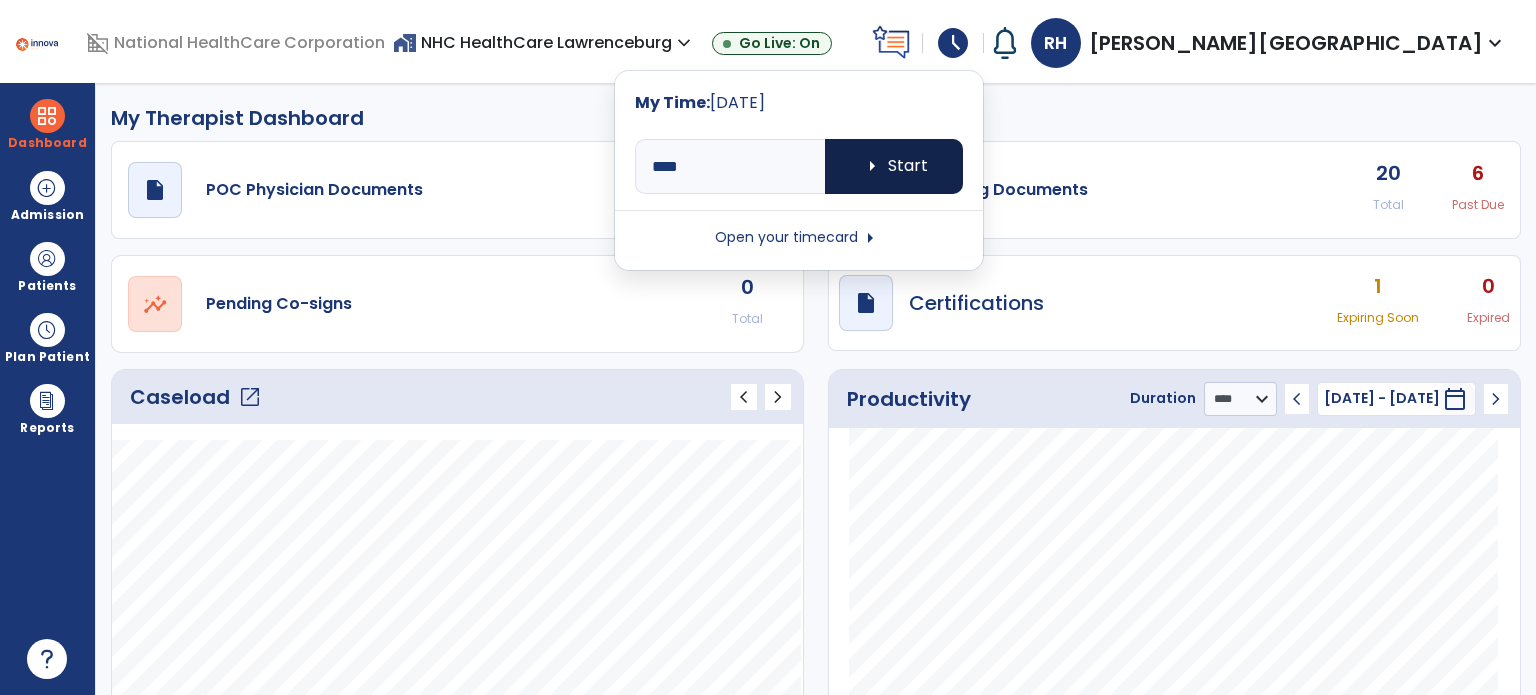 click on "arrow_right" at bounding box center [872, 166] 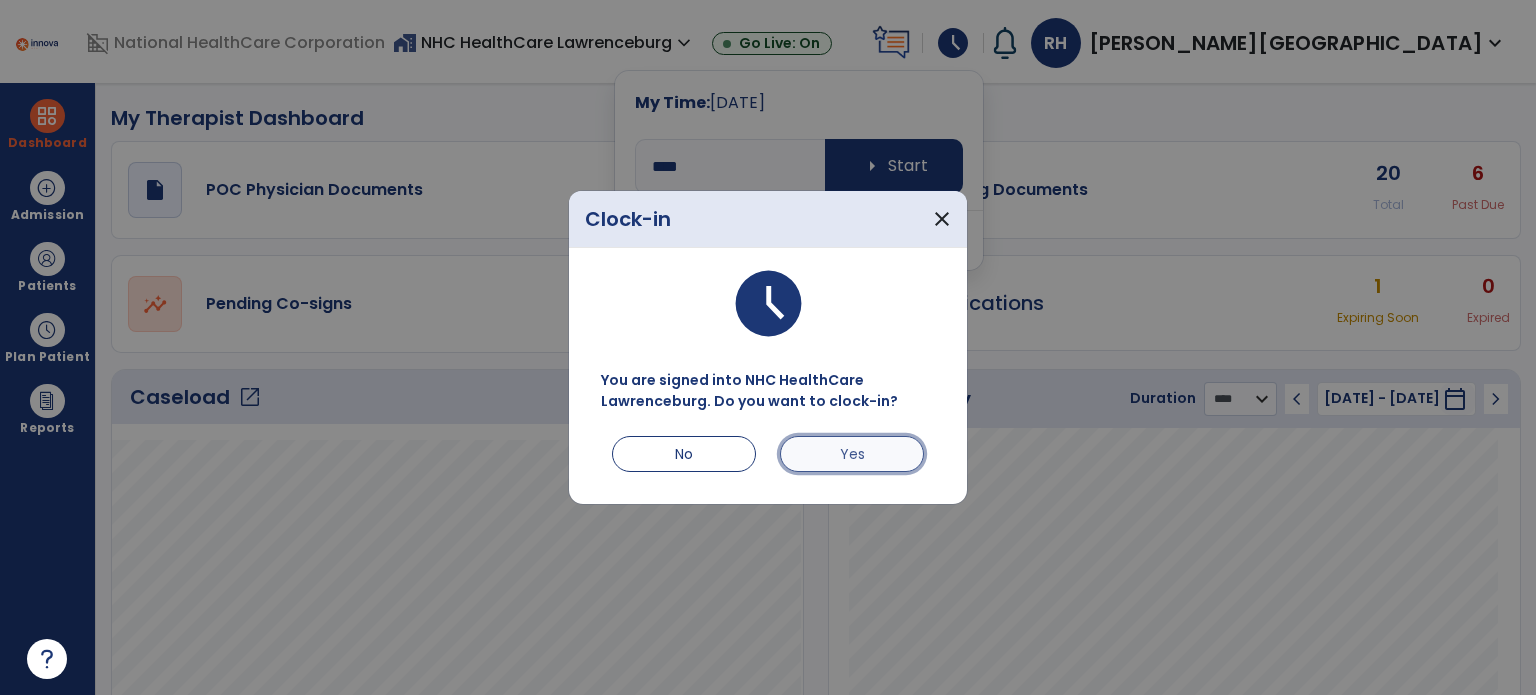 click on "Yes" at bounding box center (852, 454) 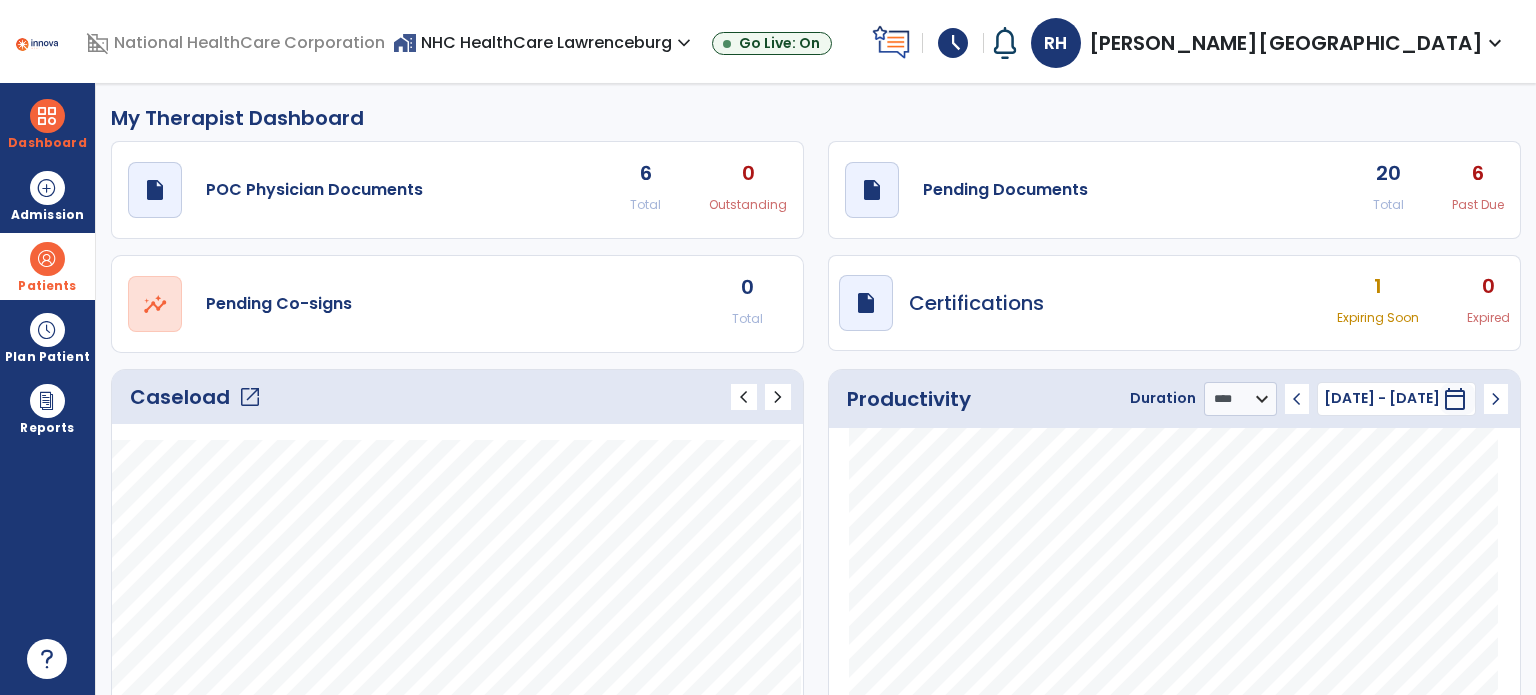 click at bounding box center (47, 259) 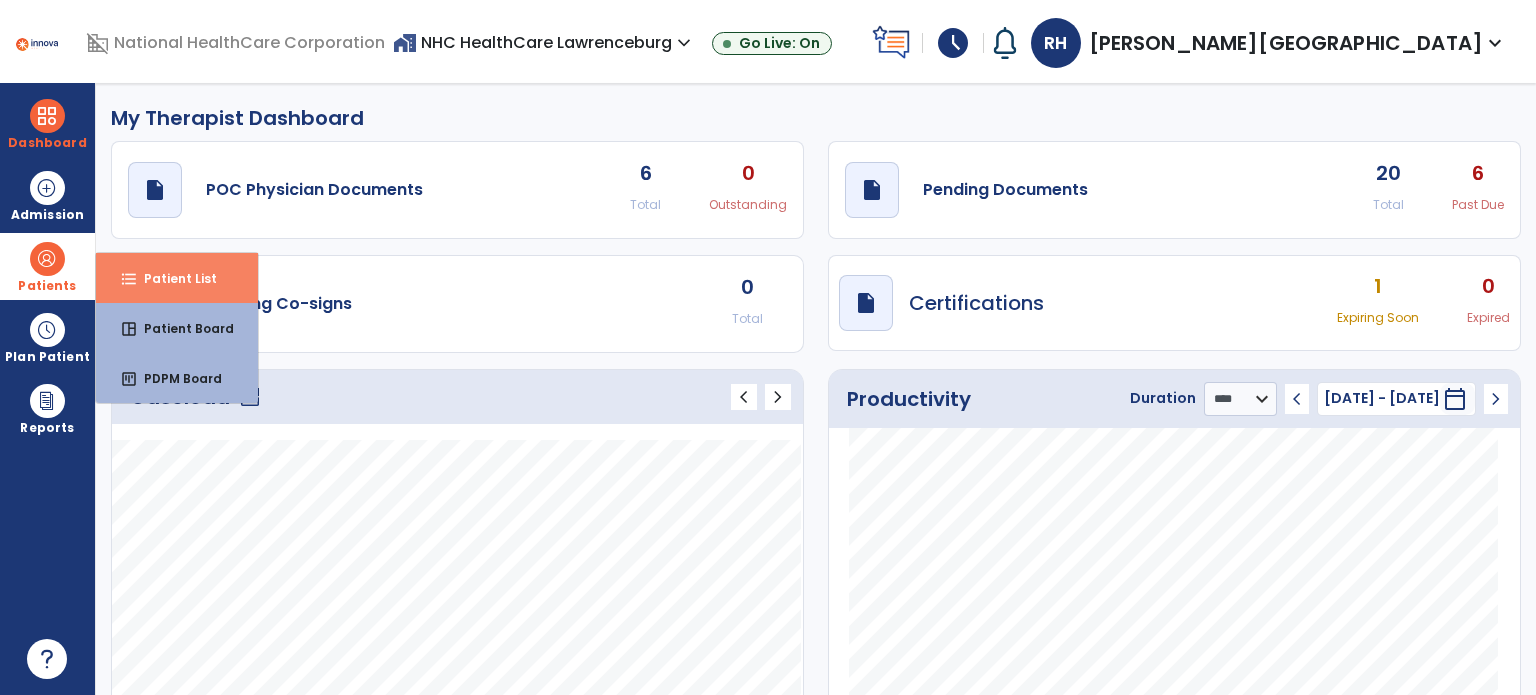 click on "Patient List" at bounding box center (172, 278) 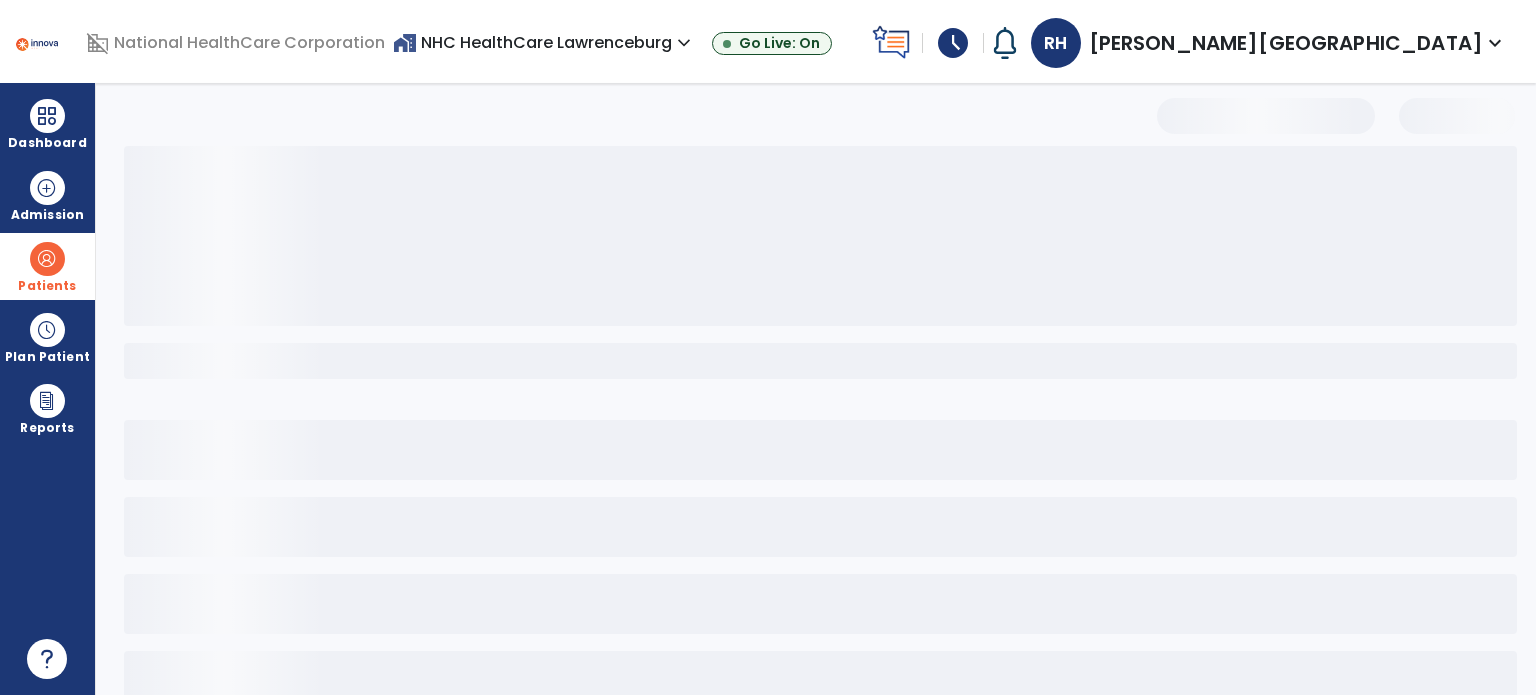 select on "***" 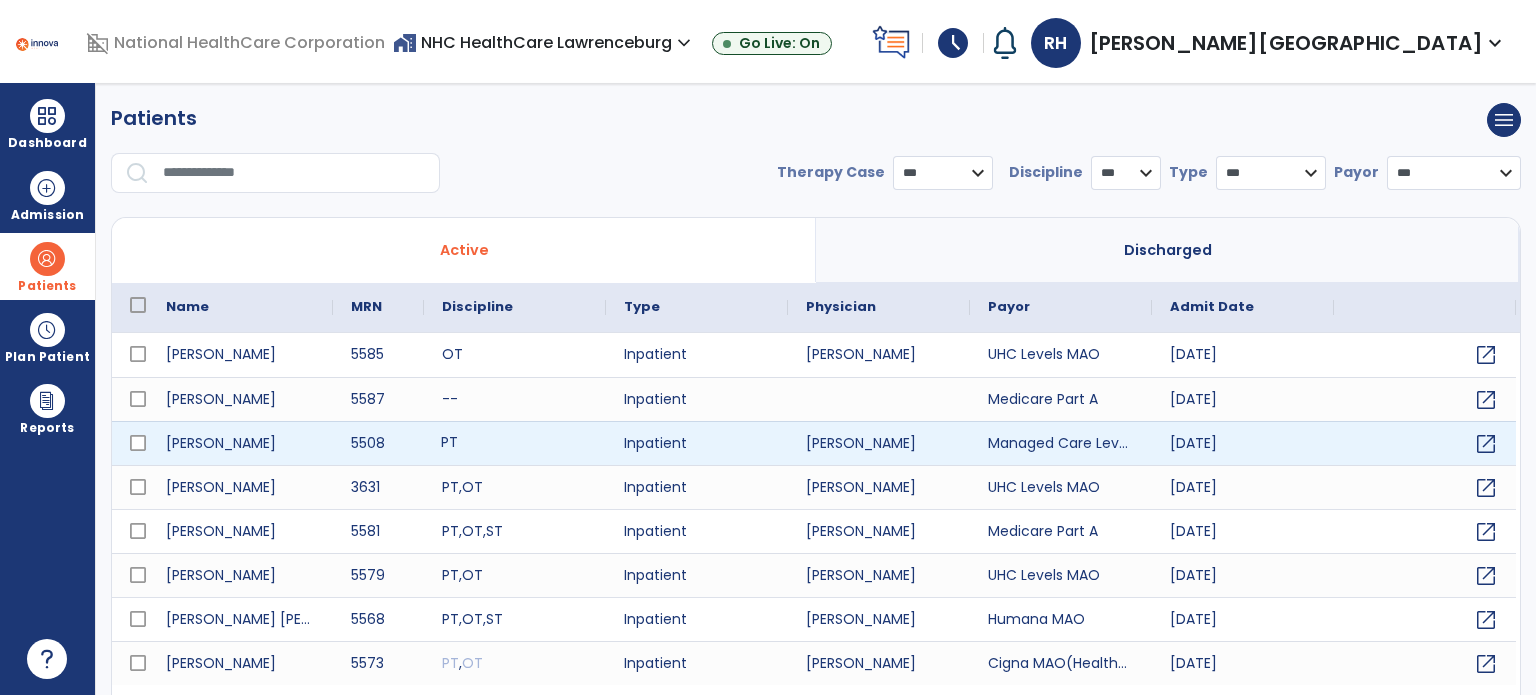 click on "PT" at bounding box center [515, 443] 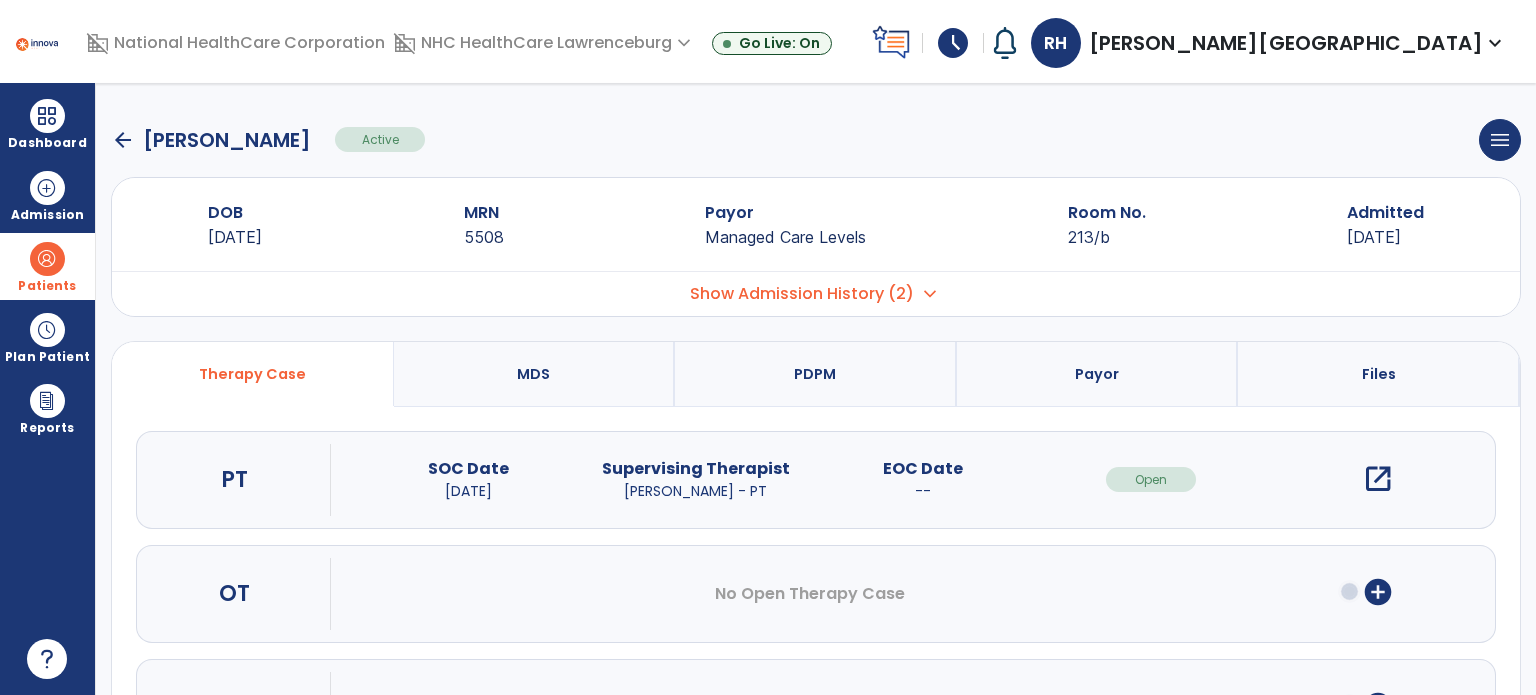 click on "open_in_new" at bounding box center (1378, 479) 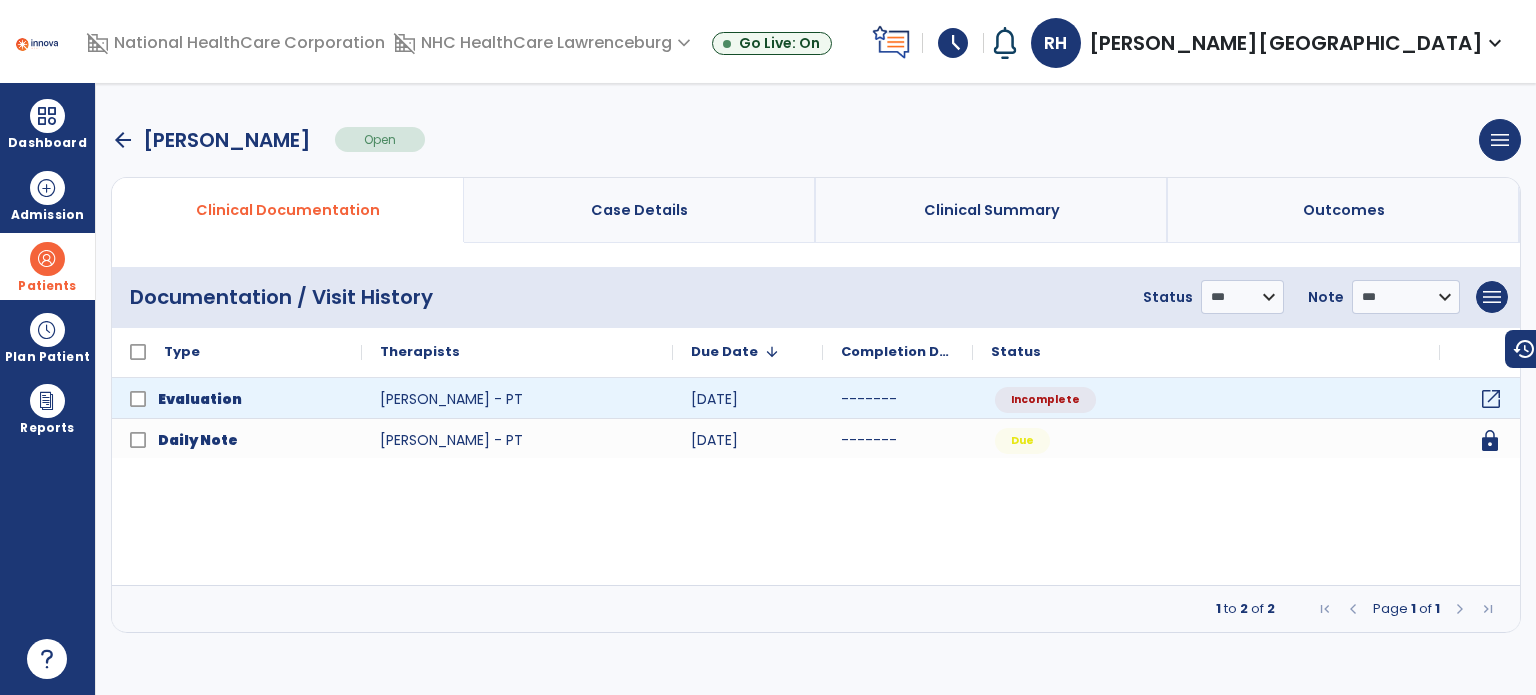 click on "open_in_new" 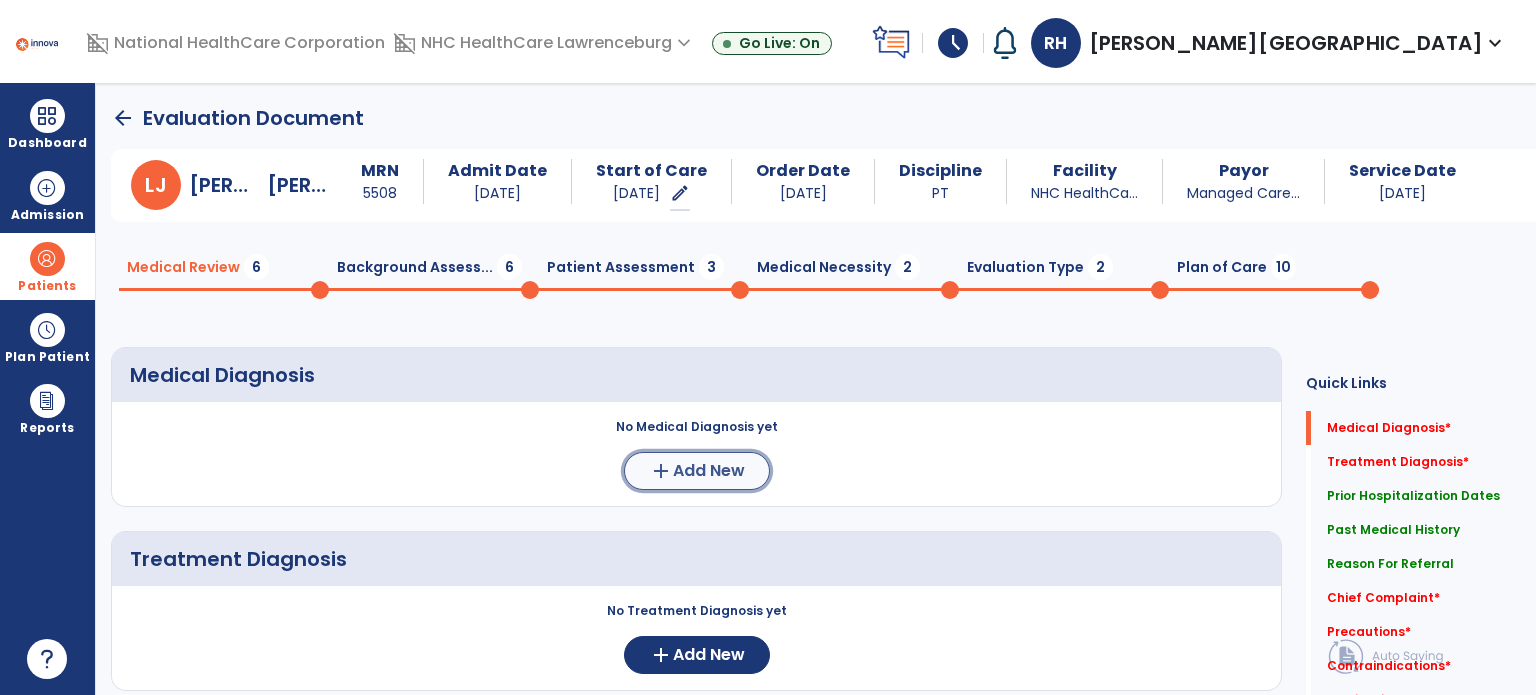 click on "Add New" 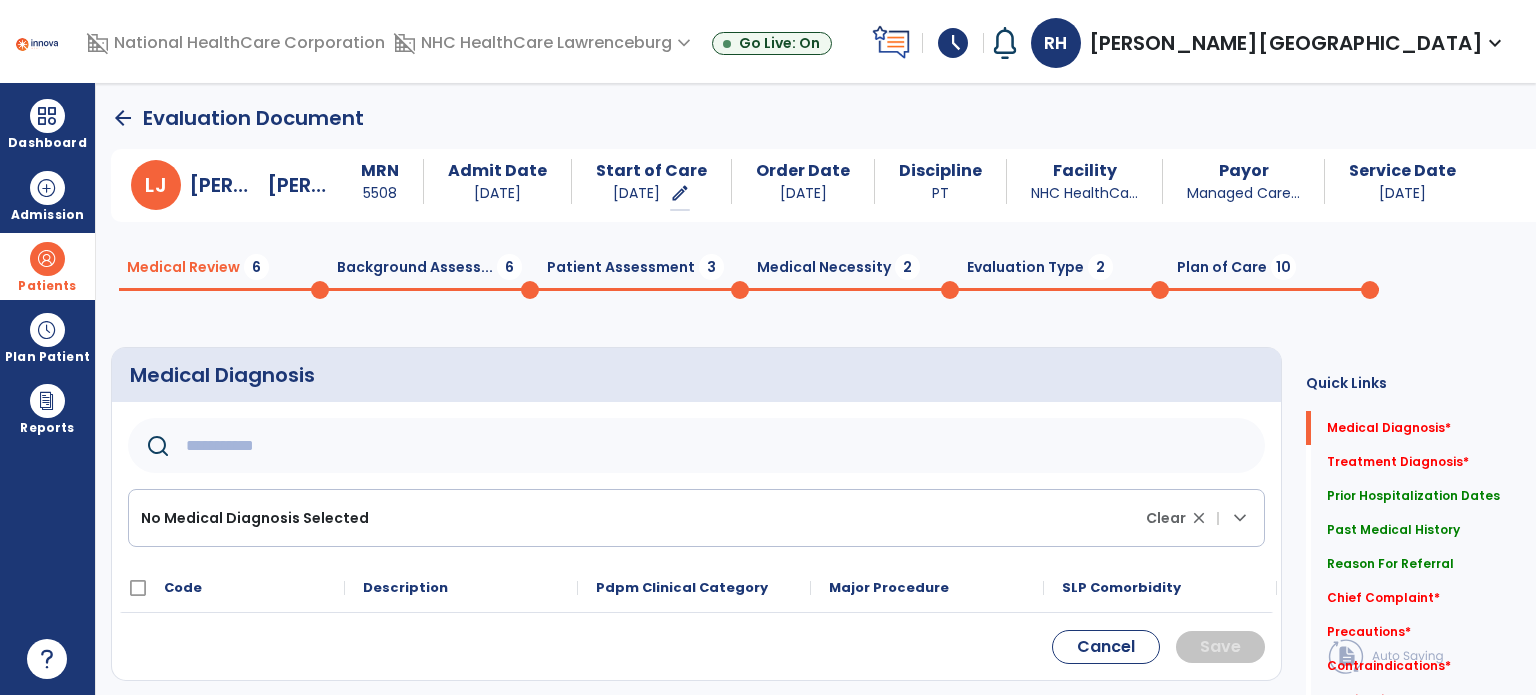click 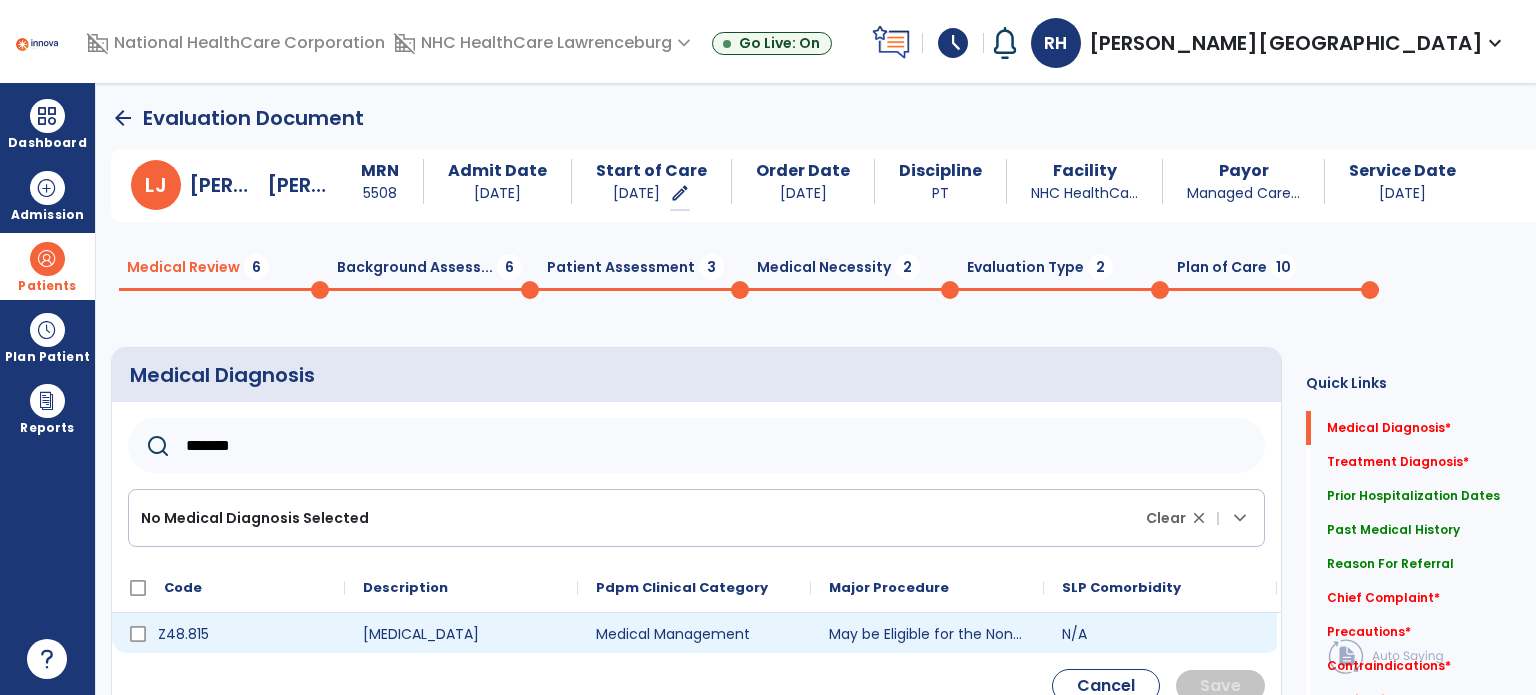 type on "*******" 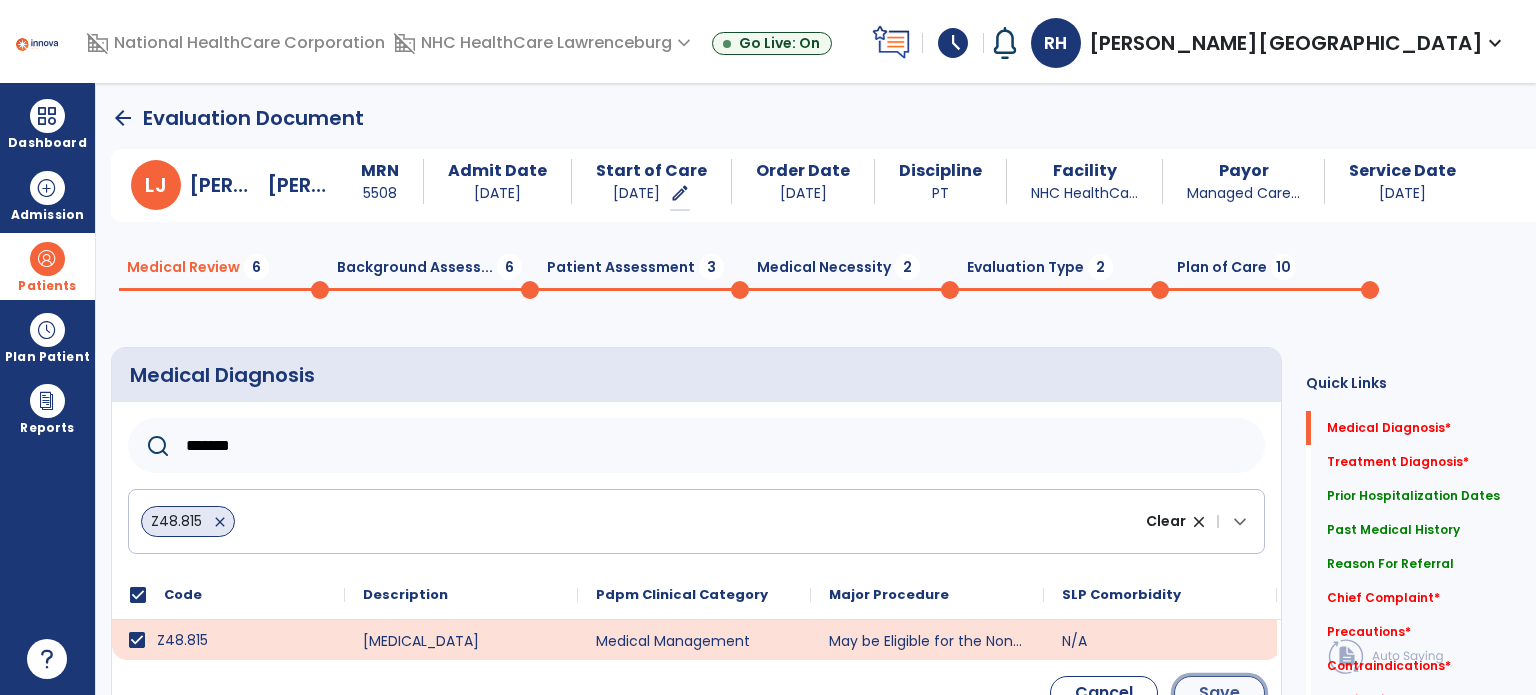 click on "Save" 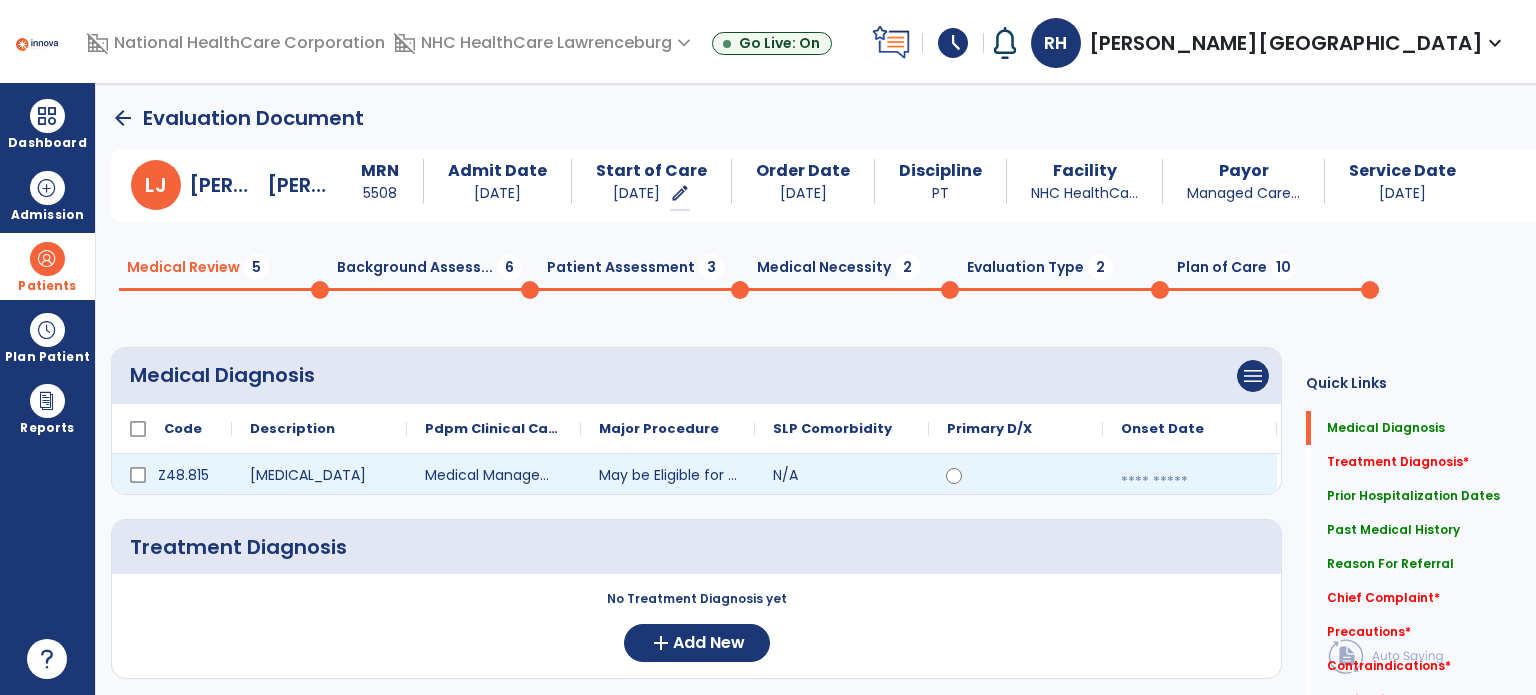 click at bounding box center (1190, 482) 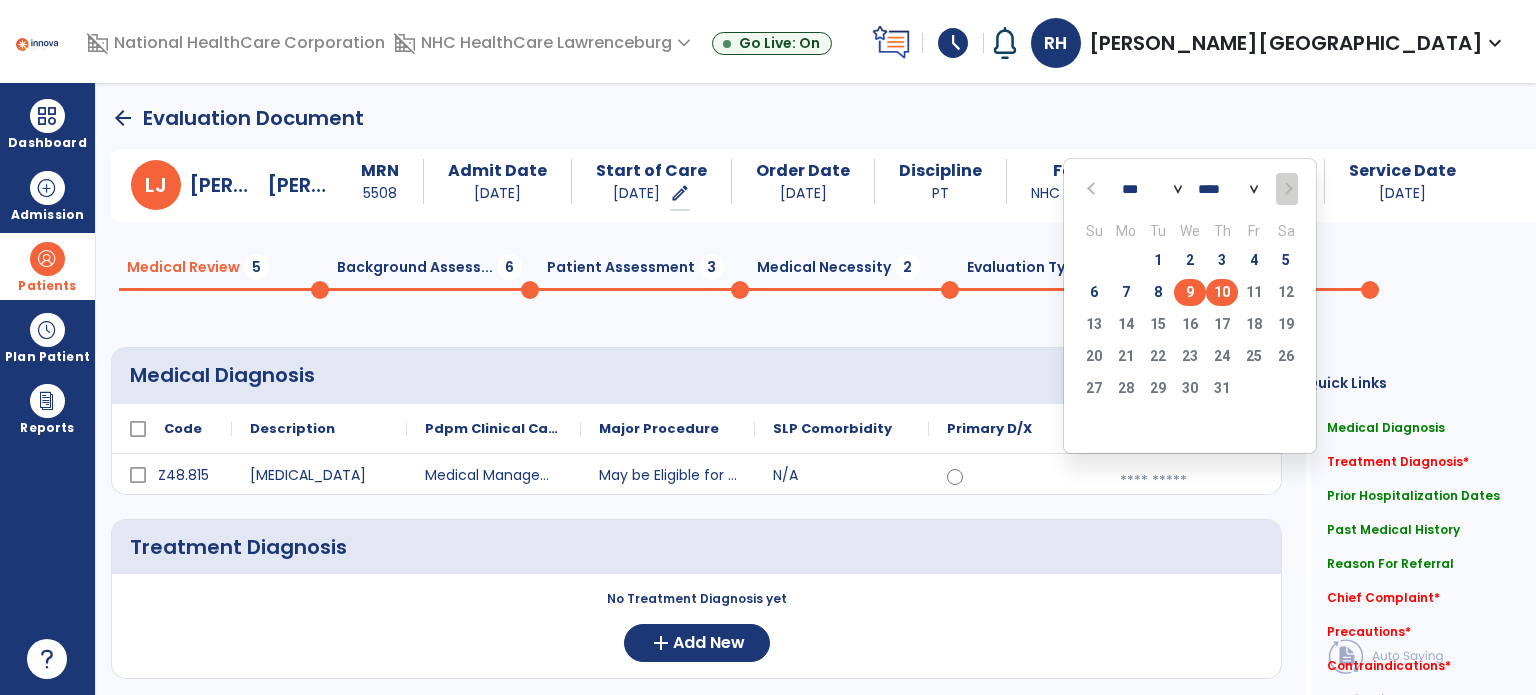click on "9" 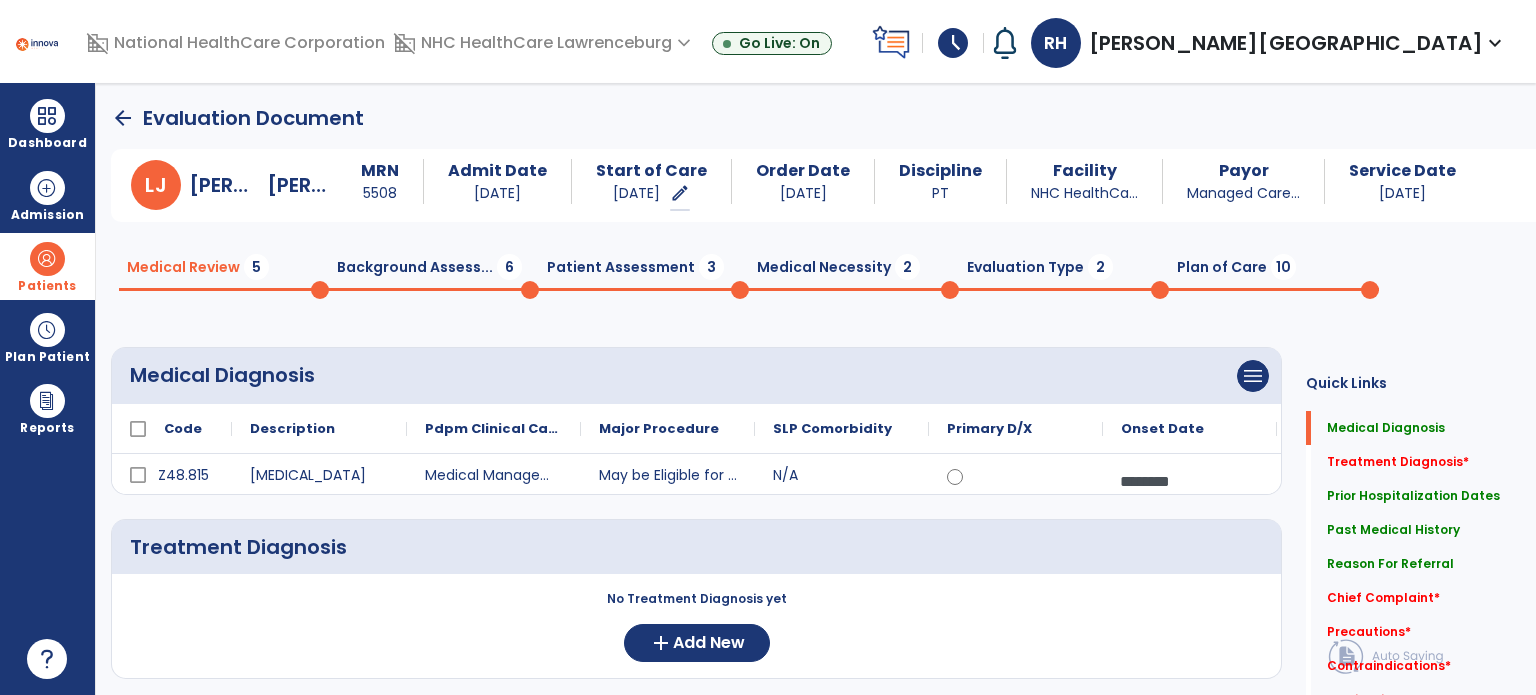 click on "Description" 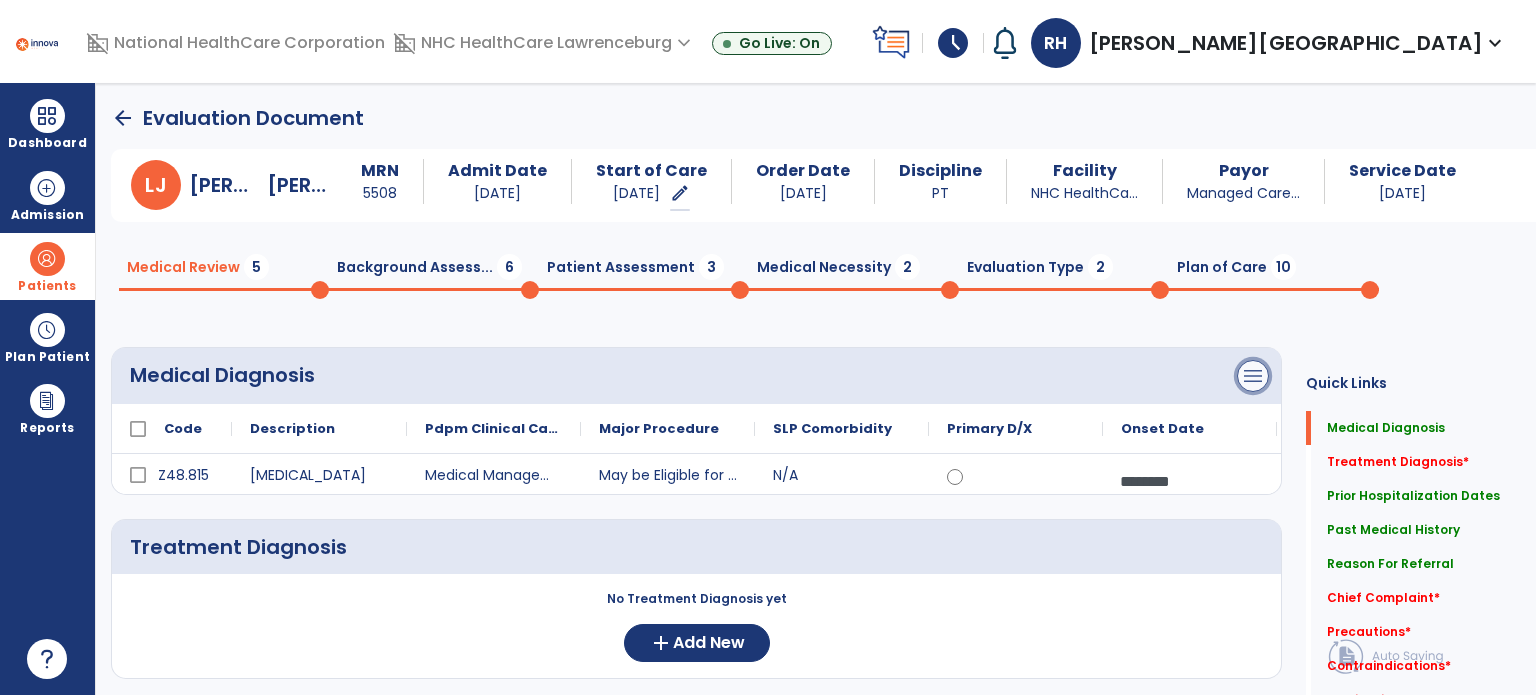 click on "menu" at bounding box center (1253, 376) 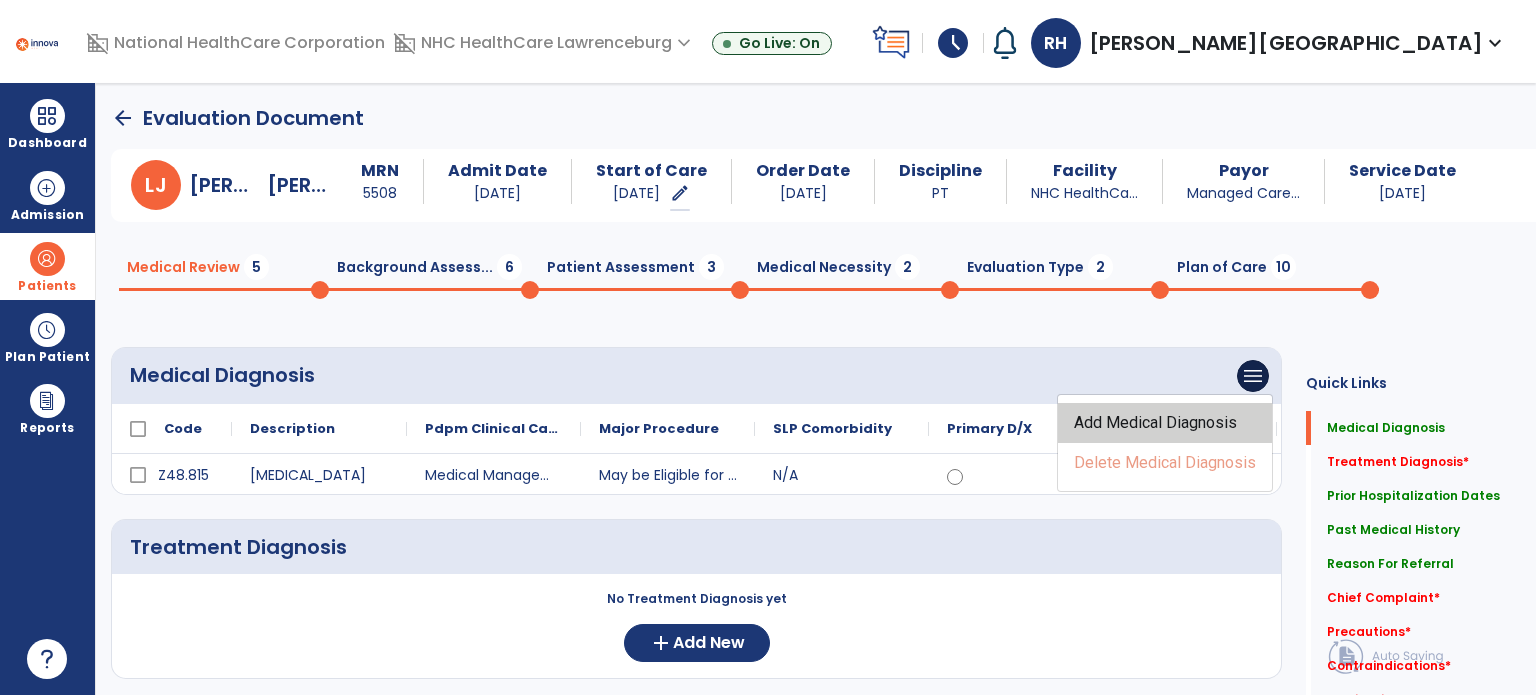 click on "Add Medical Diagnosis" 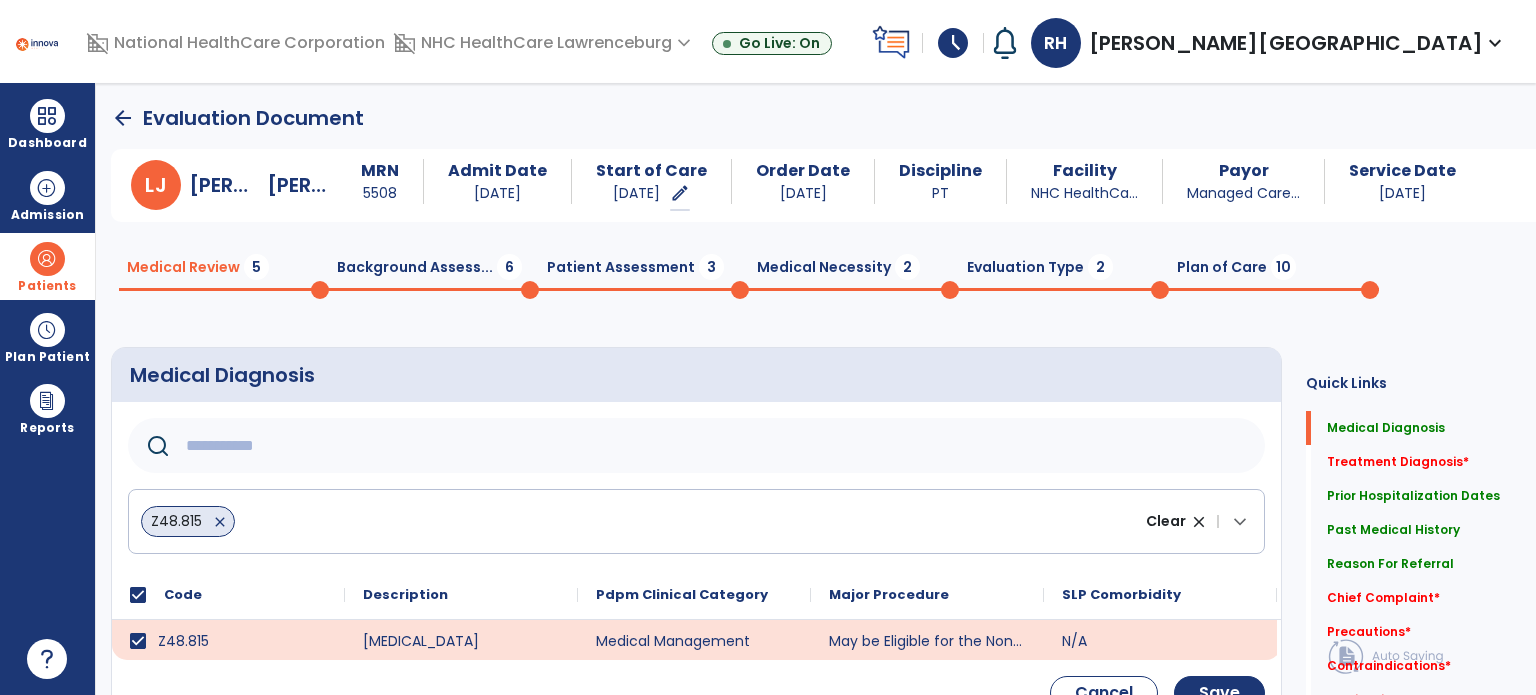 click 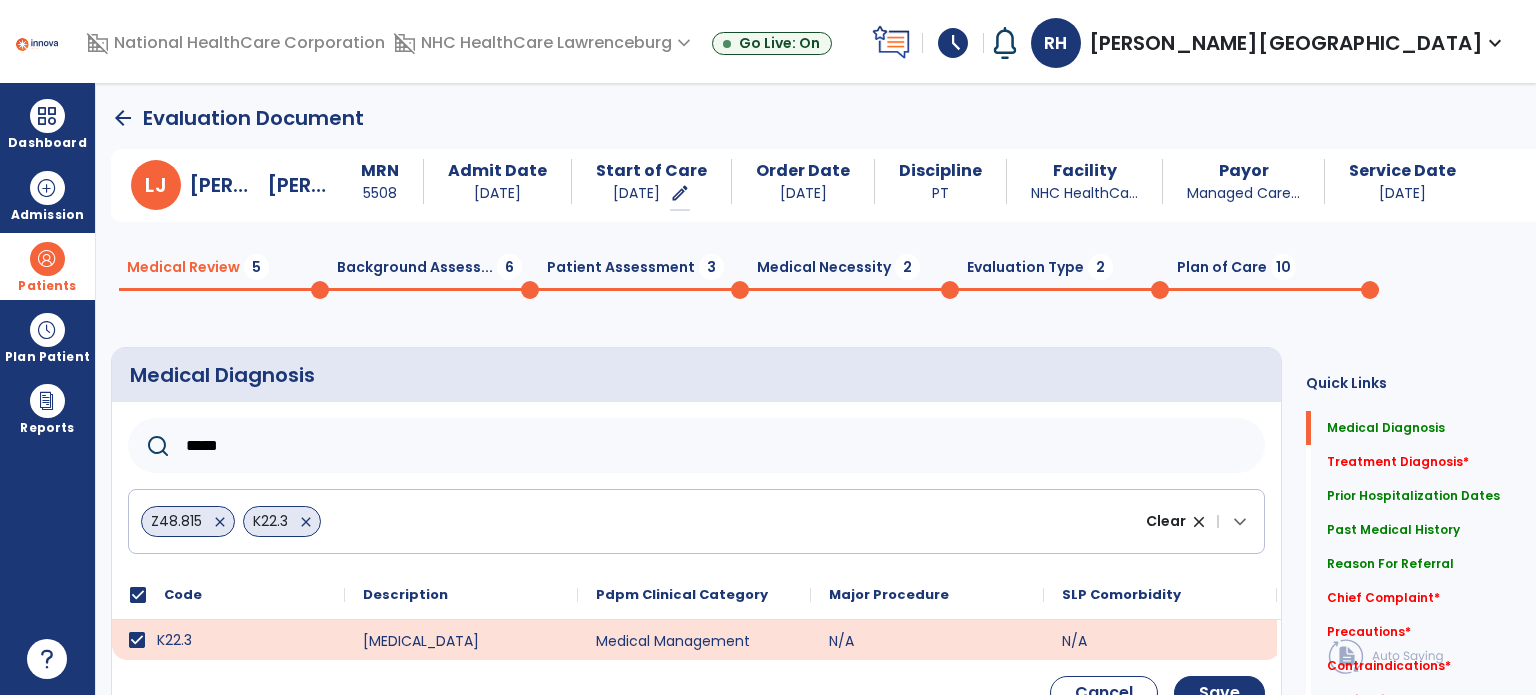 click on "*****" 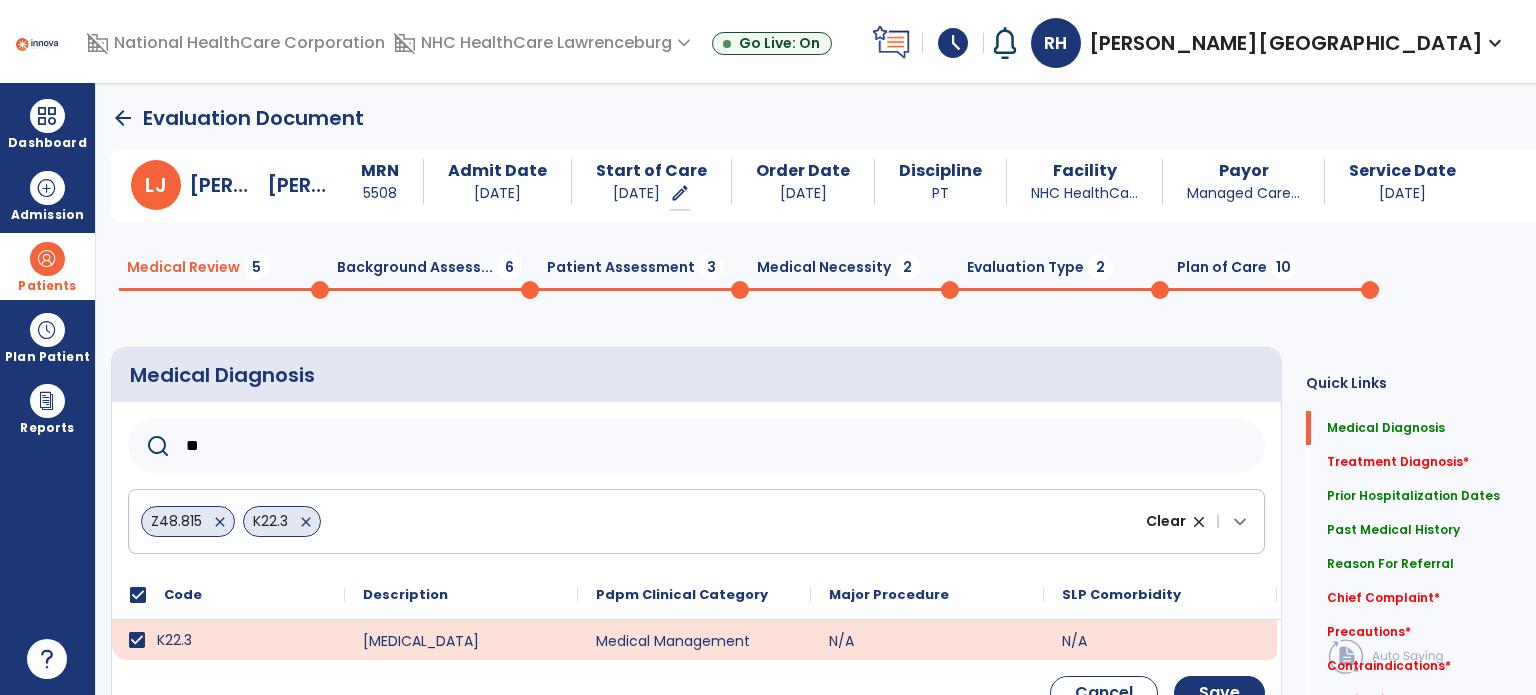 type on "*" 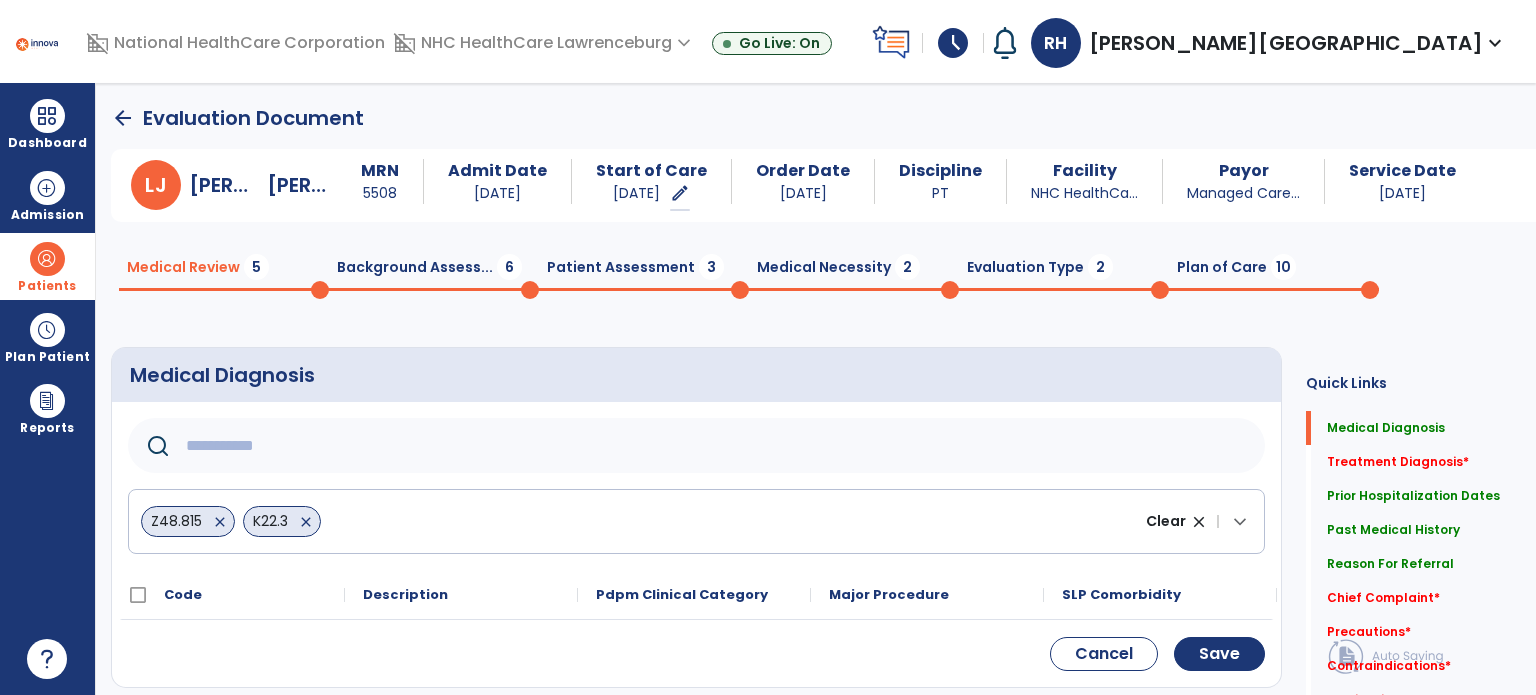 paste on "******" 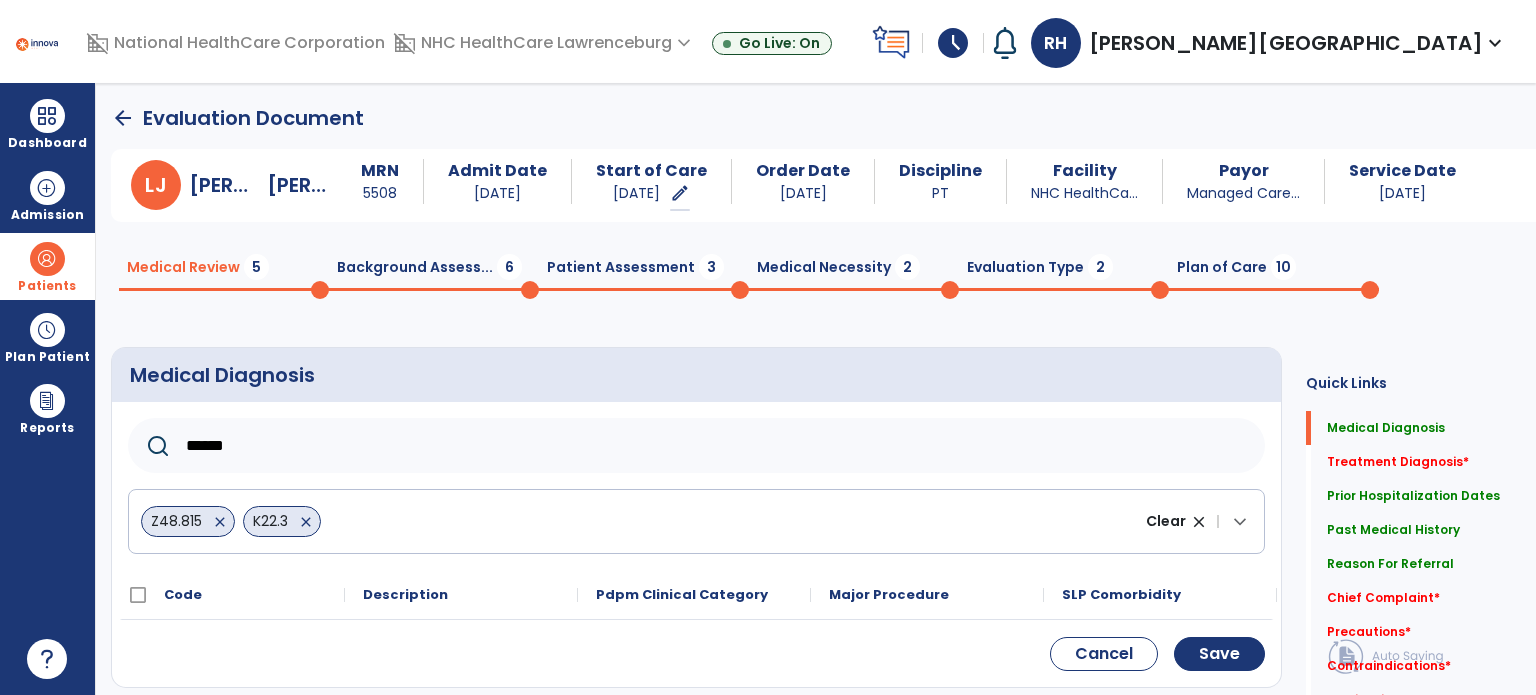 click on "******" 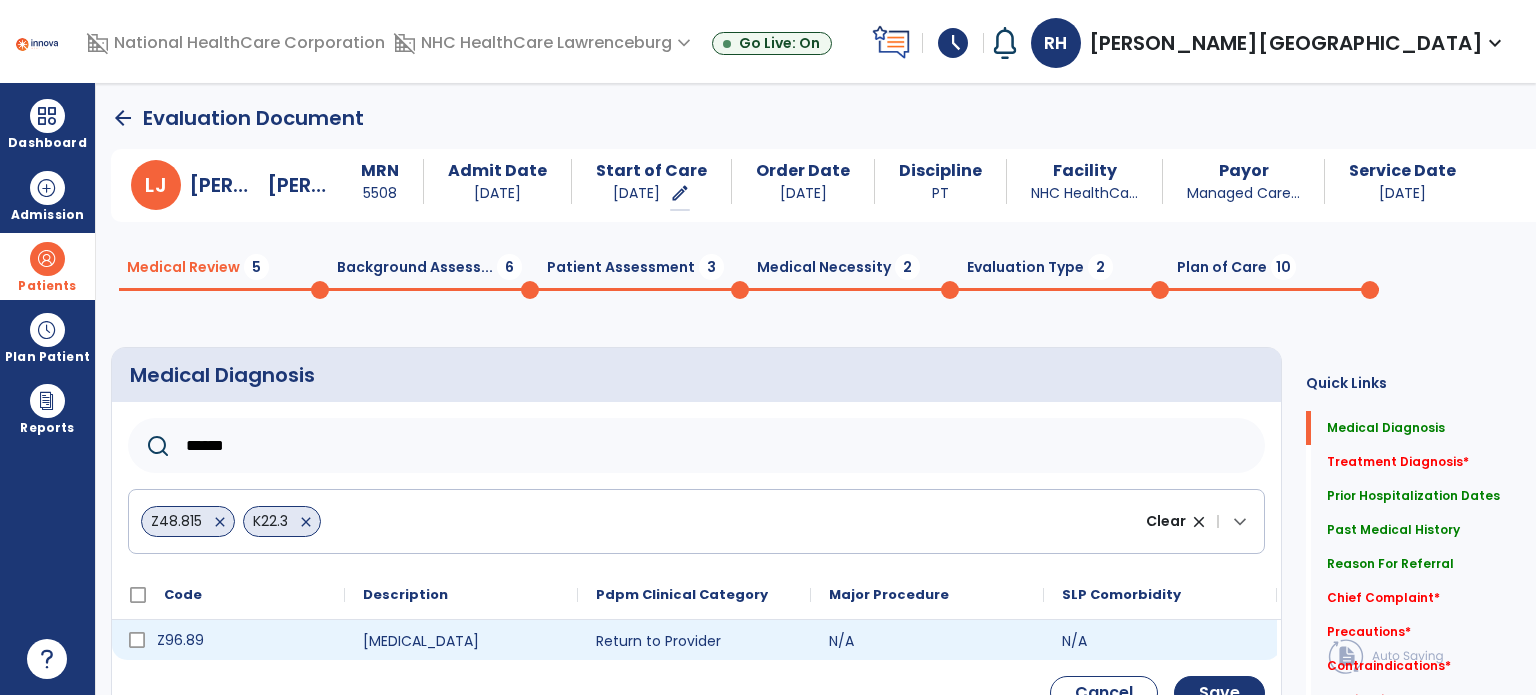 type on "******" 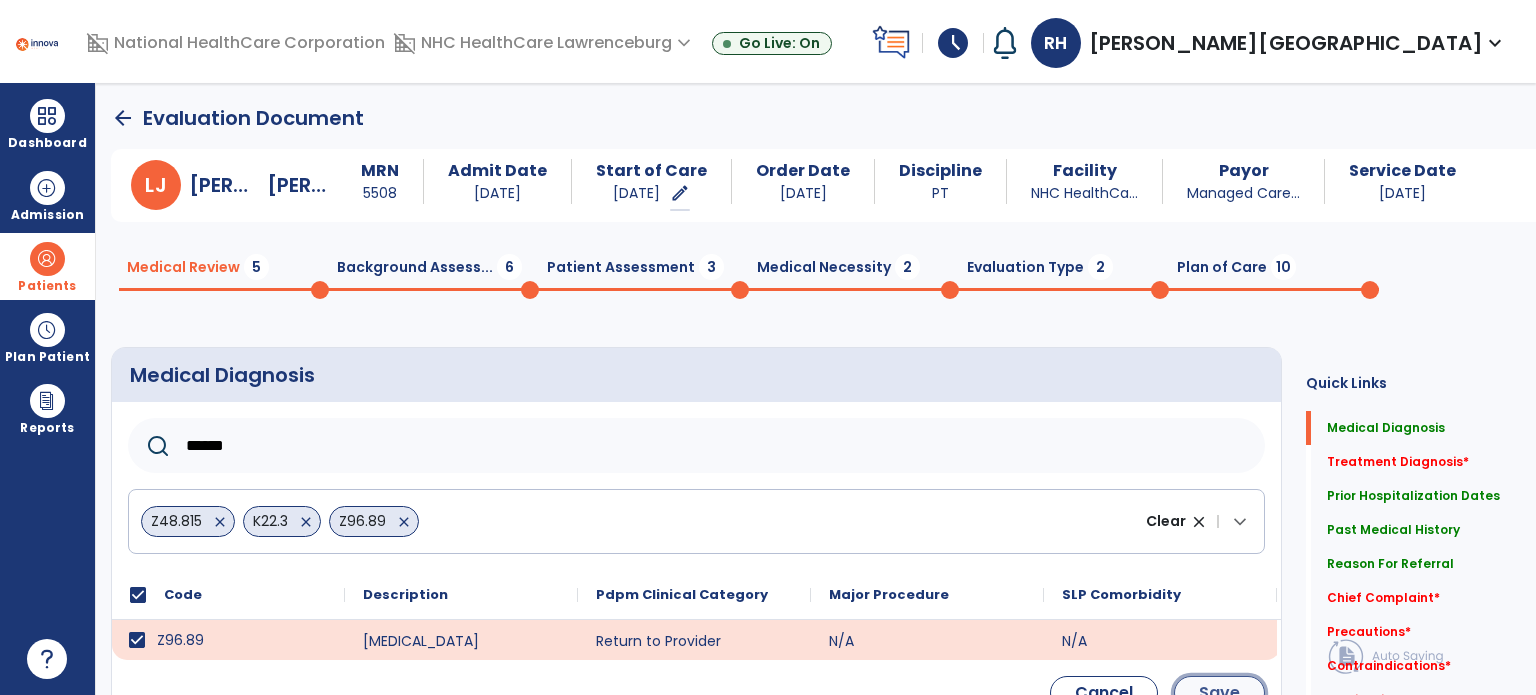 click on "Save" 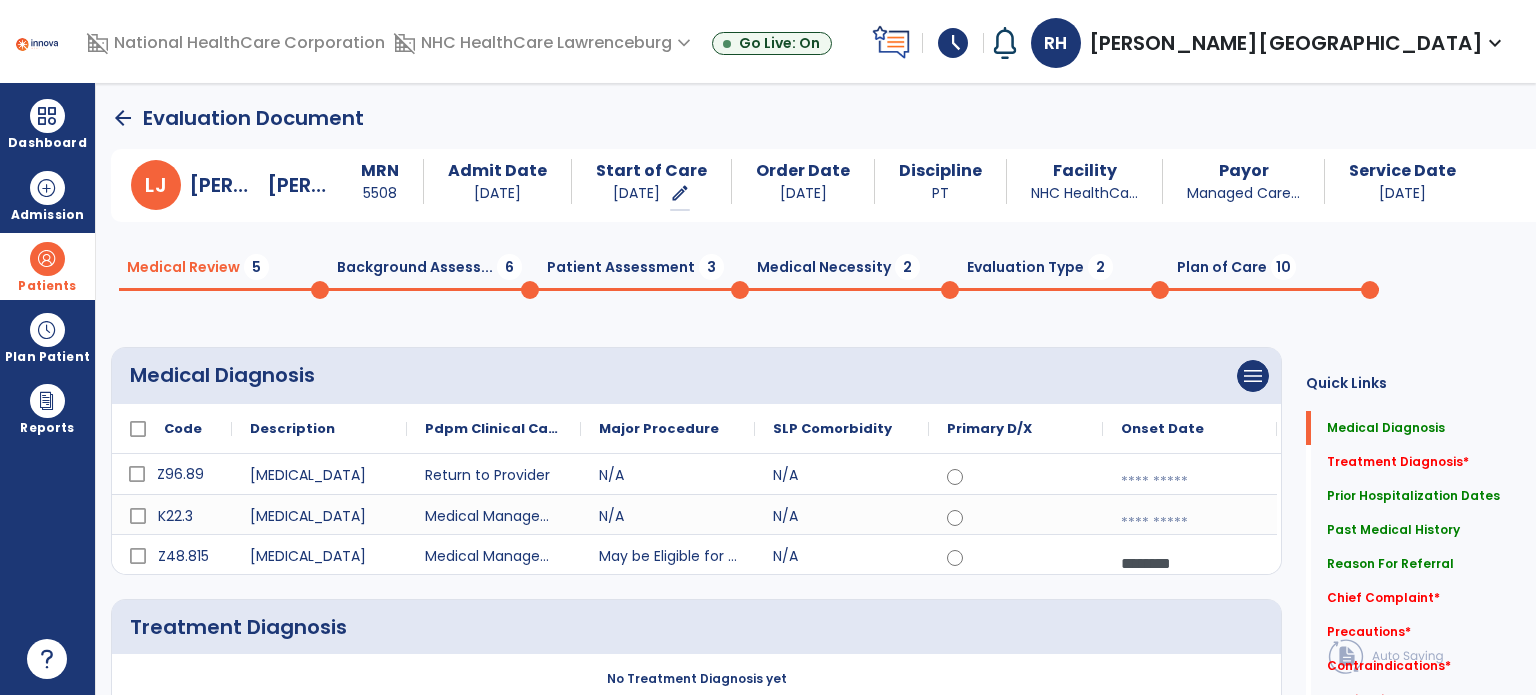 click on "Onset Date" 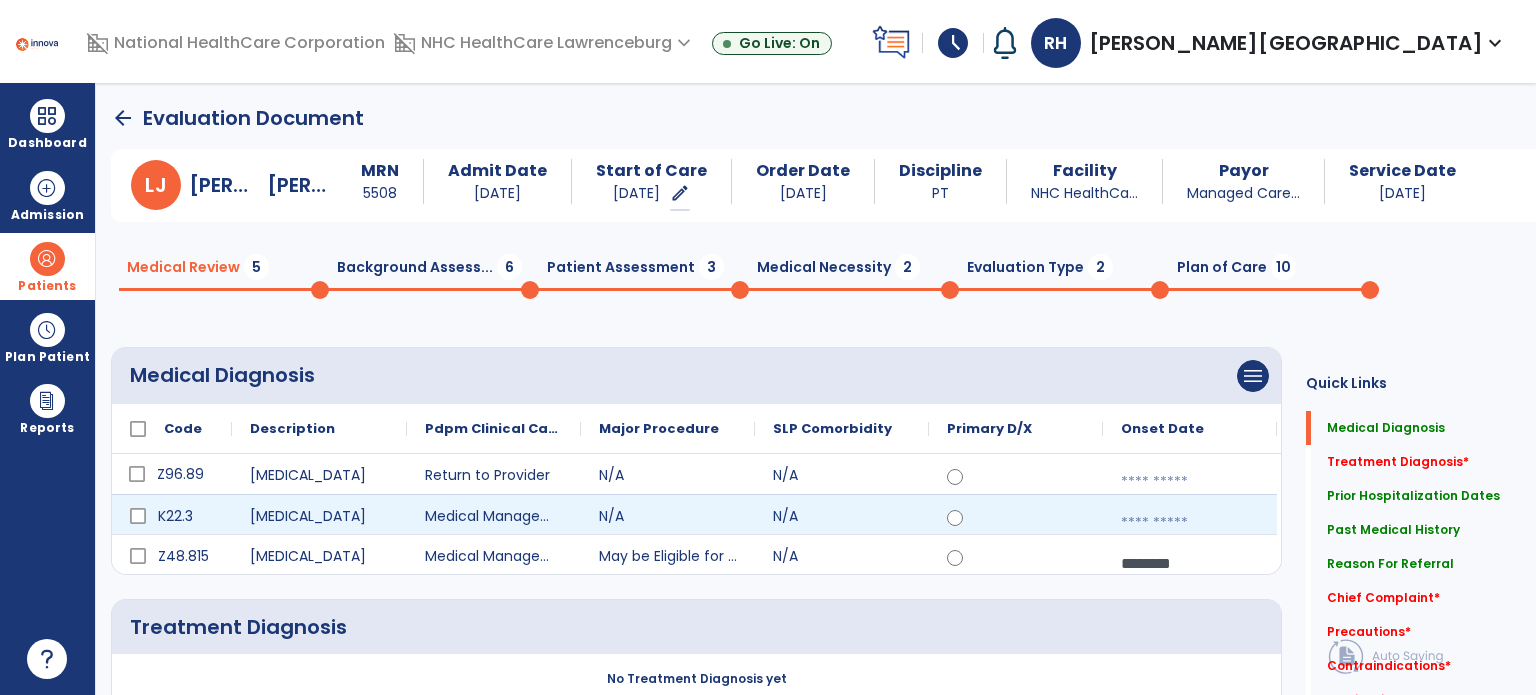 click at bounding box center (1190, 523) 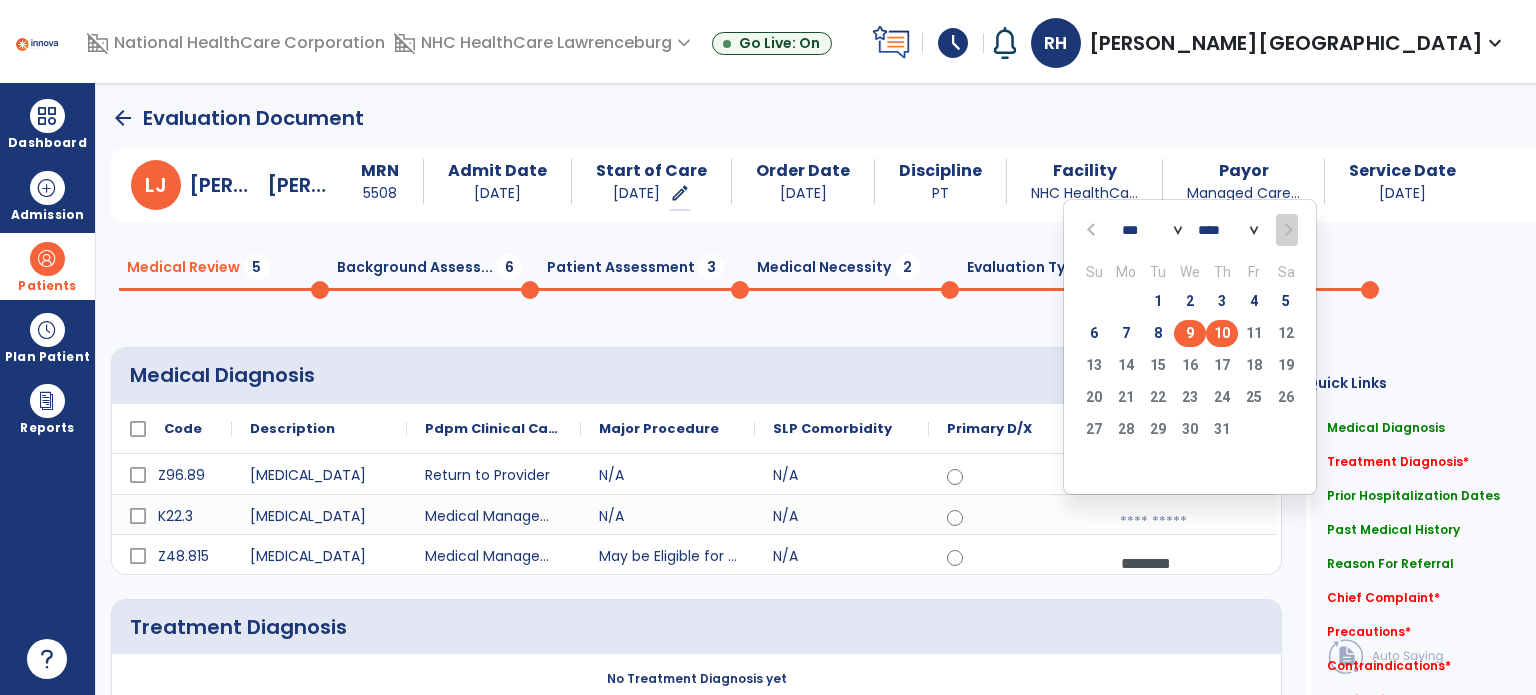 click on "9" 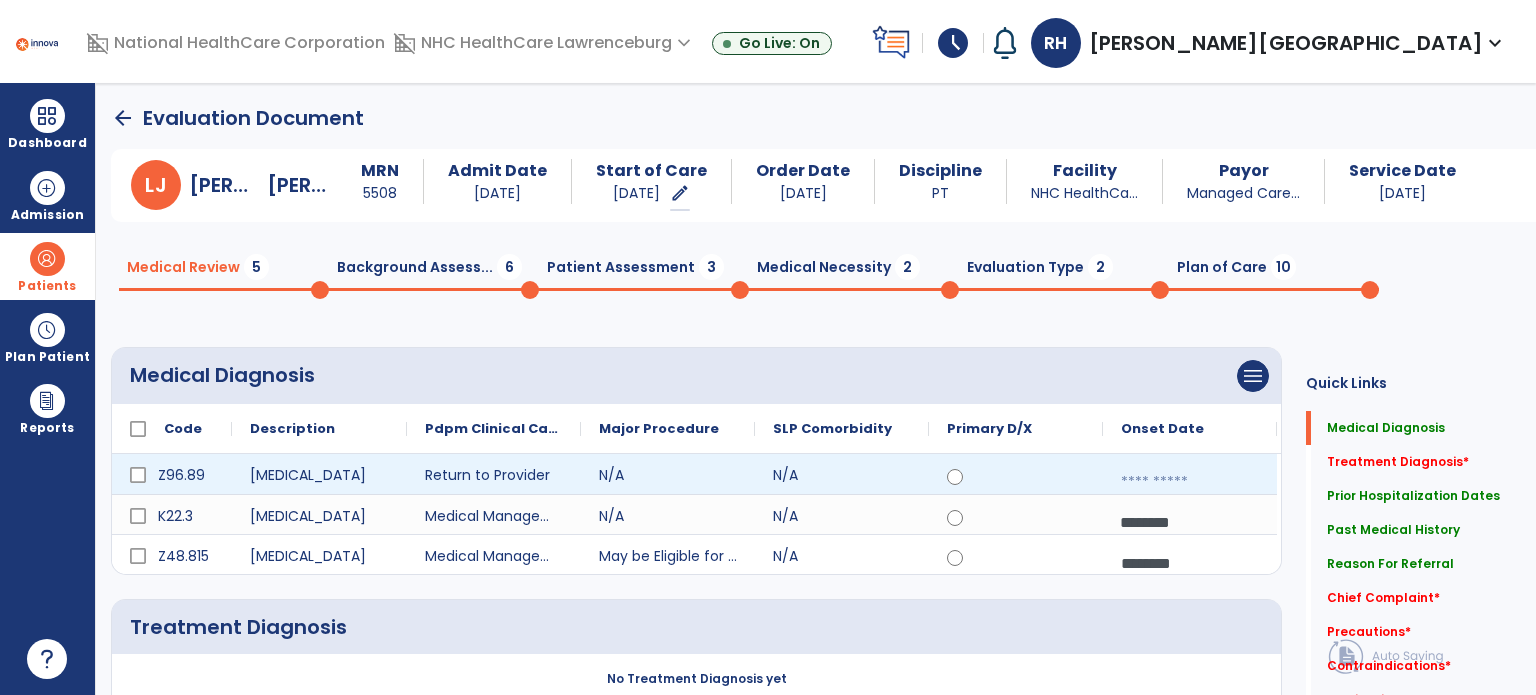 click at bounding box center [1190, 482] 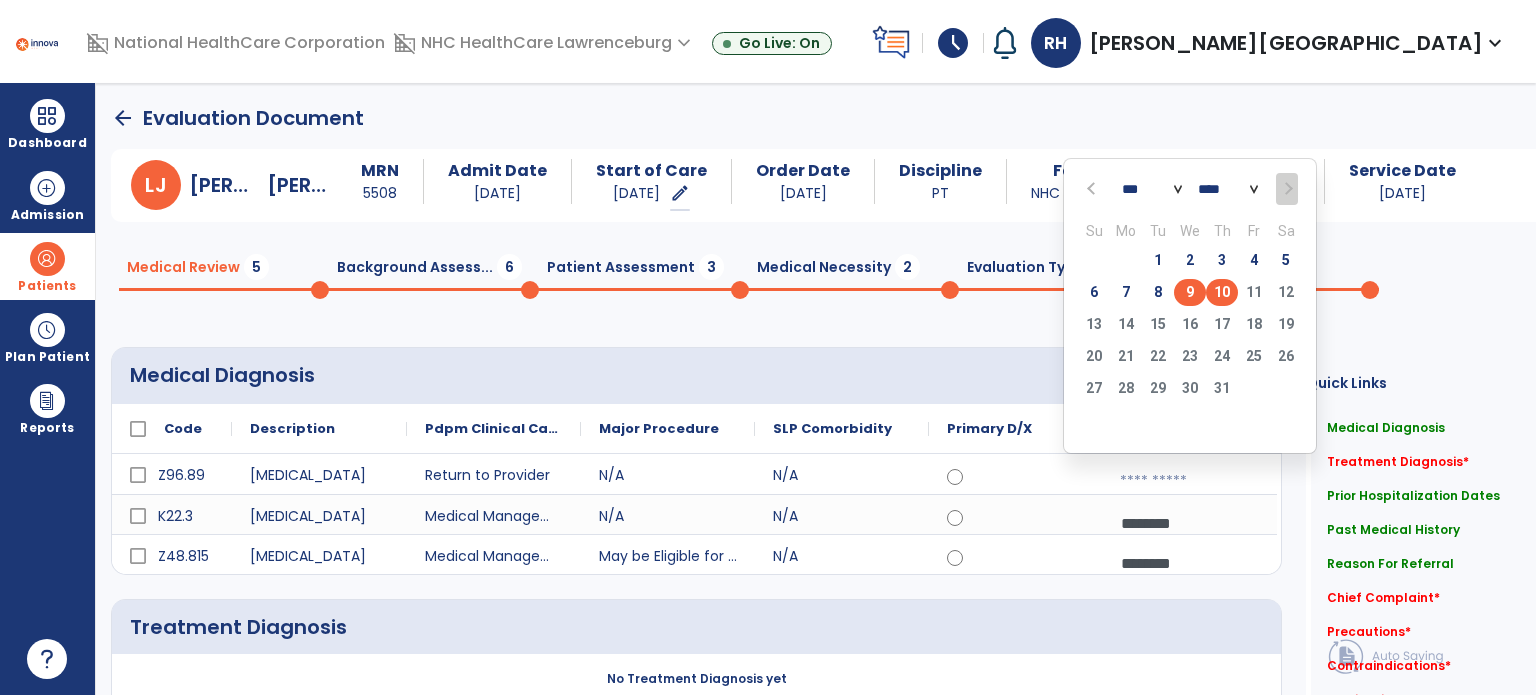 click on "9" 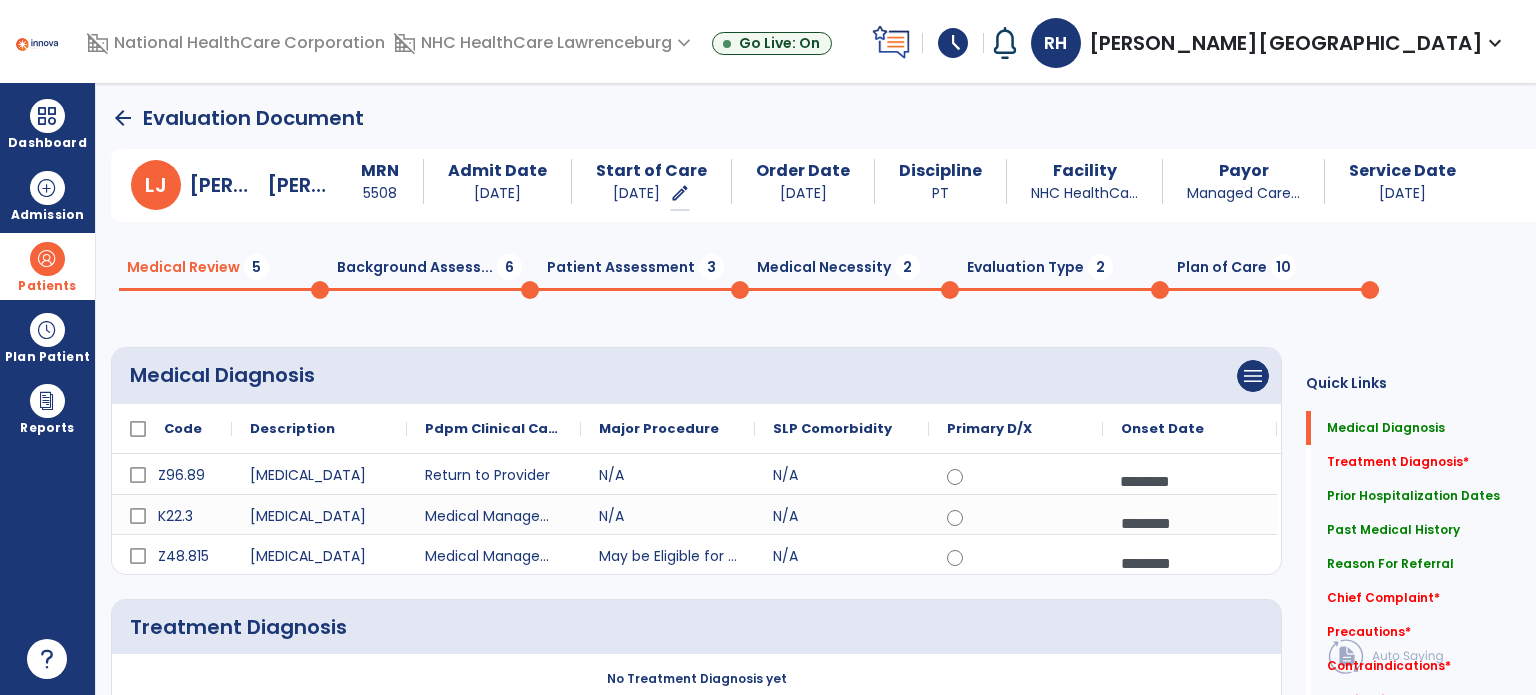 click on "Medical Diagnosis      menu   Add Medical Diagnosis   Delete Medical Diagnosis
Code
Description
Pdpm Clinical Category" 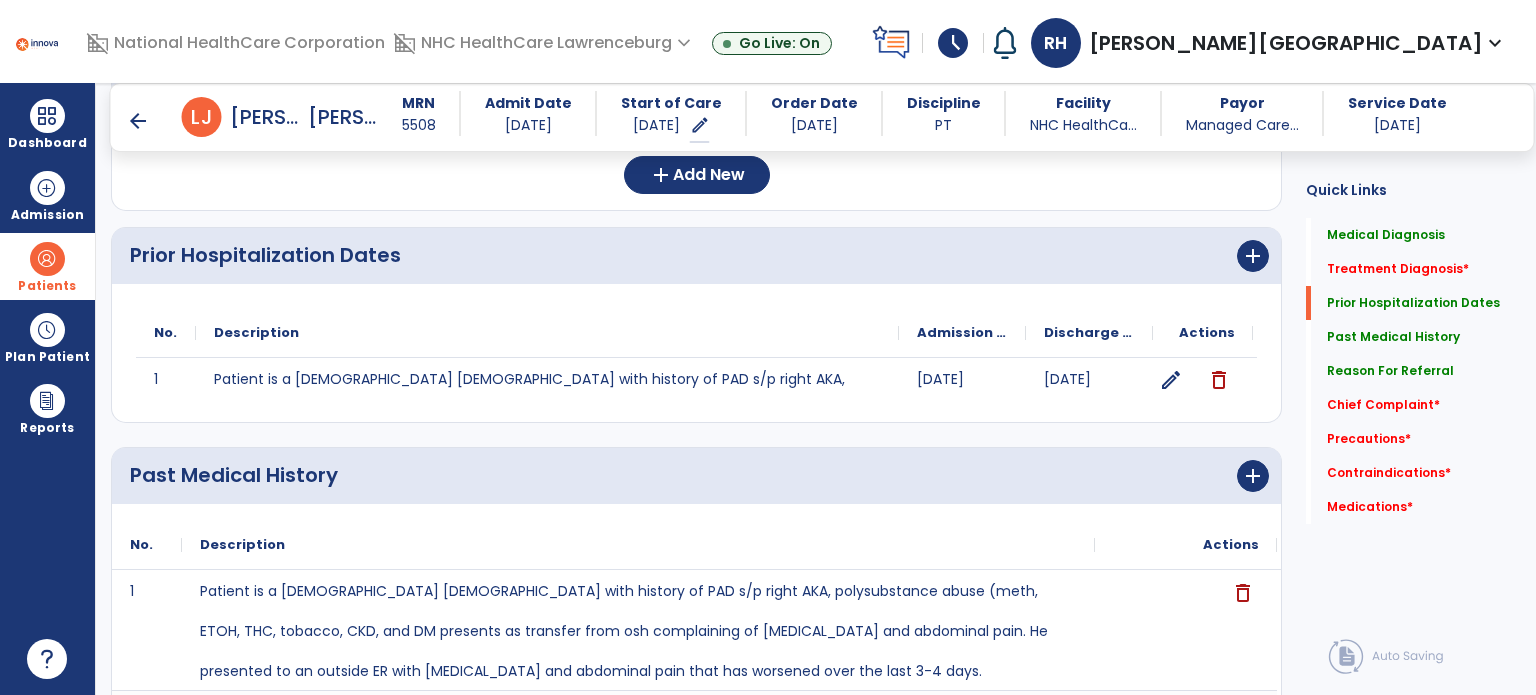 scroll, scrollTop: 532, scrollLeft: 0, axis: vertical 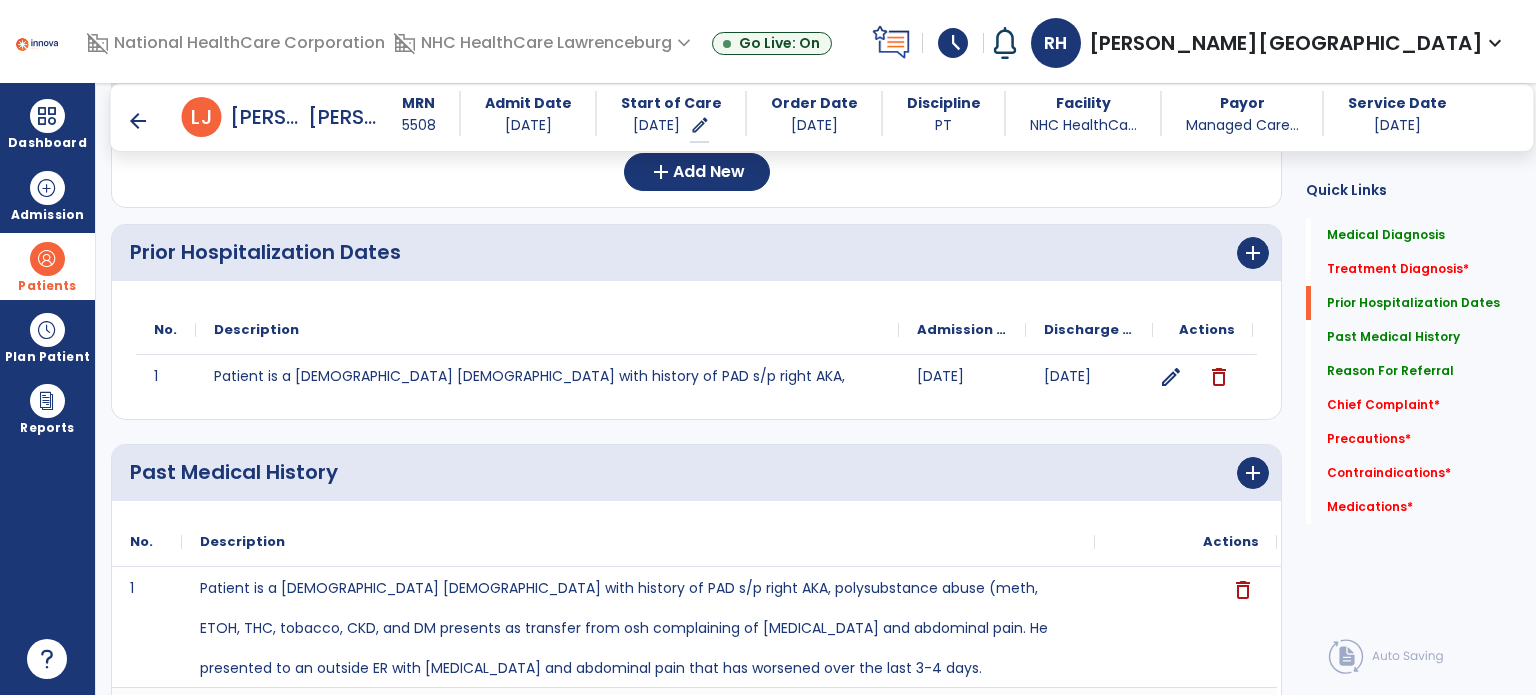 click at bounding box center (47, 259) 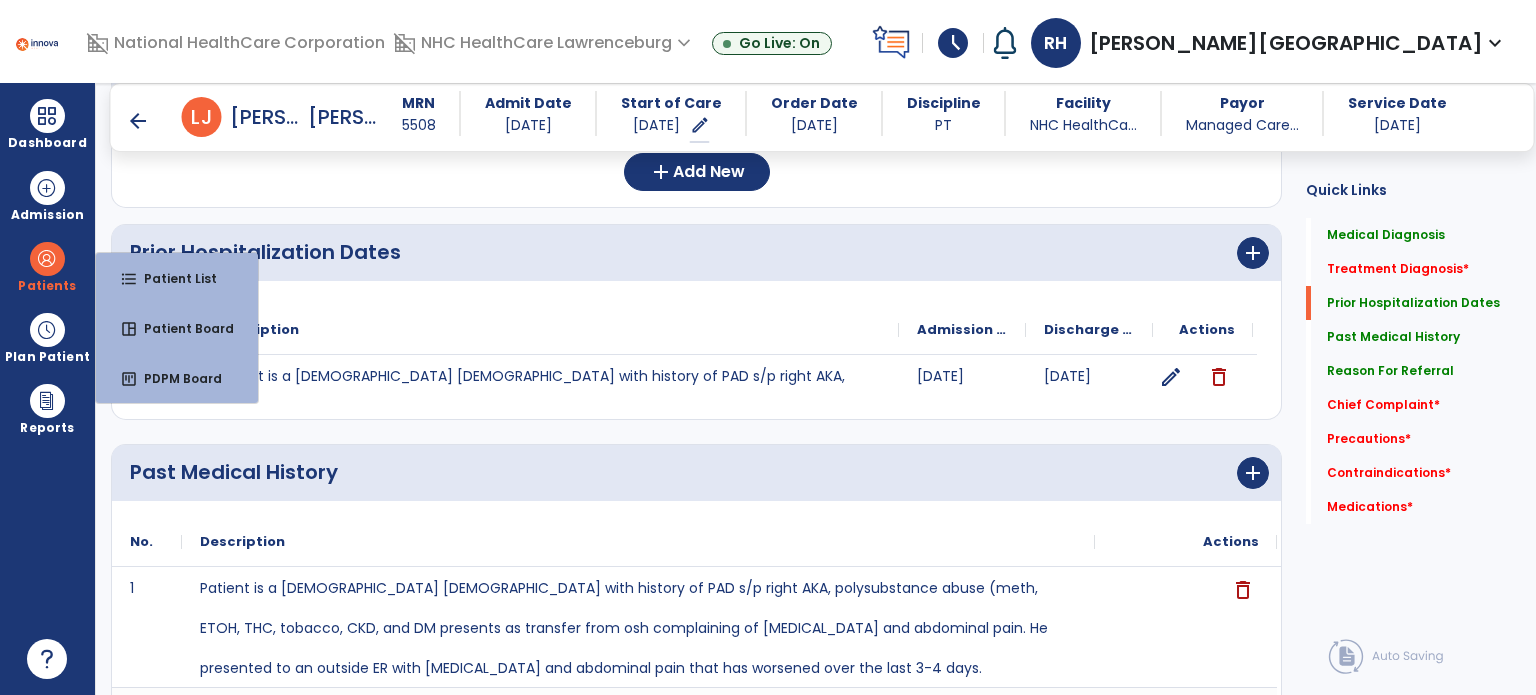 click on "No.
Description
Admission Date" 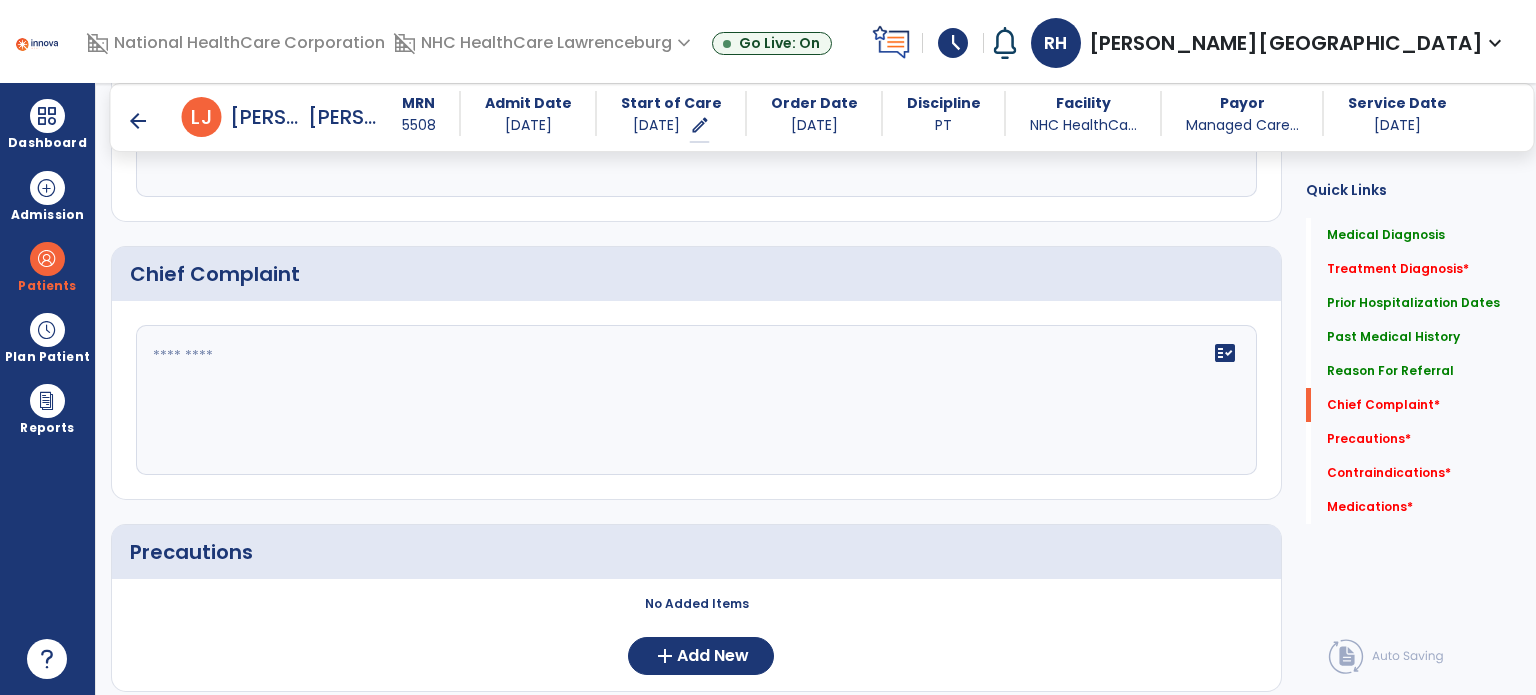 scroll, scrollTop: 1409, scrollLeft: 0, axis: vertical 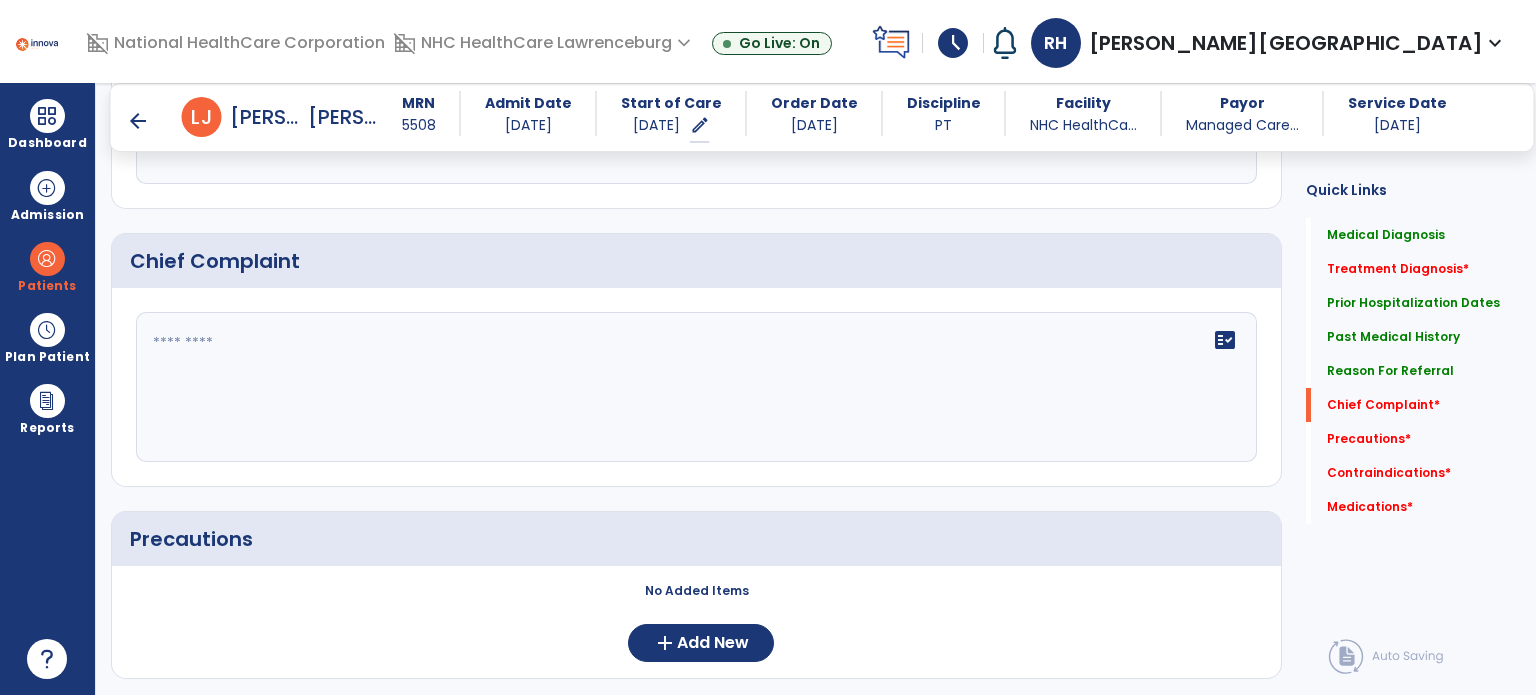 click on "arrow_back" at bounding box center (138, 121) 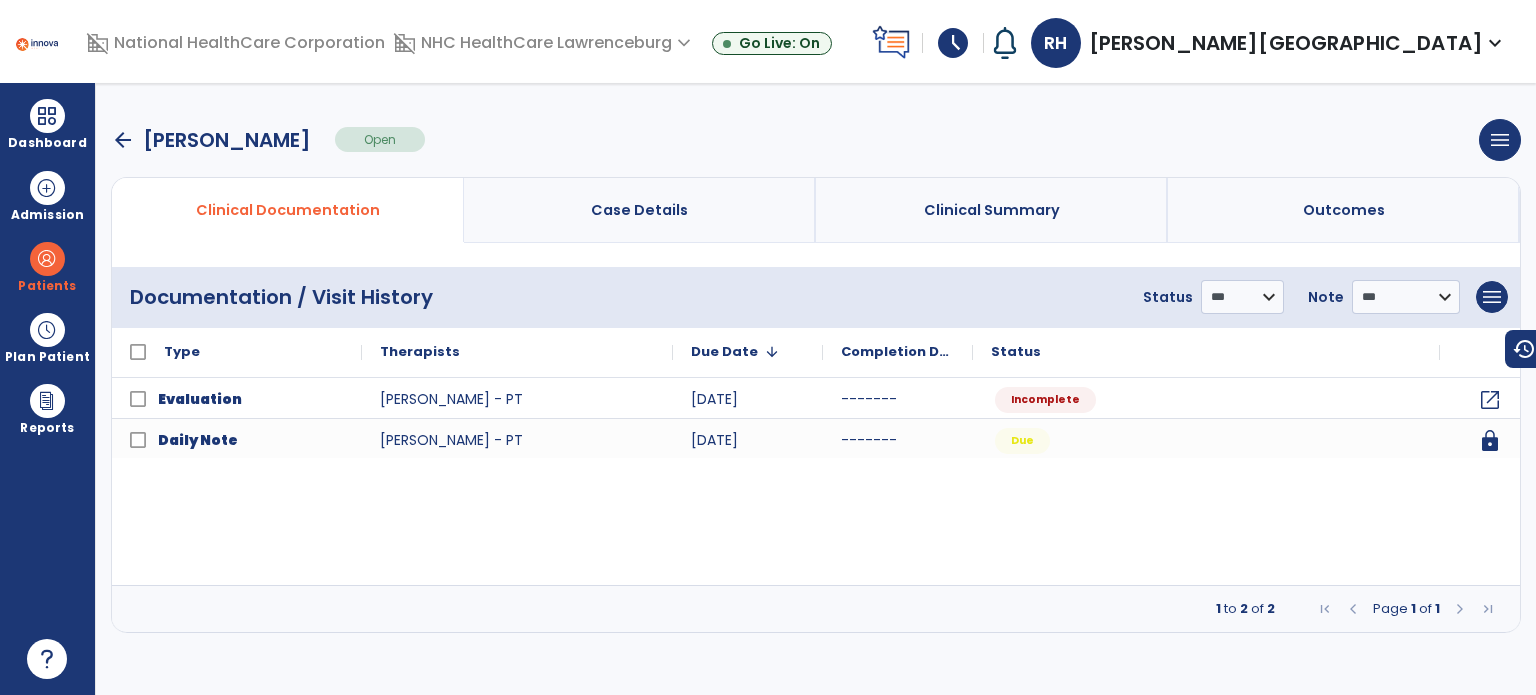 click on "arrow_back" at bounding box center [123, 140] 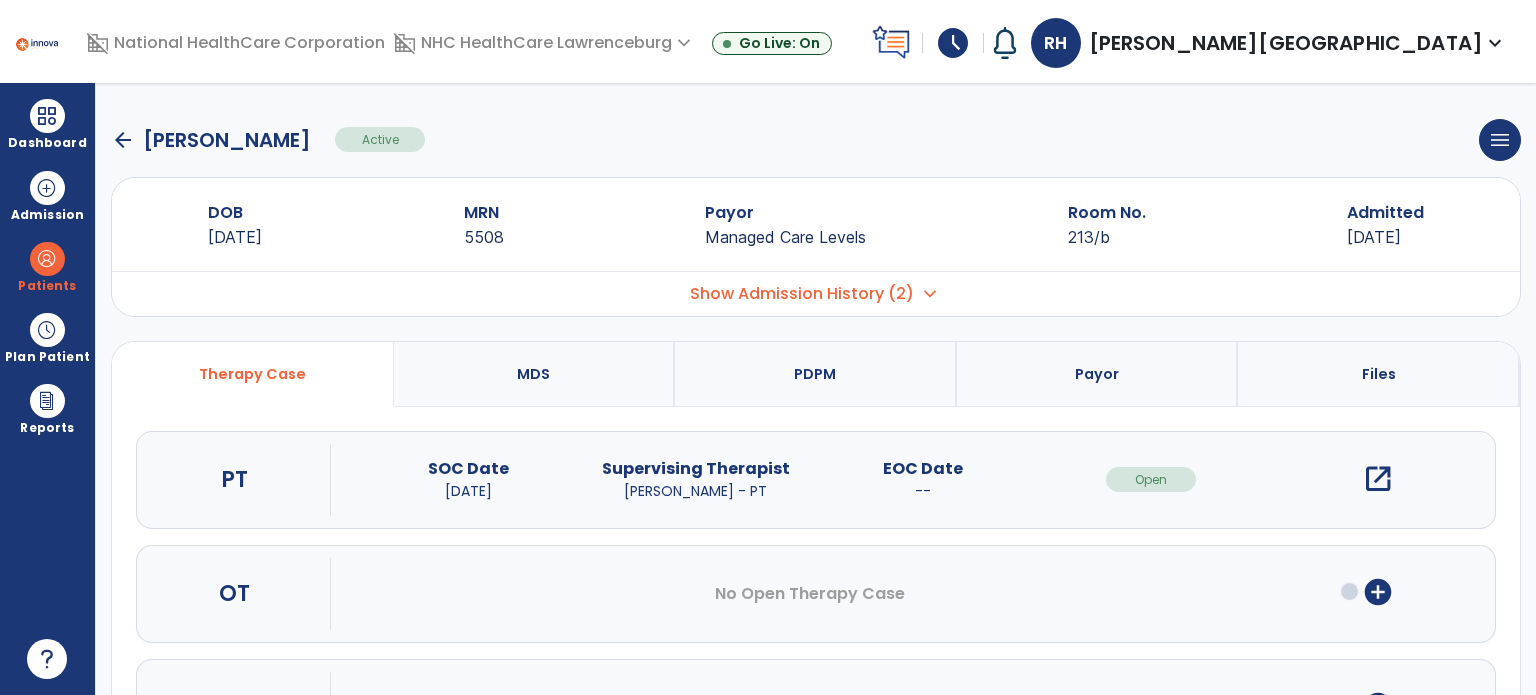 click on "expand_more" at bounding box center [930, 294] 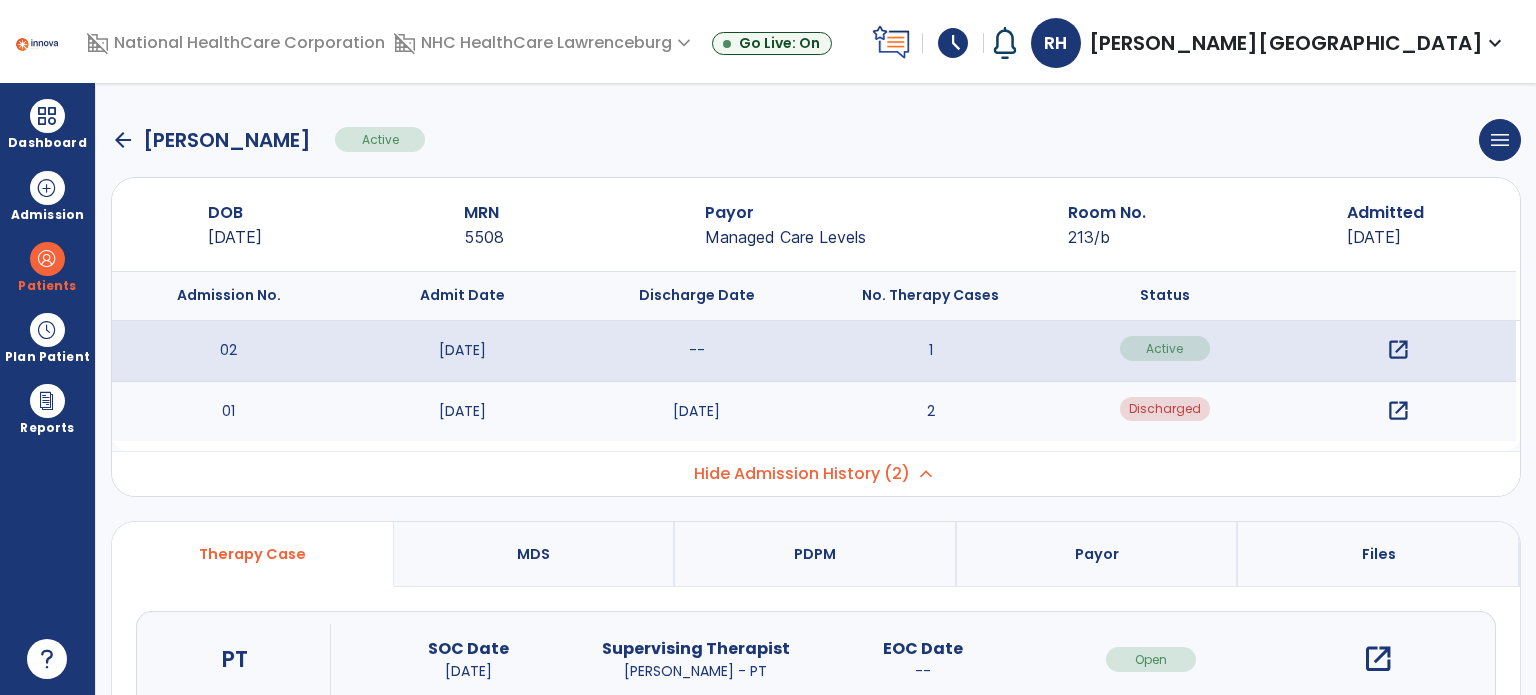 click on "open_in_new" at bounding box center (1398, 411) 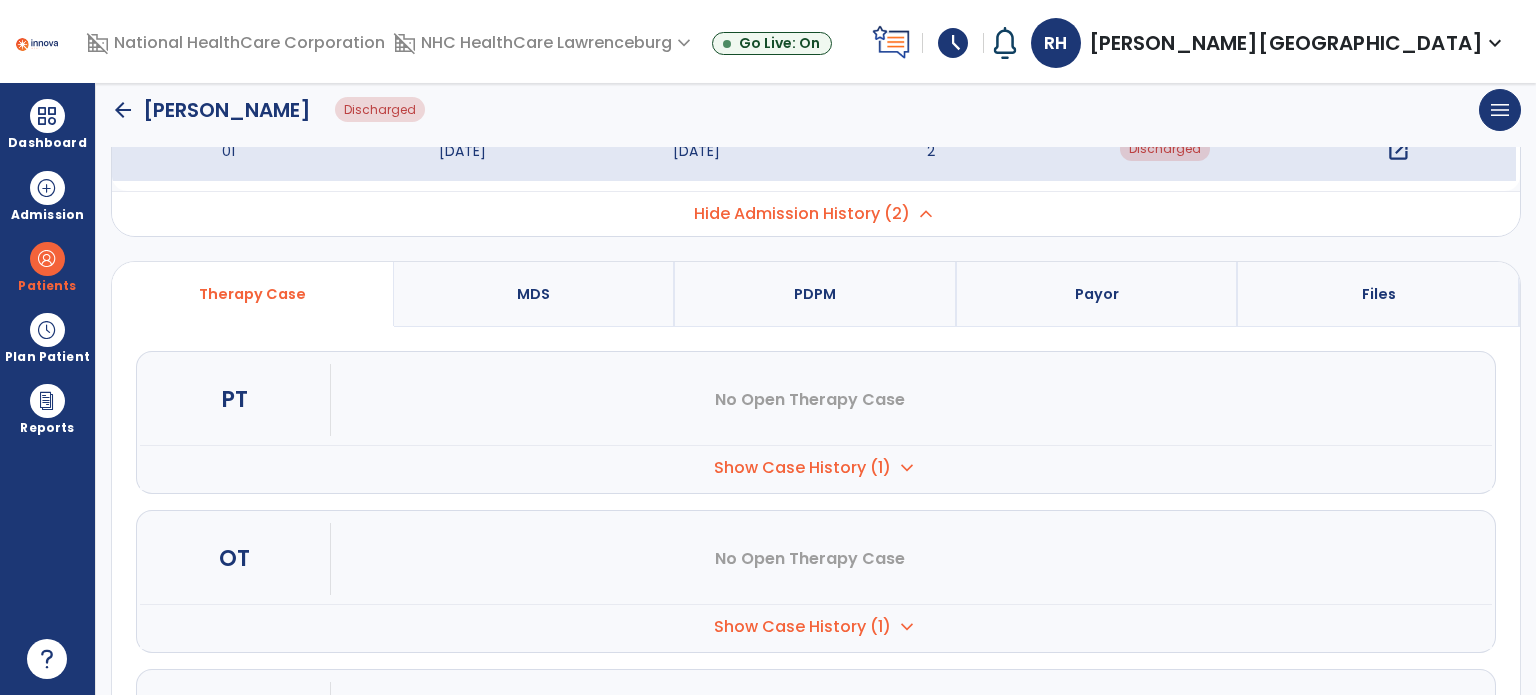 scroll, scrollTop: 268, scrollLeft: 0, axis: vertical 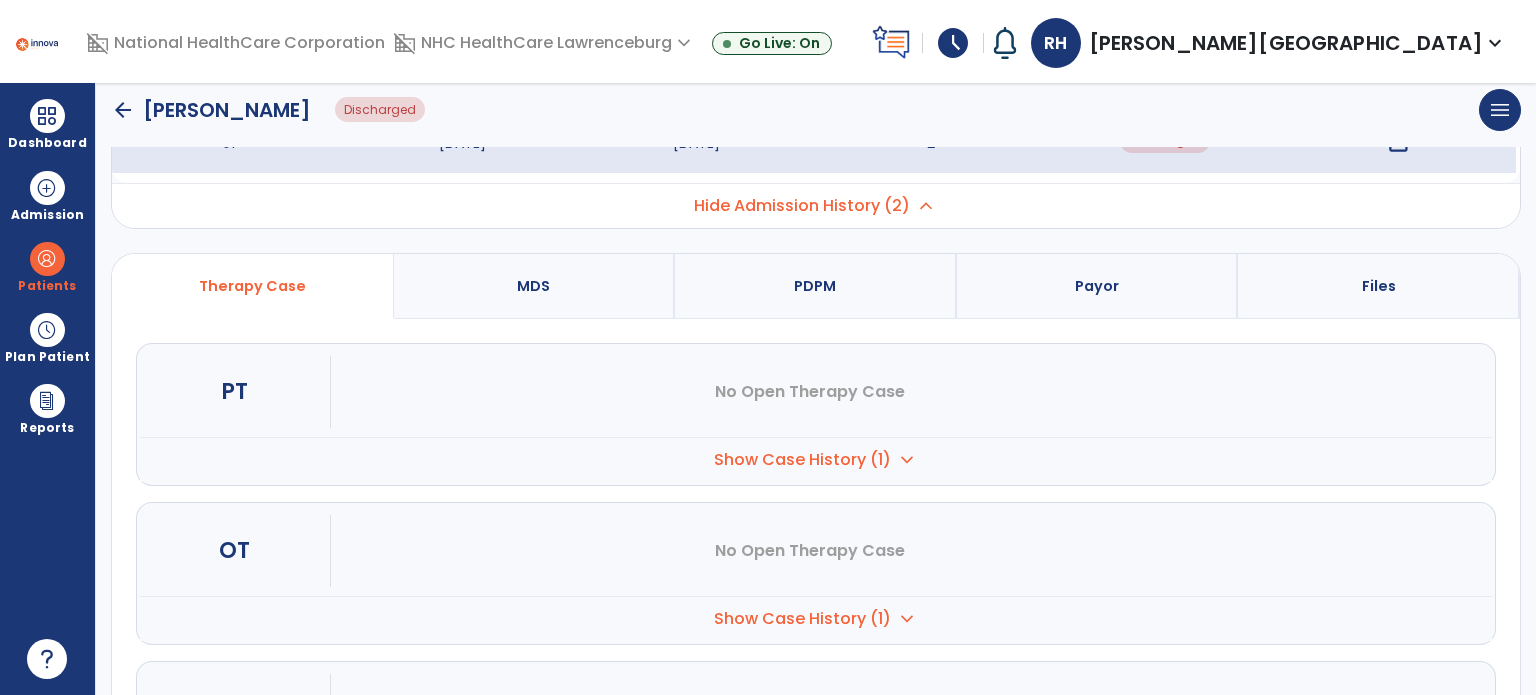 click on "expand_more" at bounding box center [907, 460] 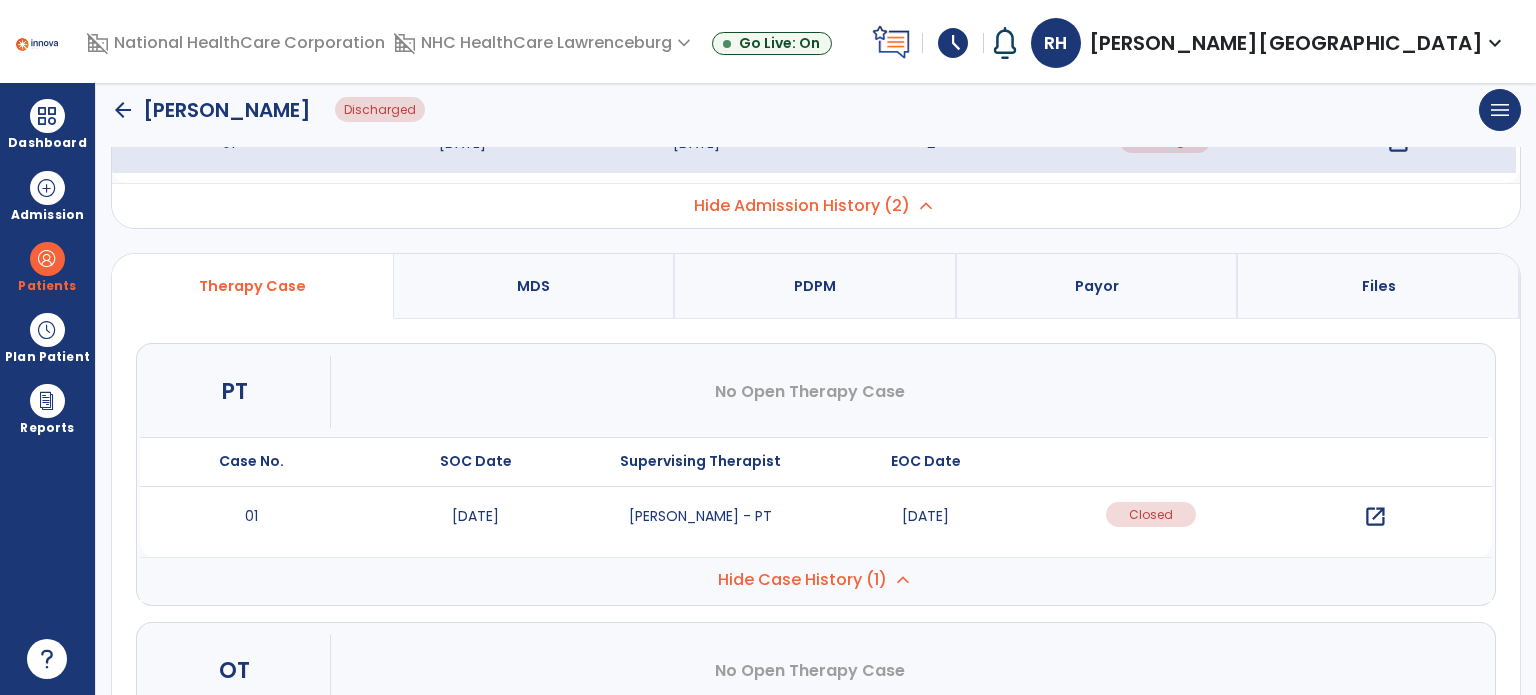 click on "open_in_new" at bounding box center (1375, 517) 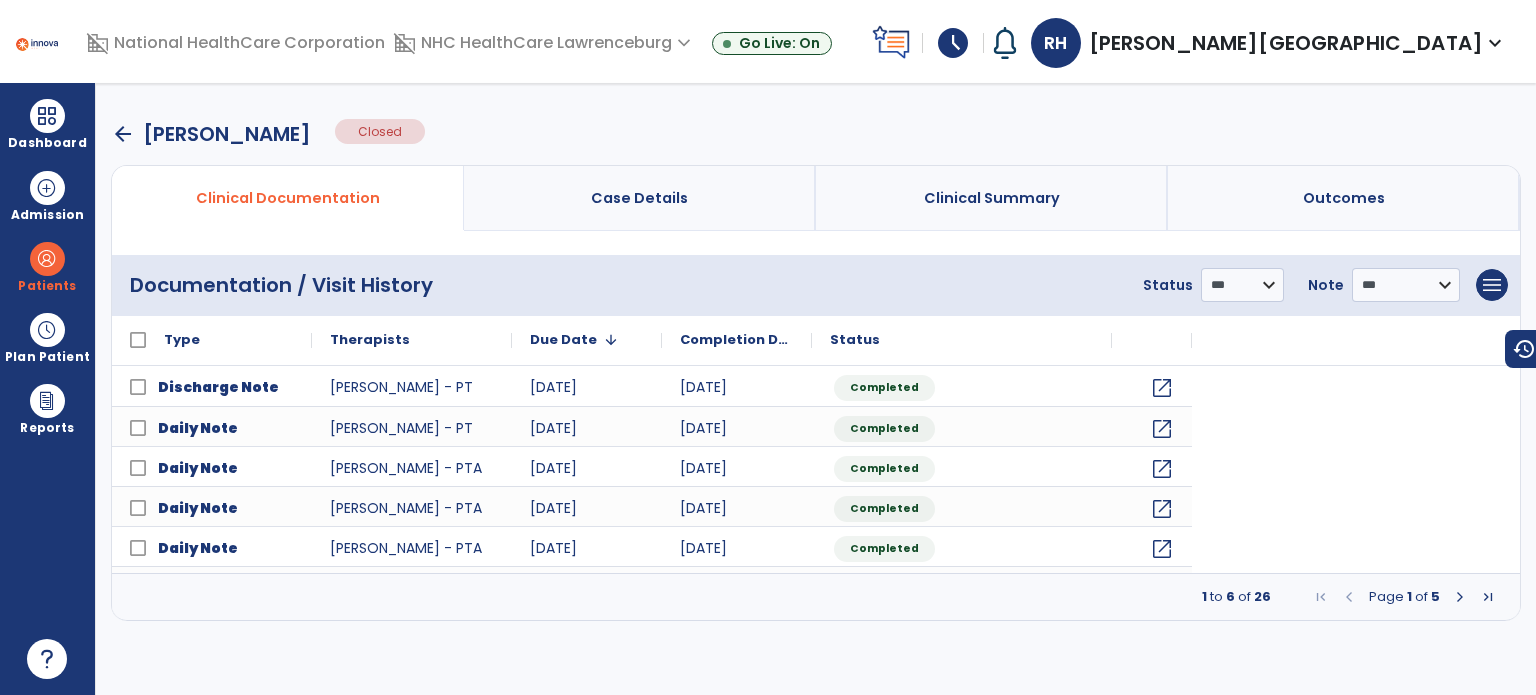 scroll, scrollTop: 0, scrollLeft: 0, axis: both 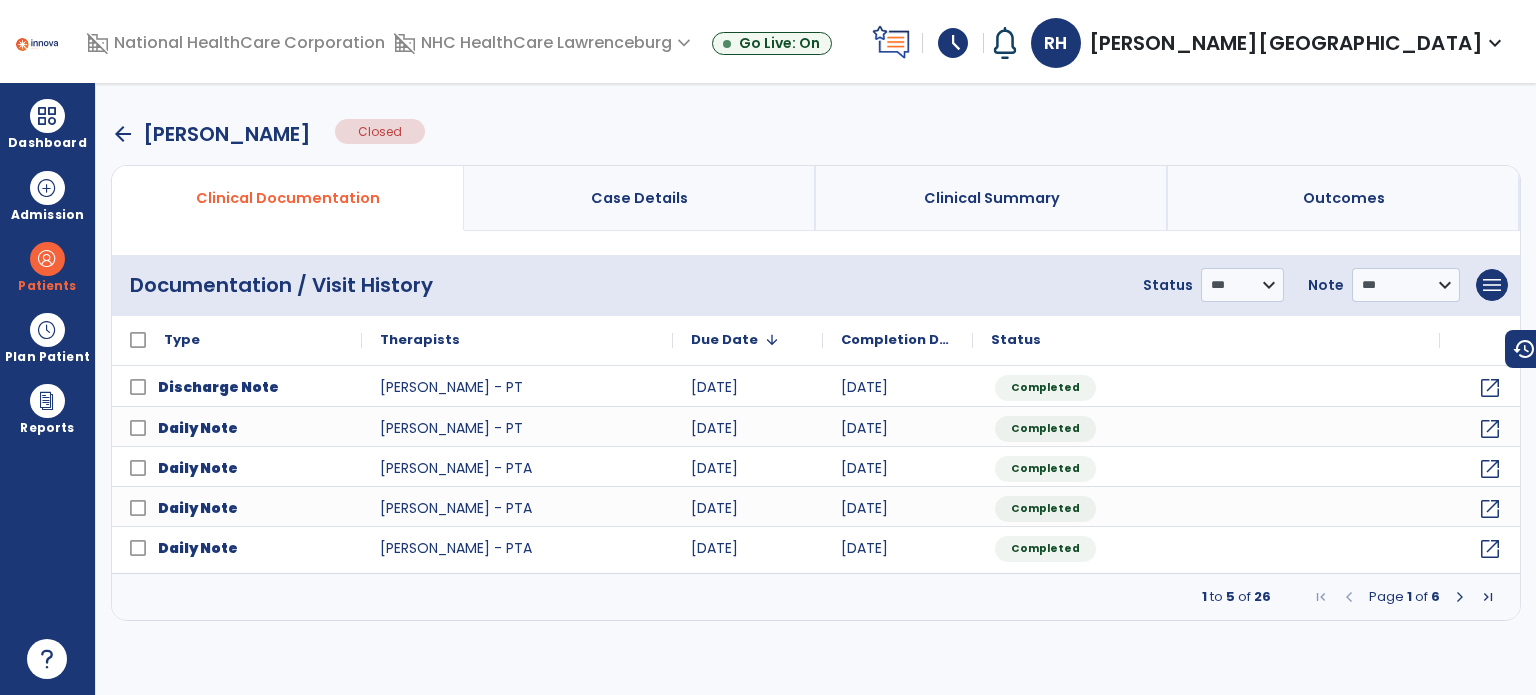 click at bounding box center [1460, 597] 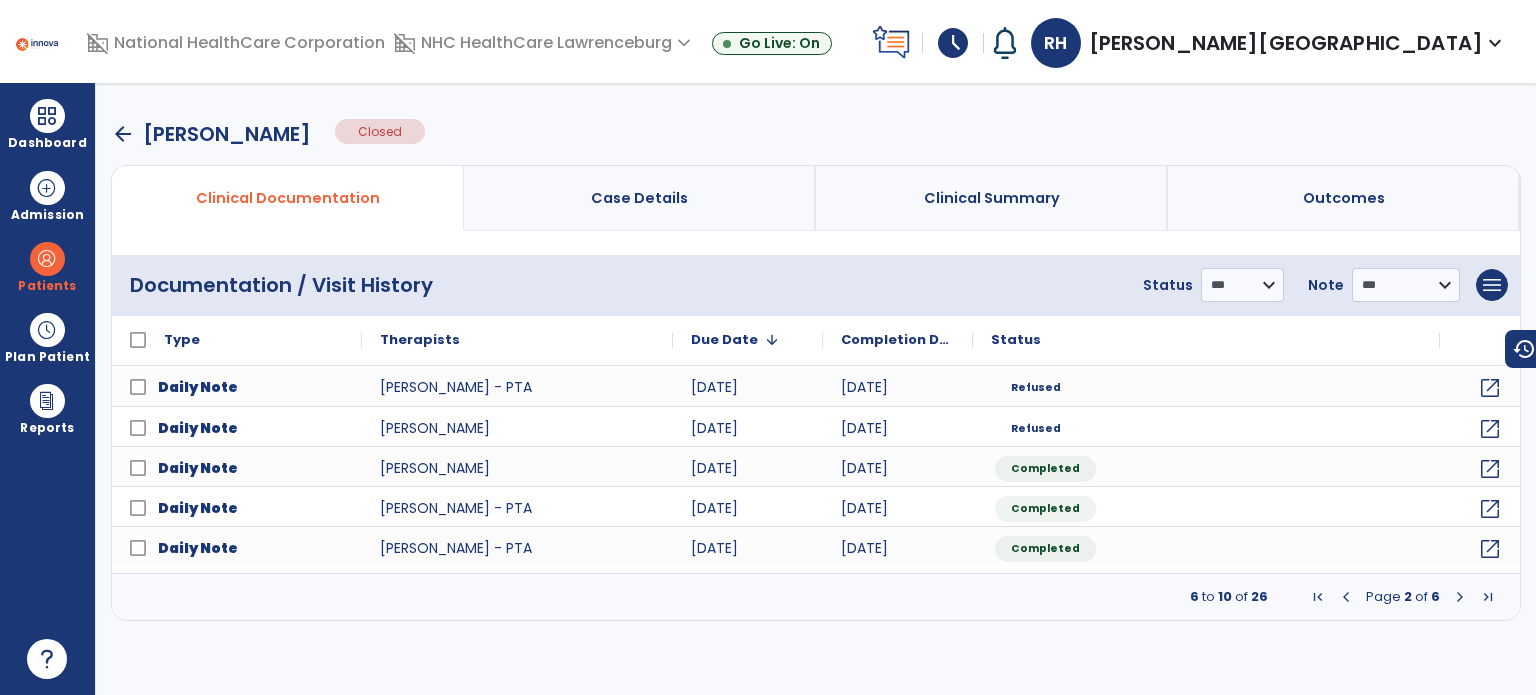 click at bounding box center [1460, 597] 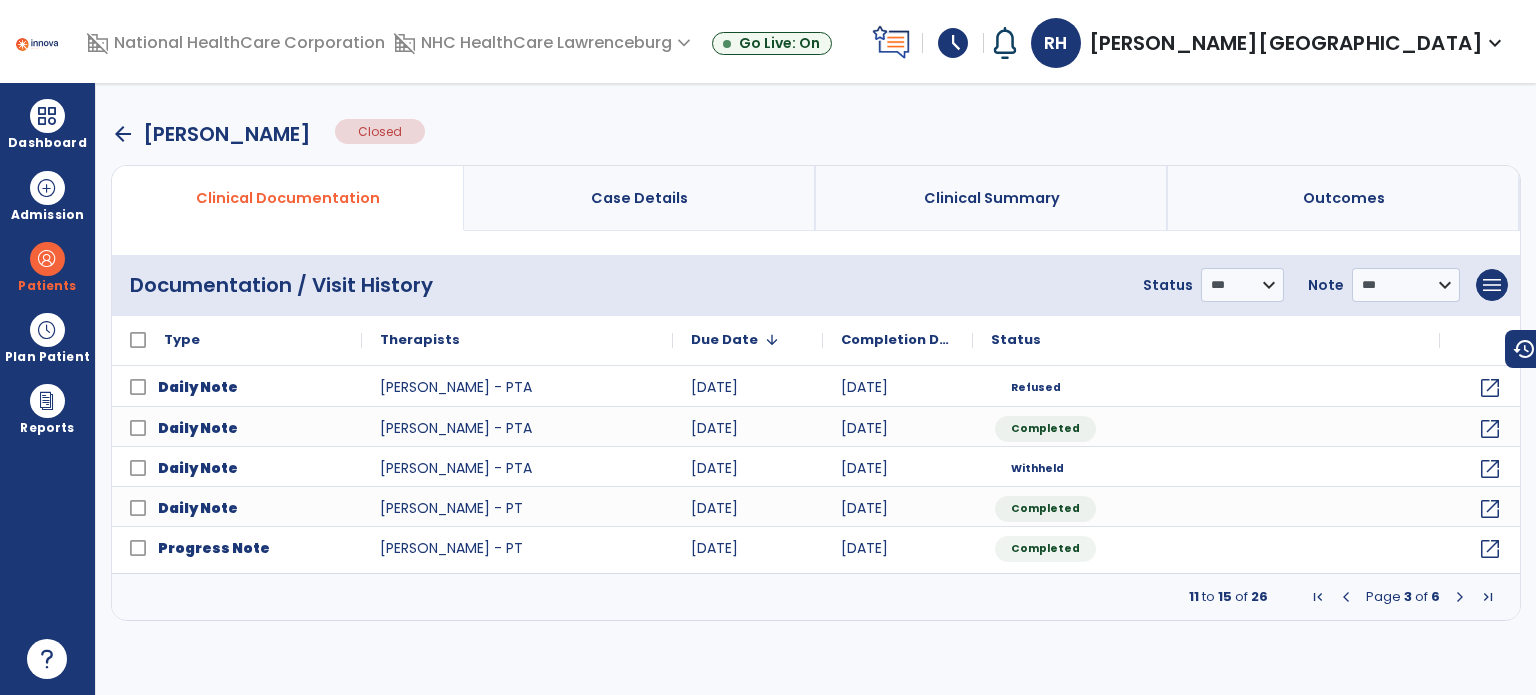 click at bounding box center [1460, 597] 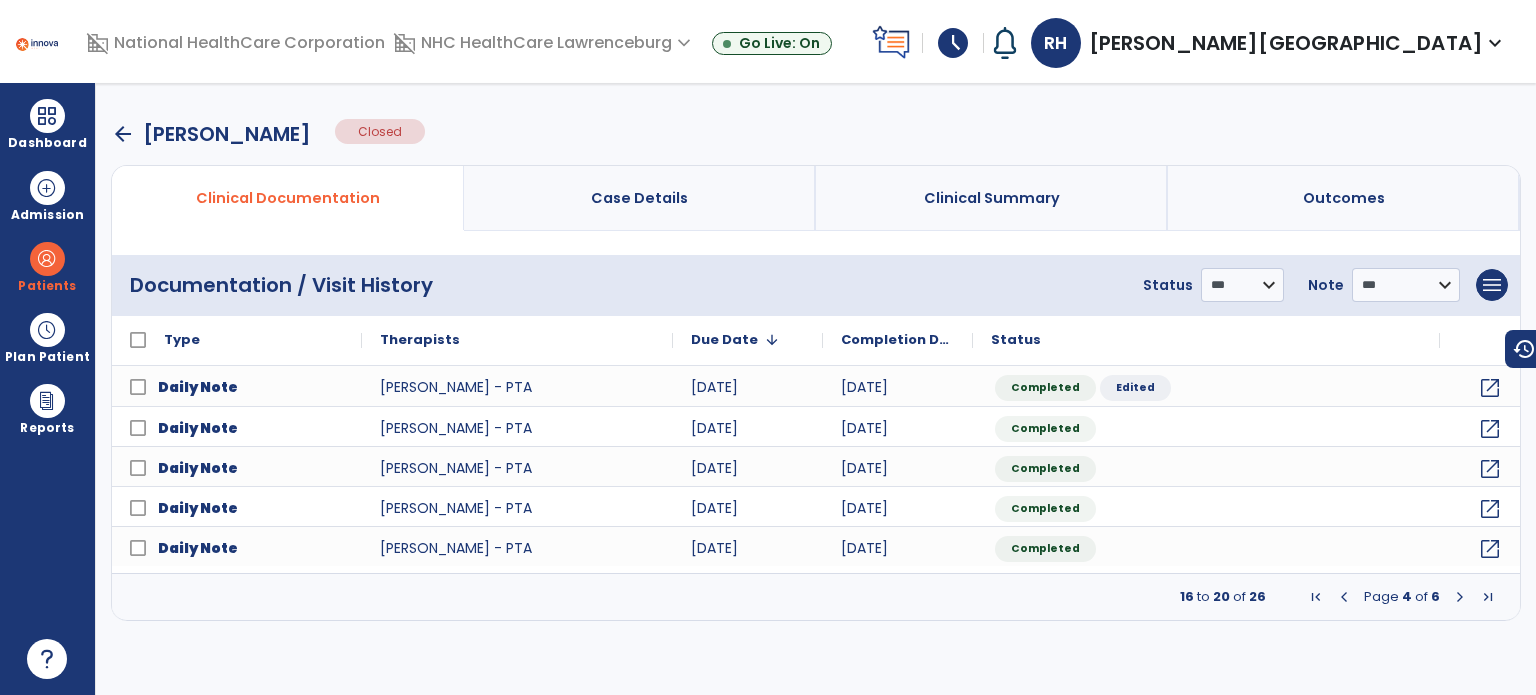 click at bounding box center [1460, 597] 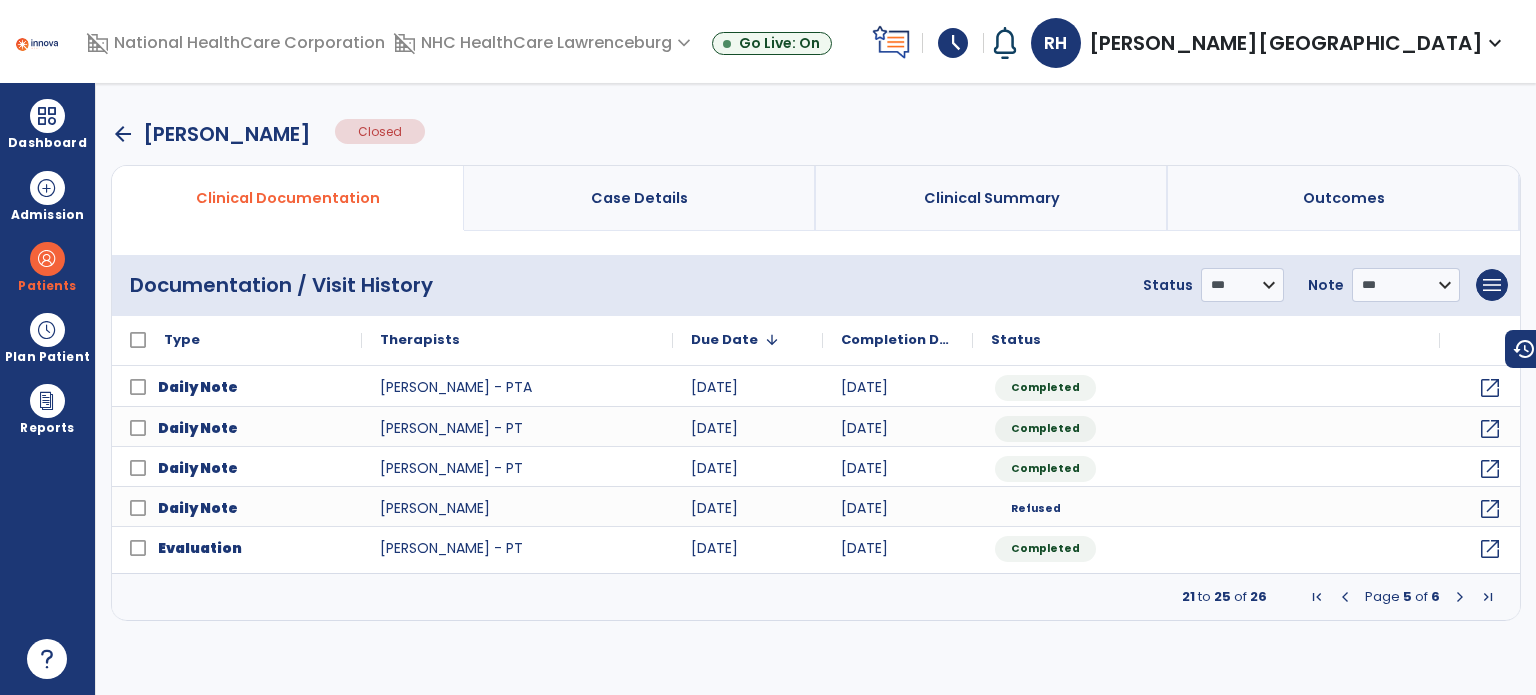 click at bounding box center (1460, 597) 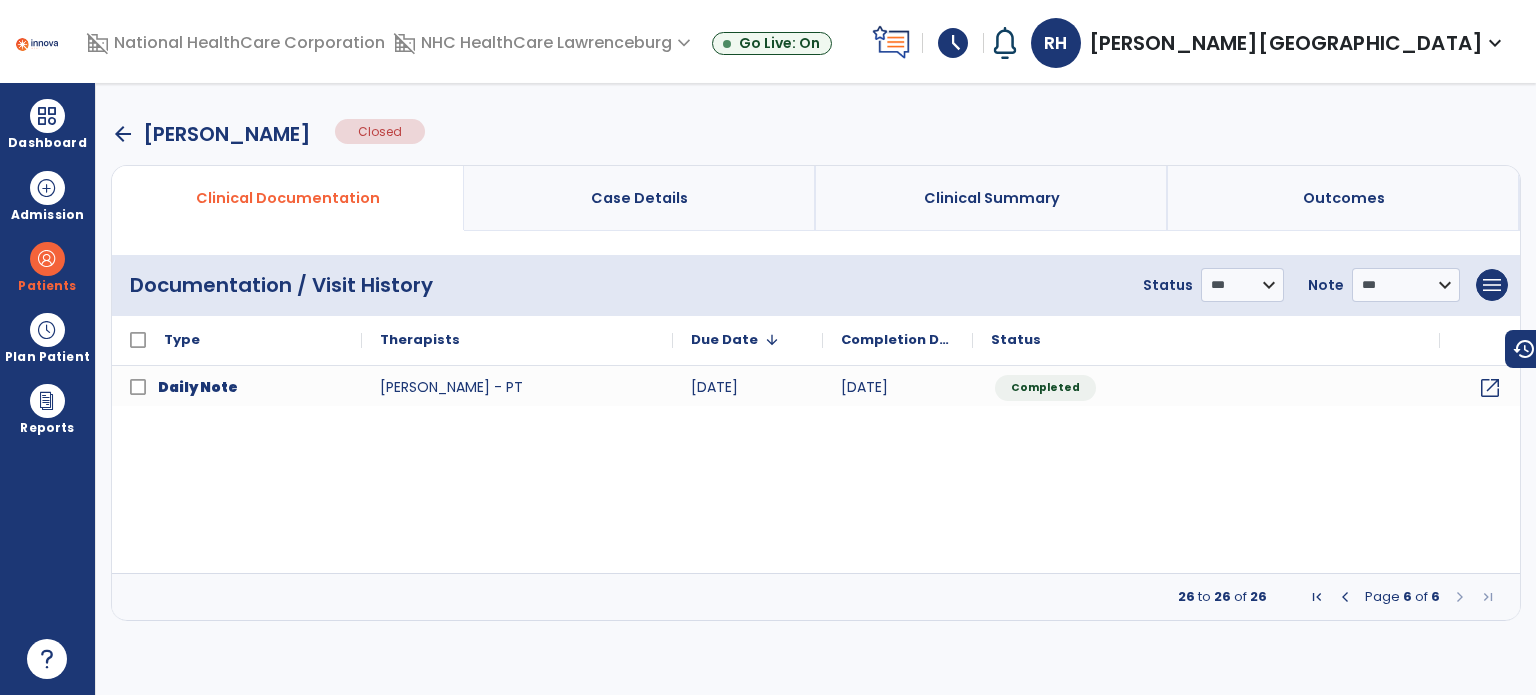 click at bounding box center (1345, 597) 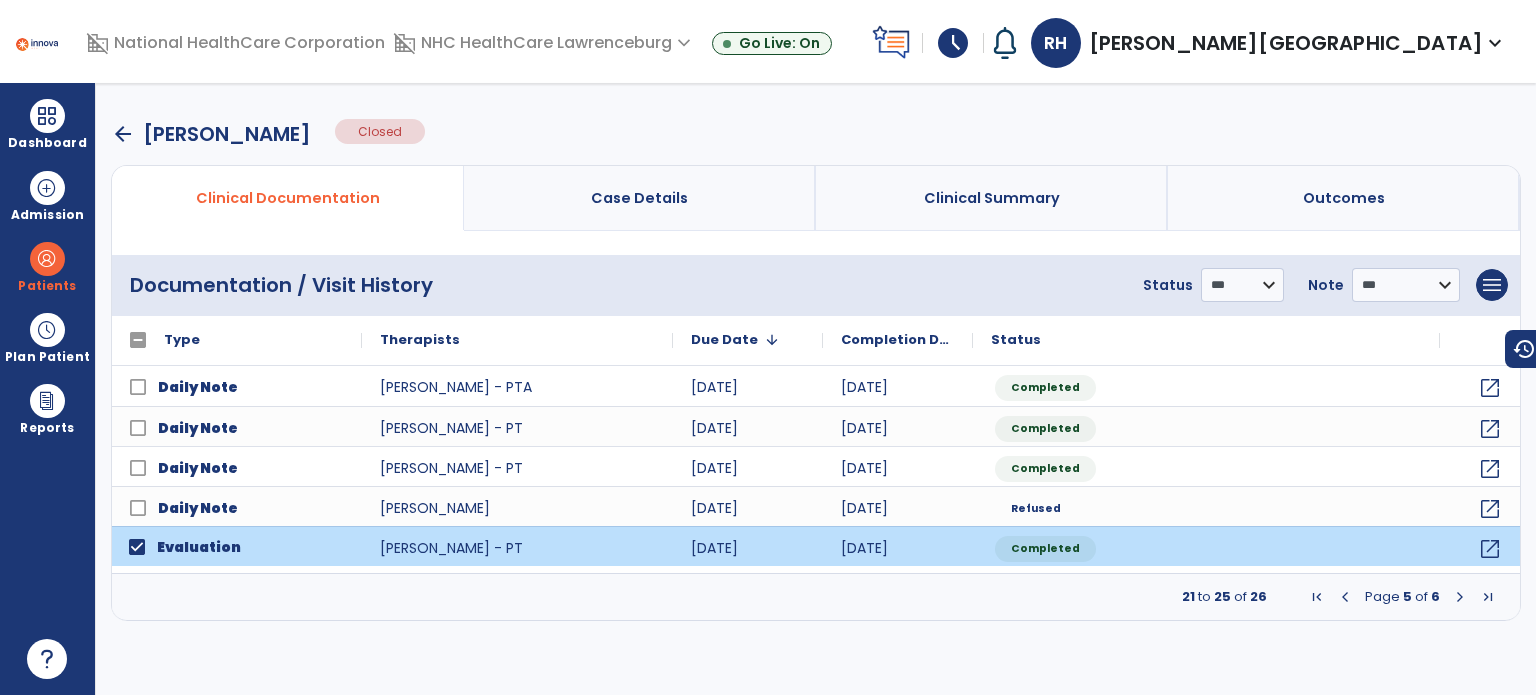 click on "**********" at bounding box center (1321, 285) 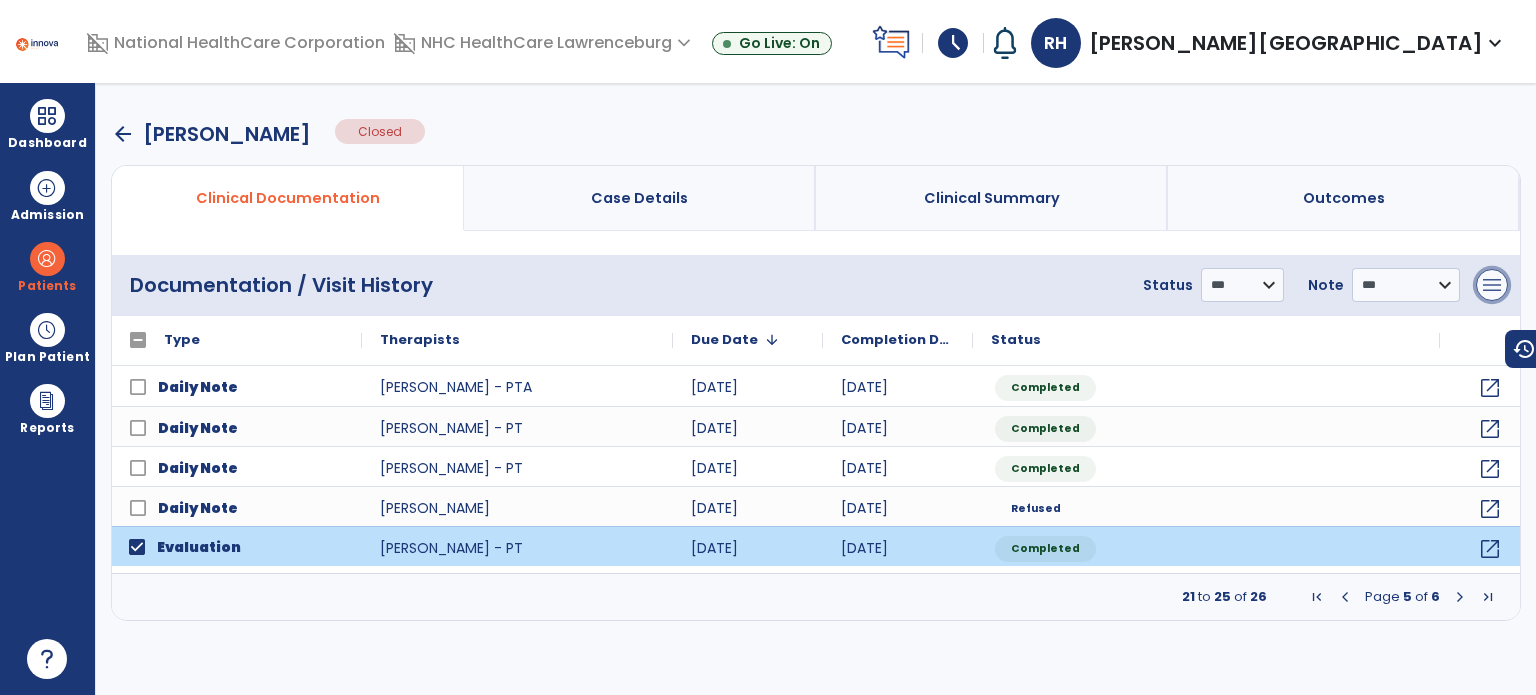 click on "menu" at bounding box center (1492, 285) 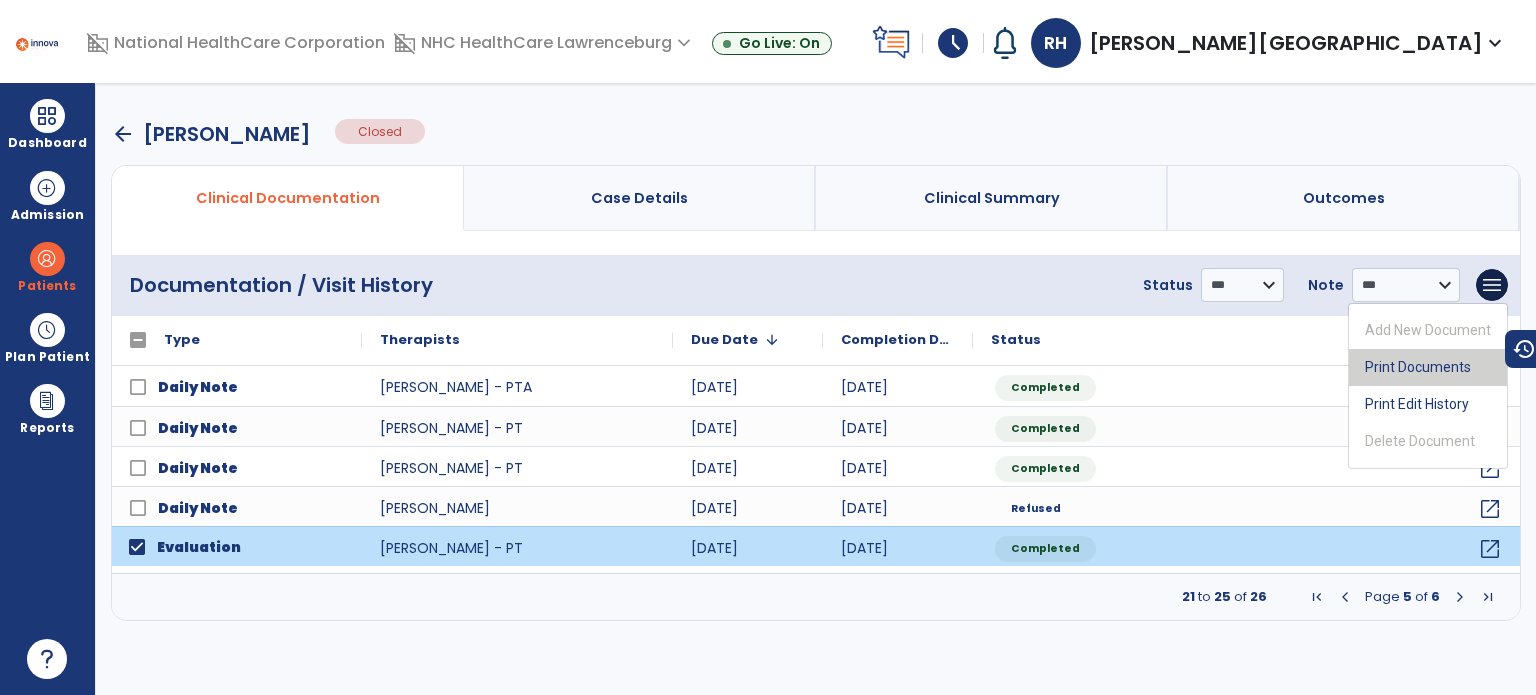 click on "Print Documents" at bounding box center (1428, 367) 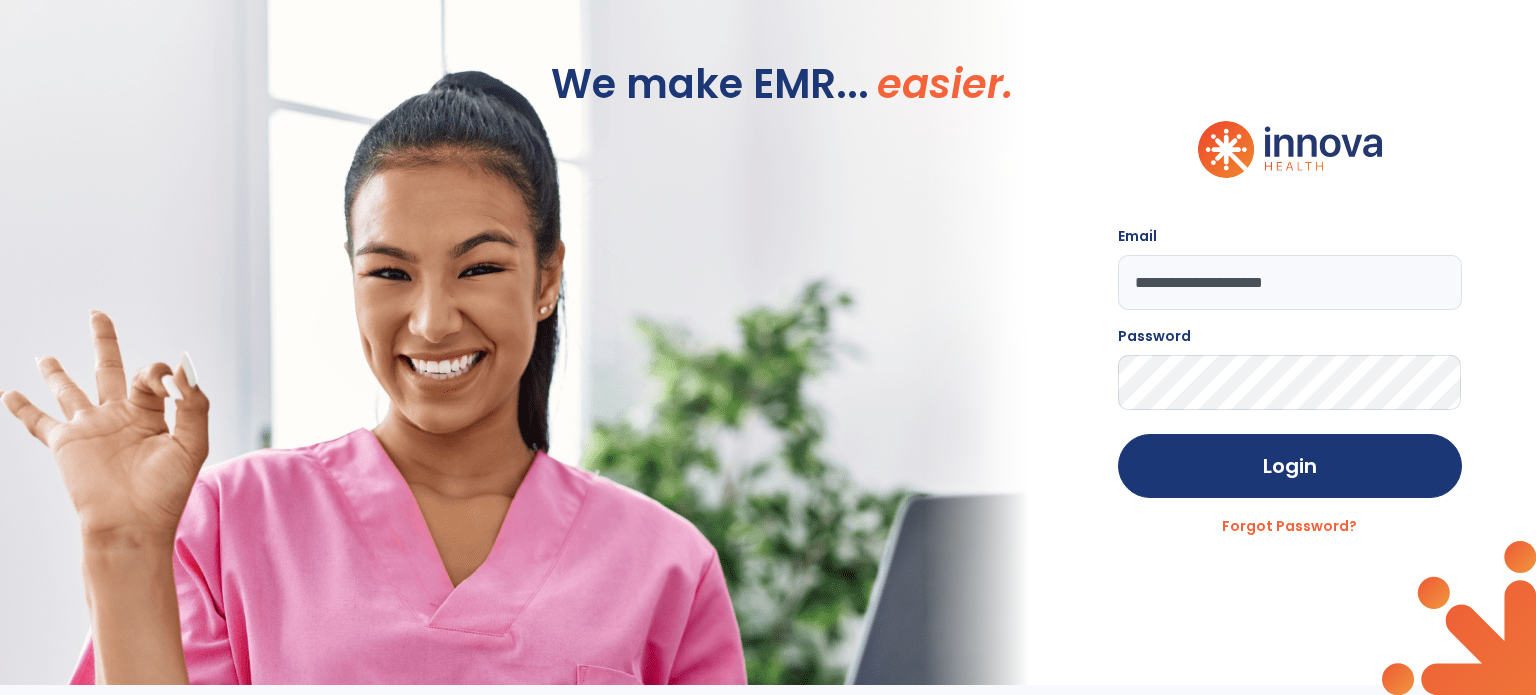 click on "Login" 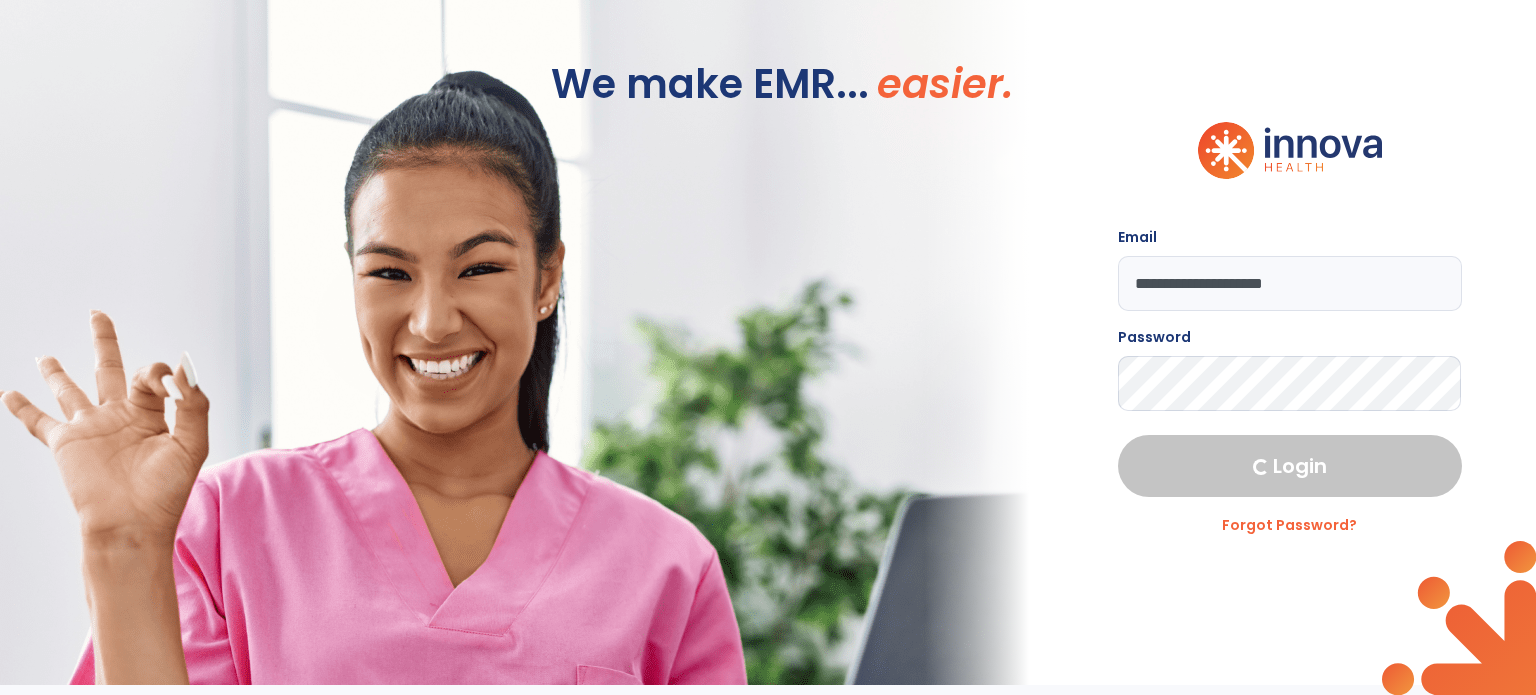 select on "****" 